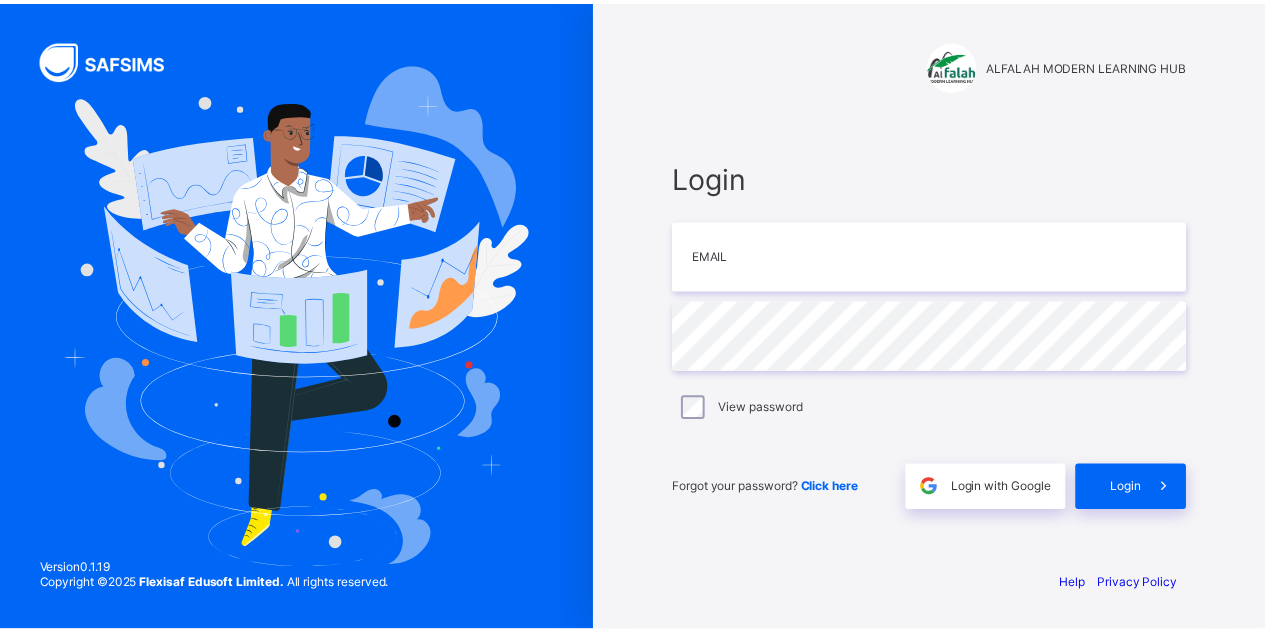 scroll, scrollTop: 0, scrollLeft: 0, axis: both 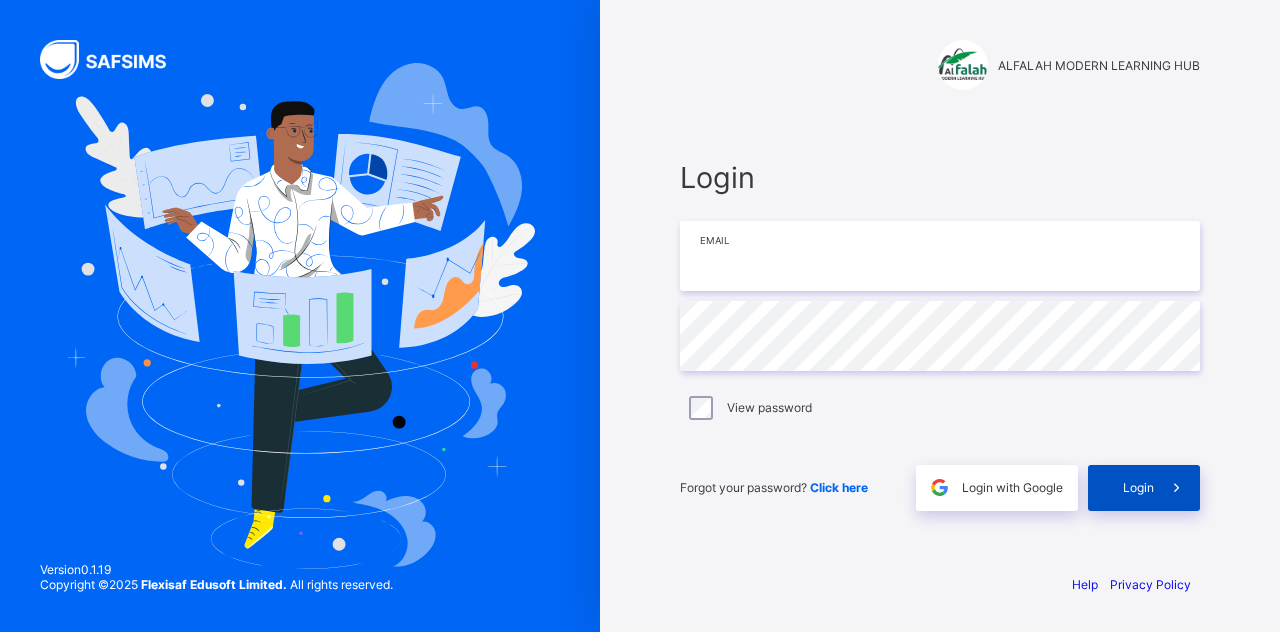 type on "**********" 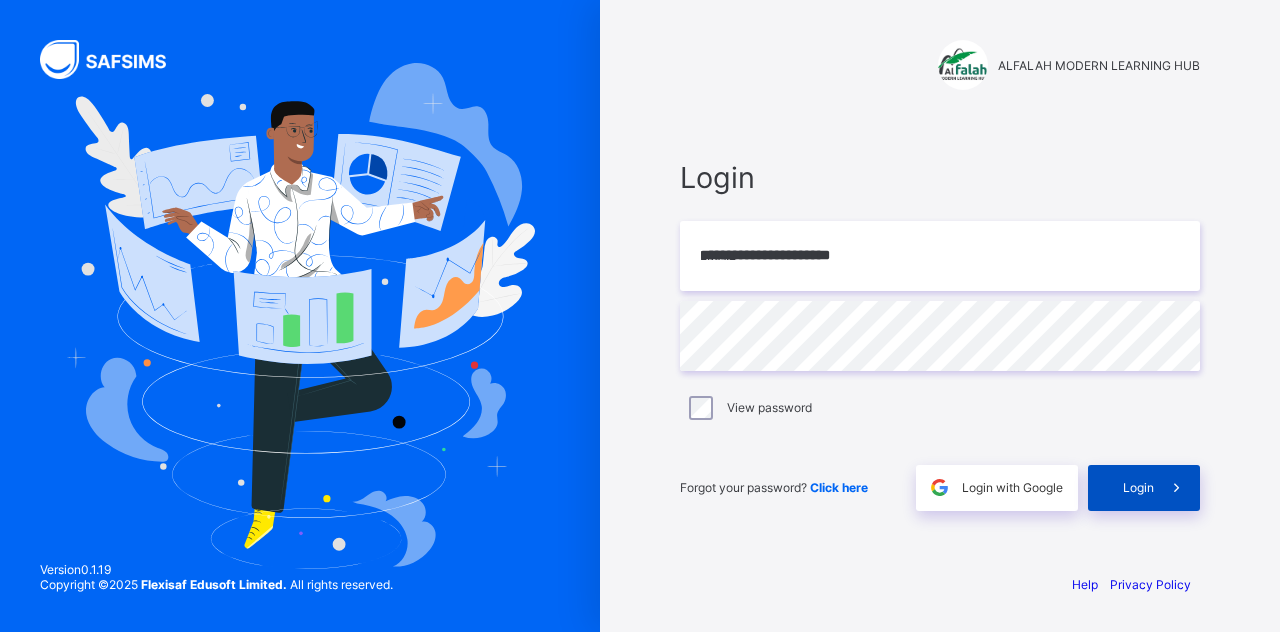 click on "Login" at bounding box center [1144, 488] 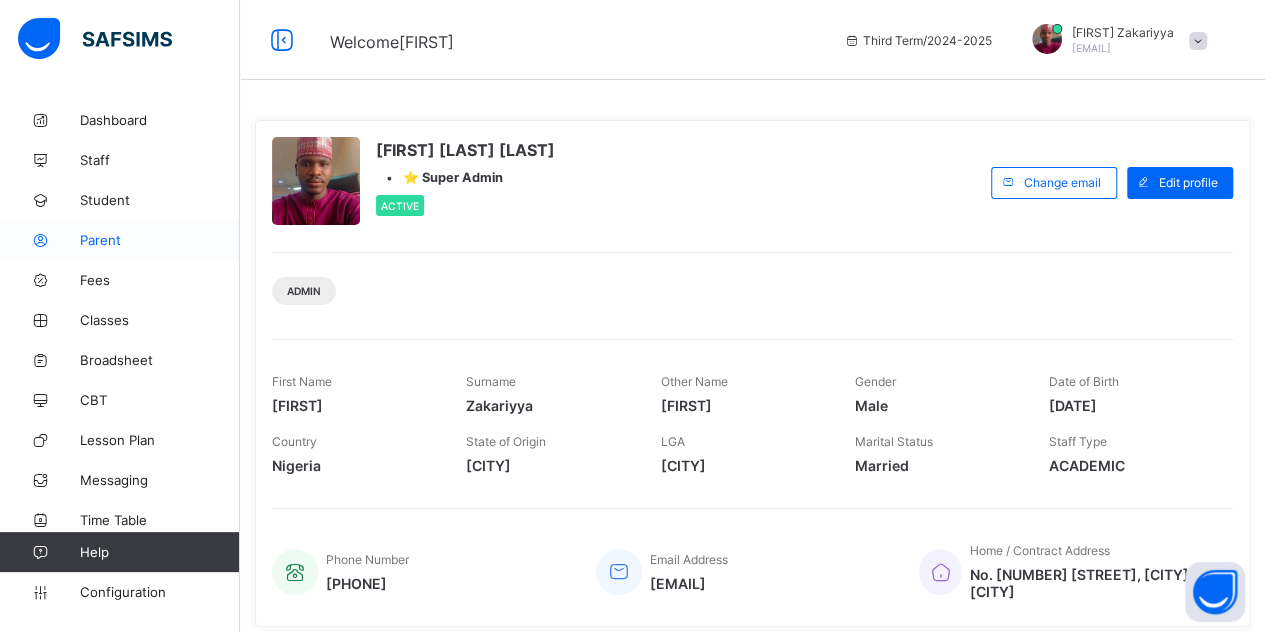 click on "Parent" at bounding box center (160, 240) 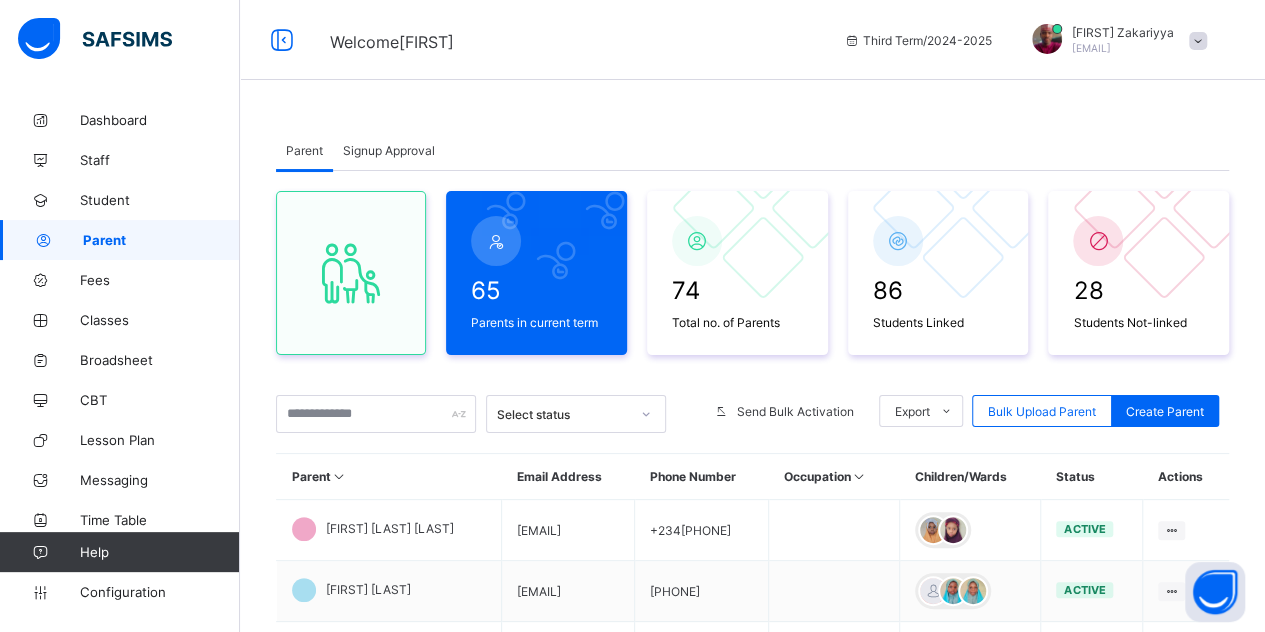 click on "Signup Approval" at bounding box center [389, 150] 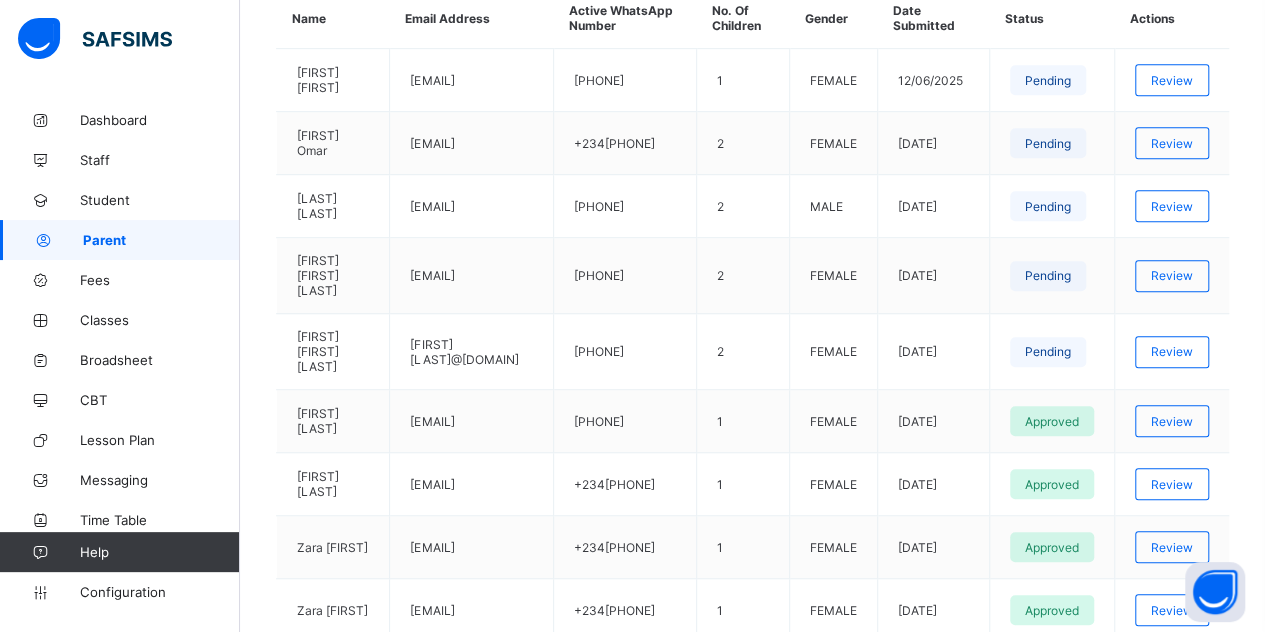 scroll, scrollTop: 554, scrollLeft: 0, axis: vertical 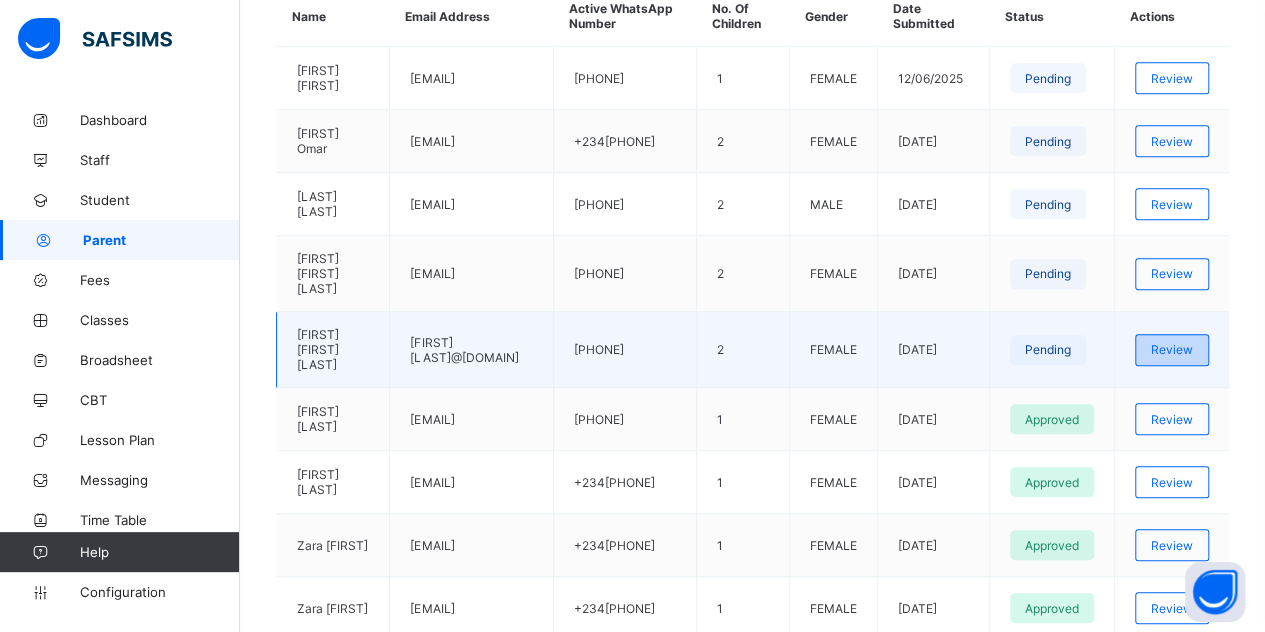 click on "Review" at bounding box center (1172, 349) 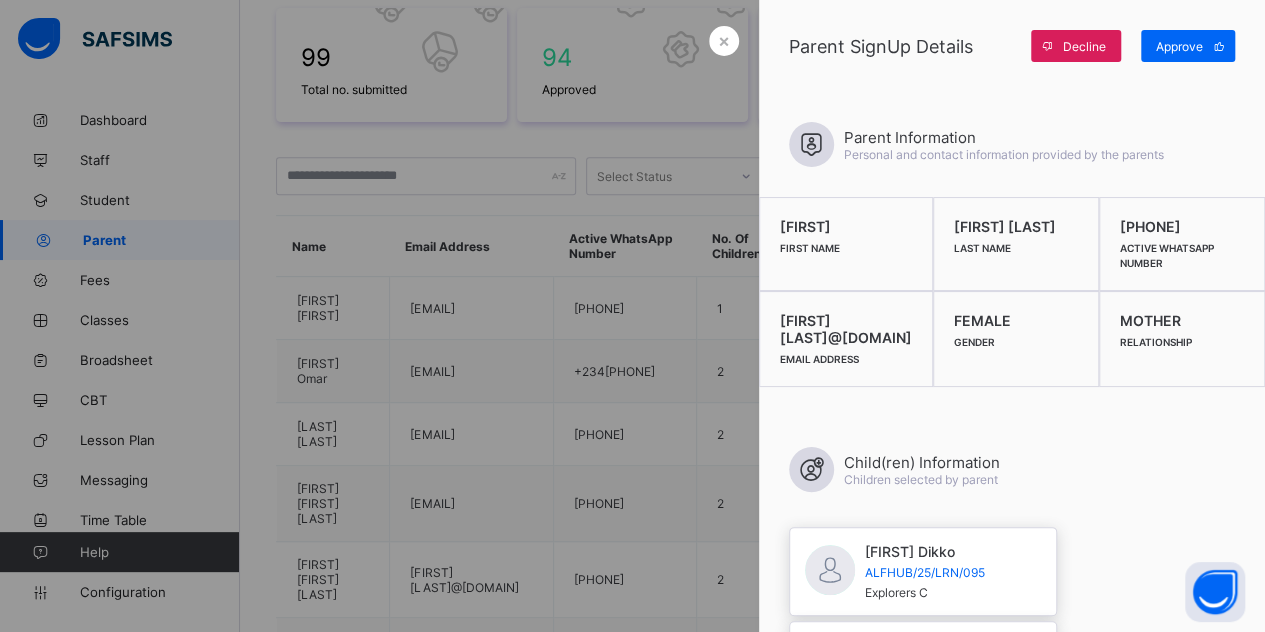 scroll, scrollTop: 326, scrollLeft: 0, axis: vertical 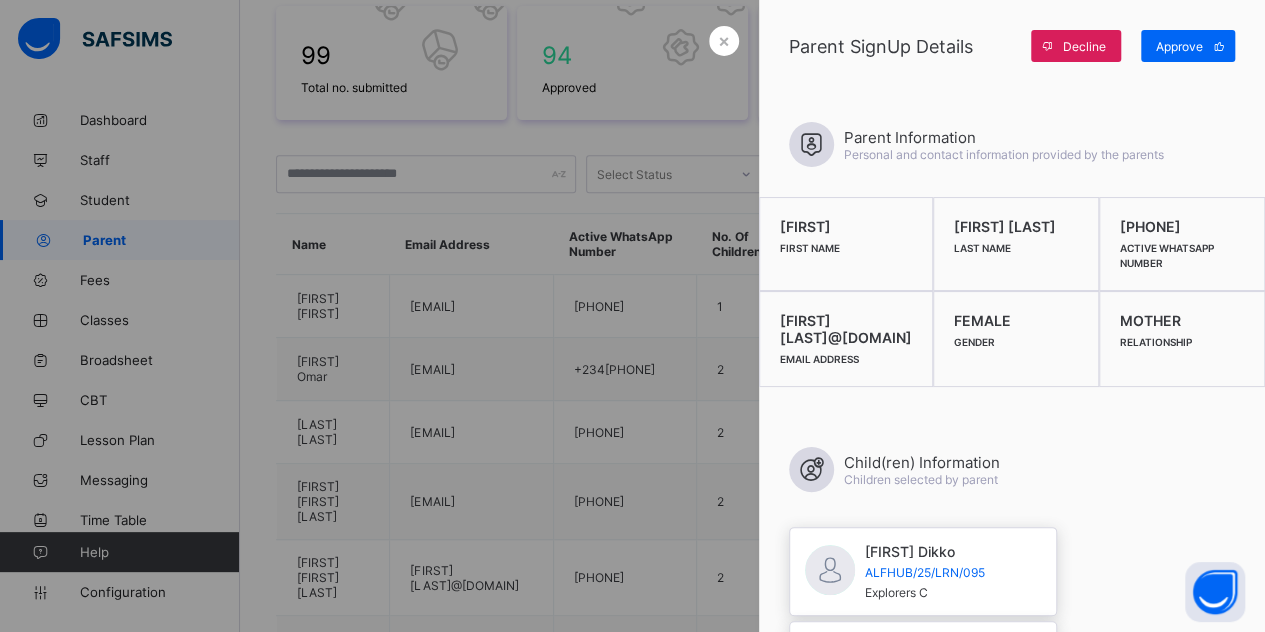 click on "Child(ren) Information Children selected by parent" at bounding box center (1012, 469) 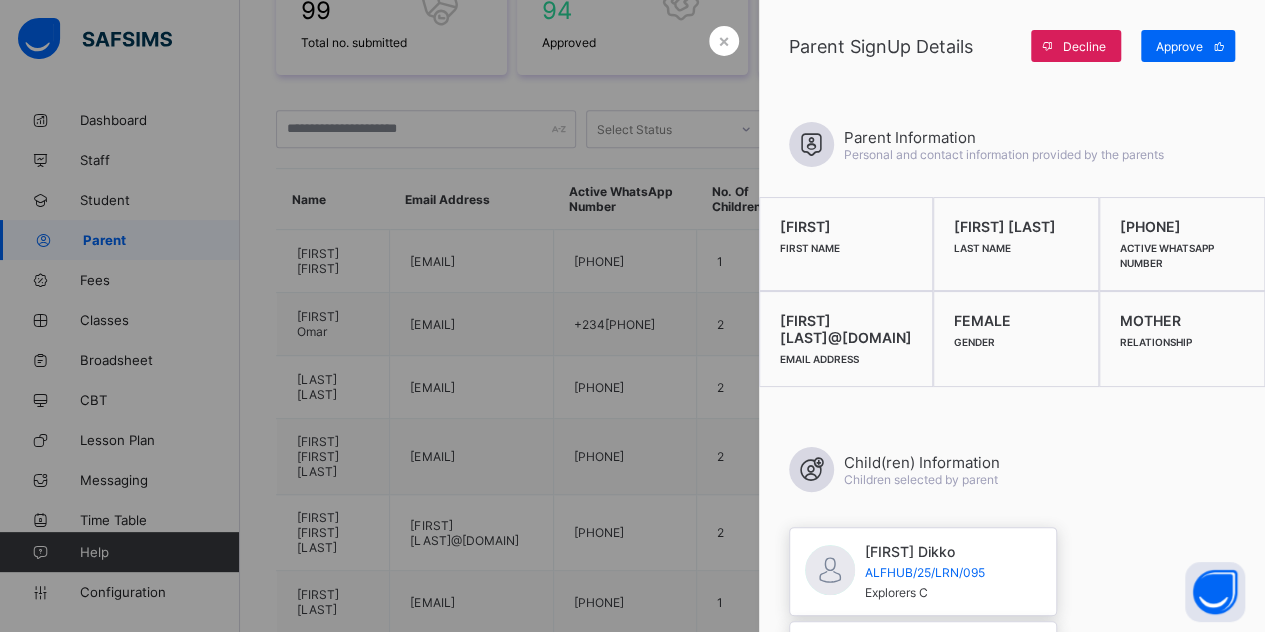 scroll, scrollTop: 406, scrollLeft: 0, axis: vertical 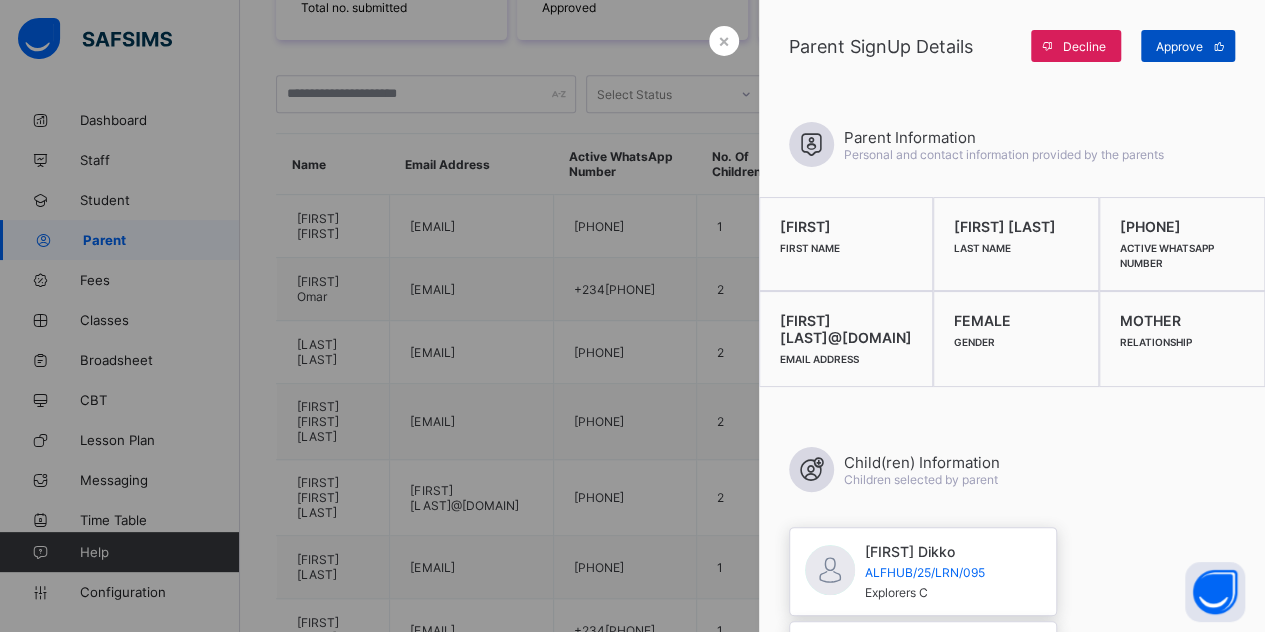 click at bounding box center [1219, 46] 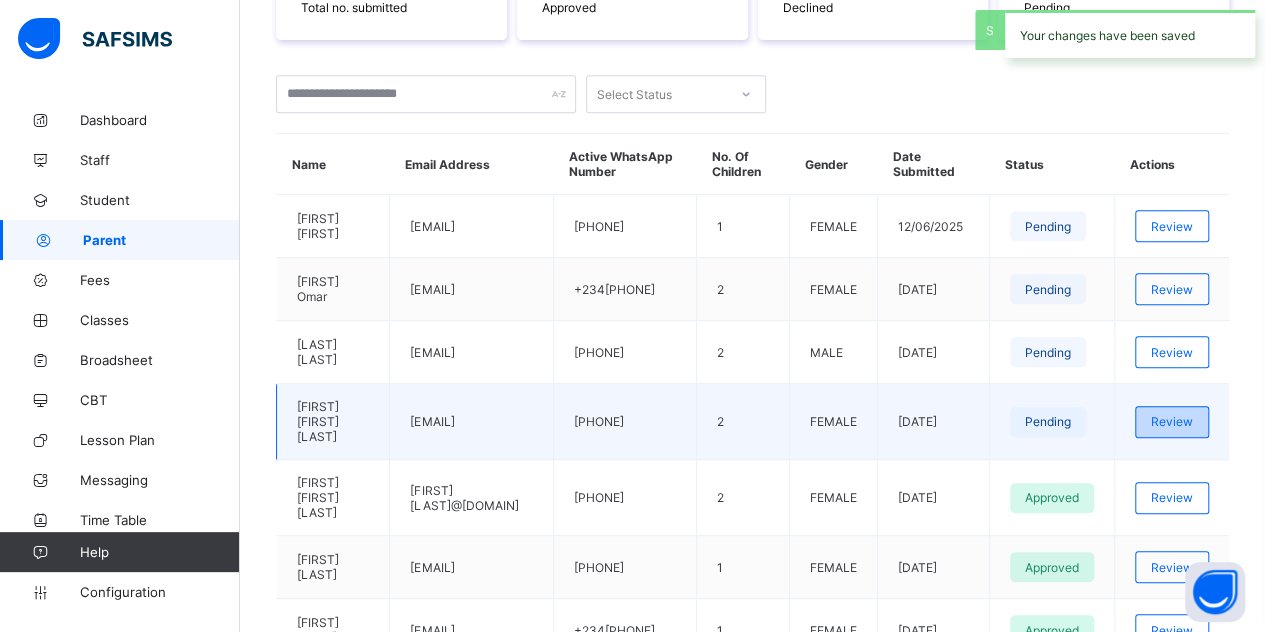 click on "Review" at bounding box center [1172, 421] 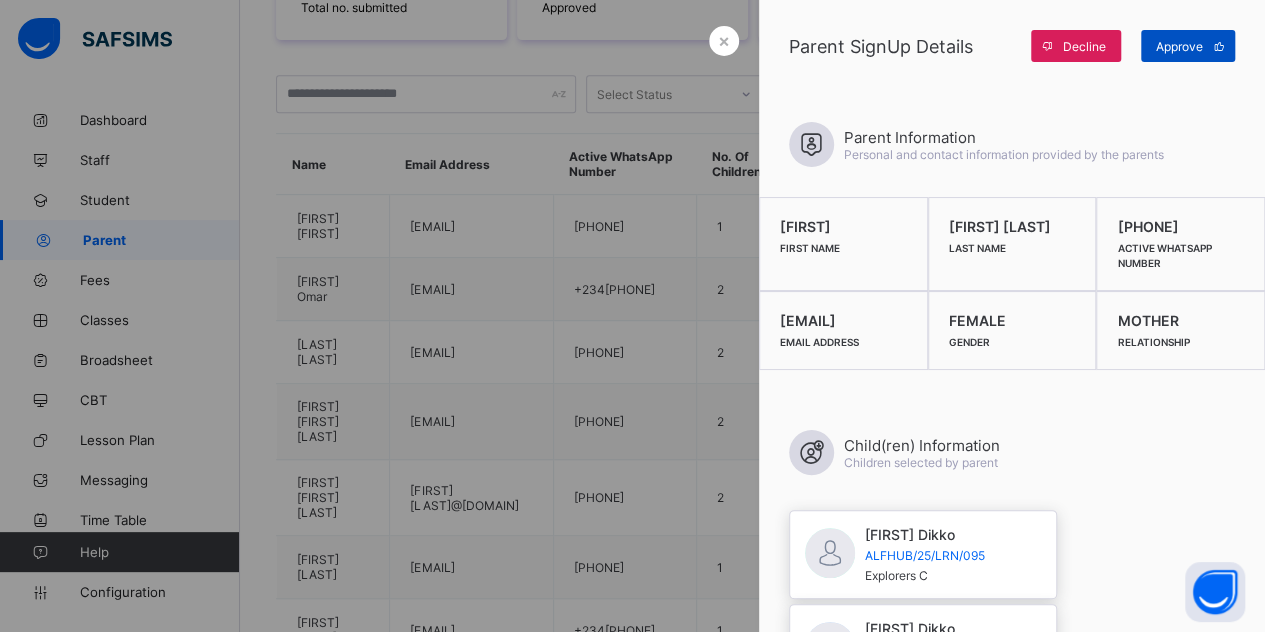 click on "Approve" at bounding box center (1179, 46) 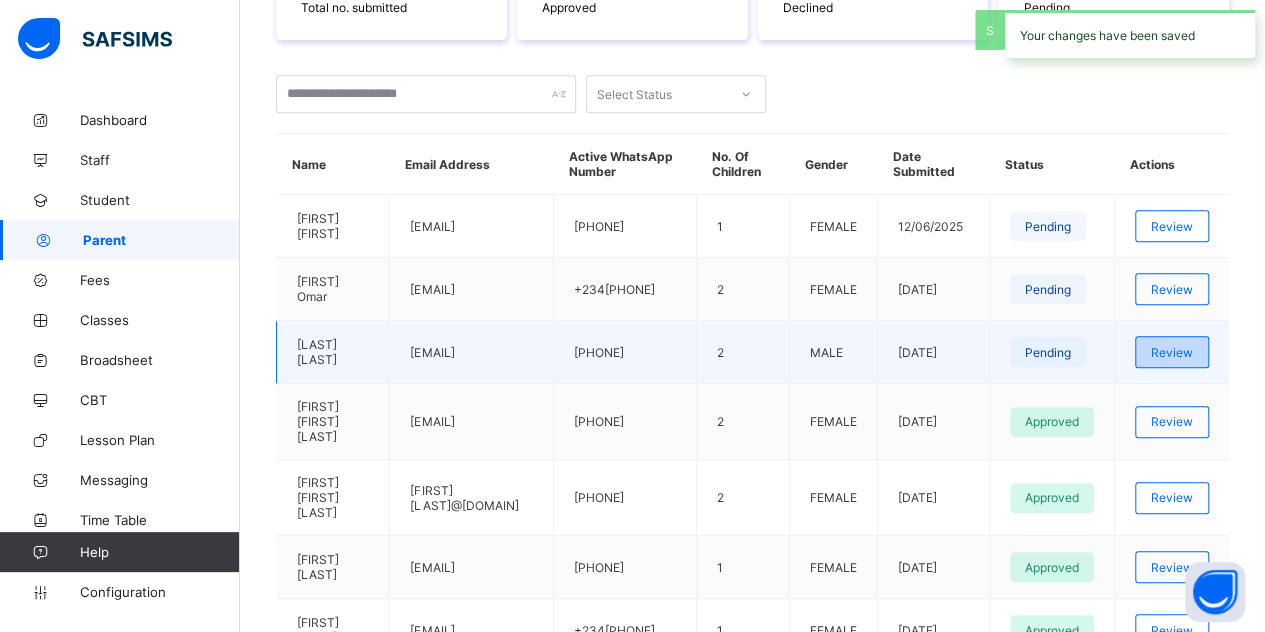 click on "Review" at bounding box center [1172, 352] 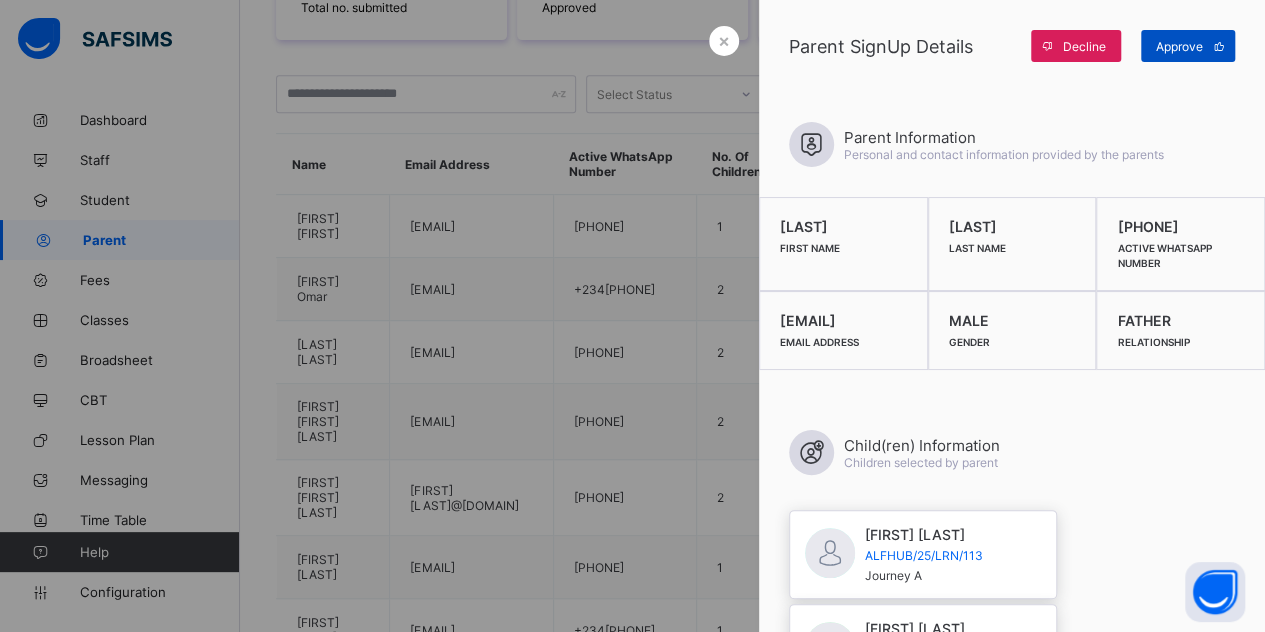 click on "Approve" at bounding box center [1188, 46] 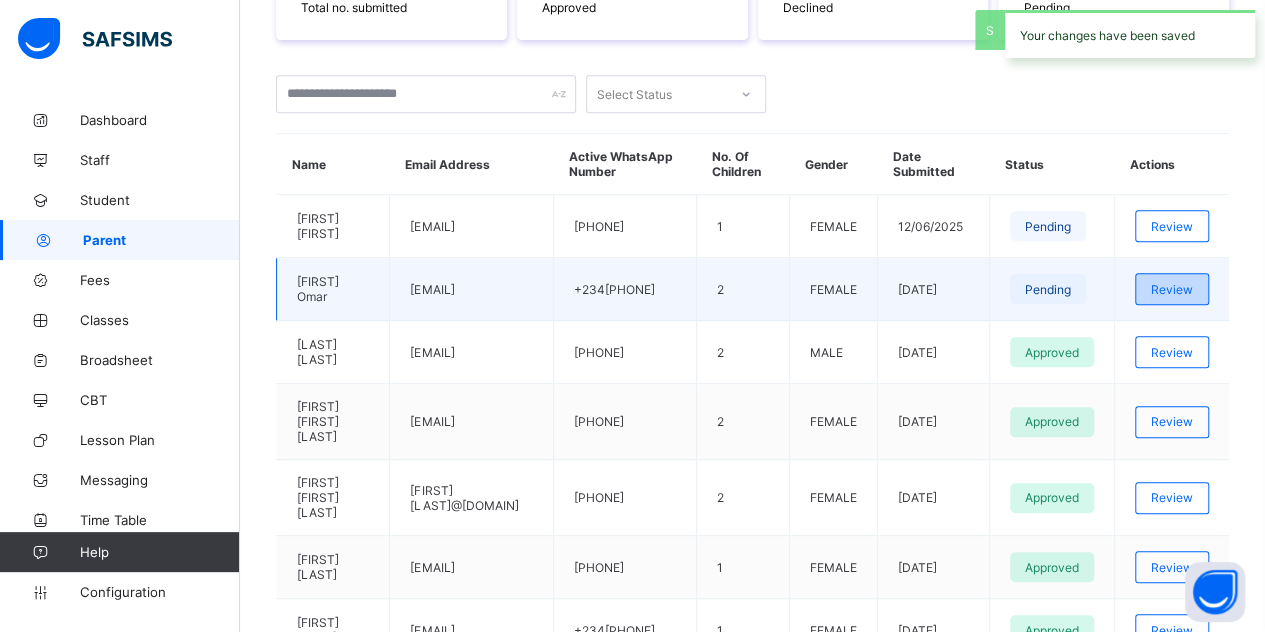 click on "Review" at bounding box center [1172, 289] 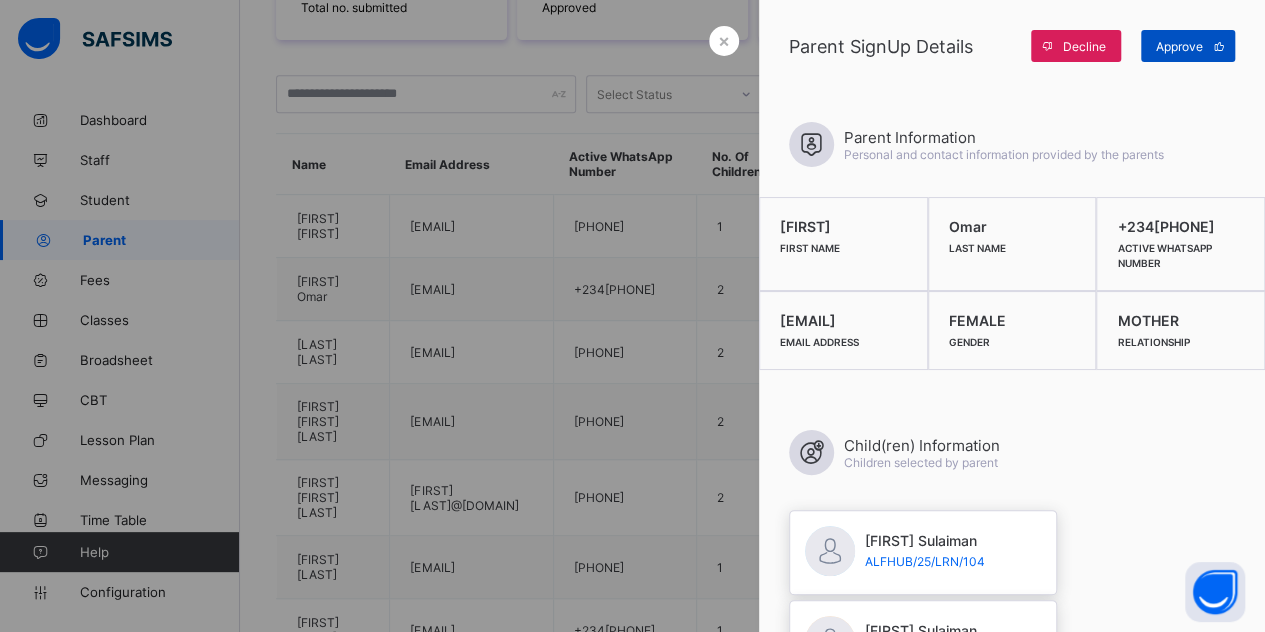 click on "Approve" at bounding box center (1188, 46) 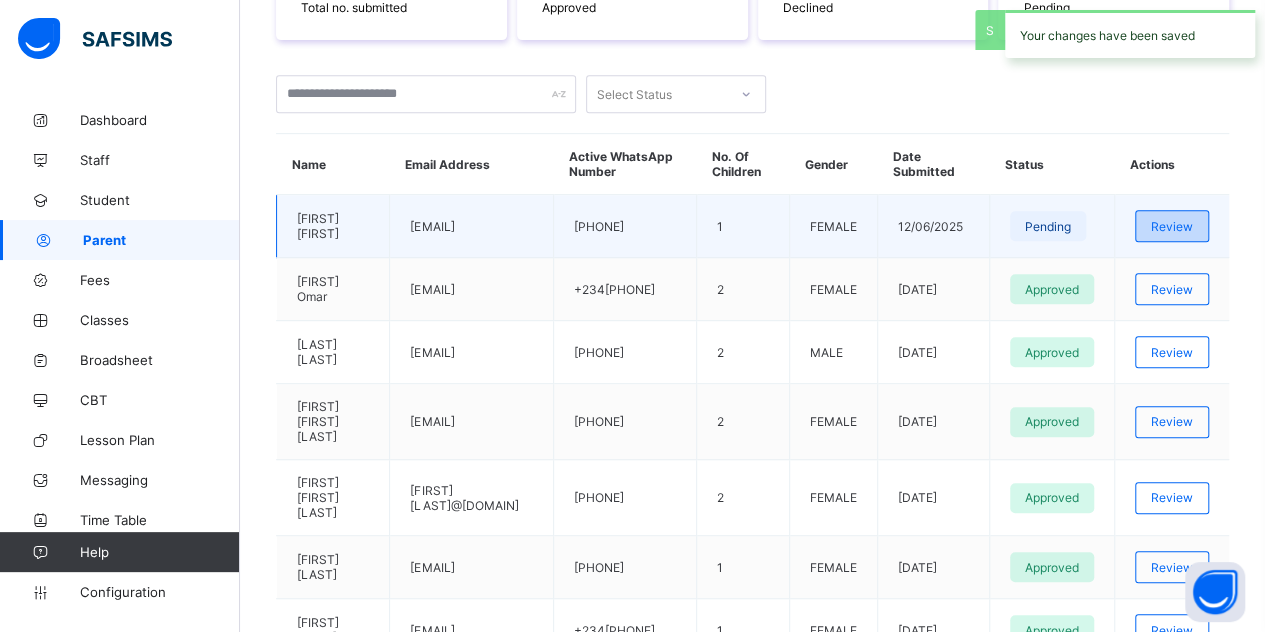 click on "Review" at bounding box center (1172, 226) 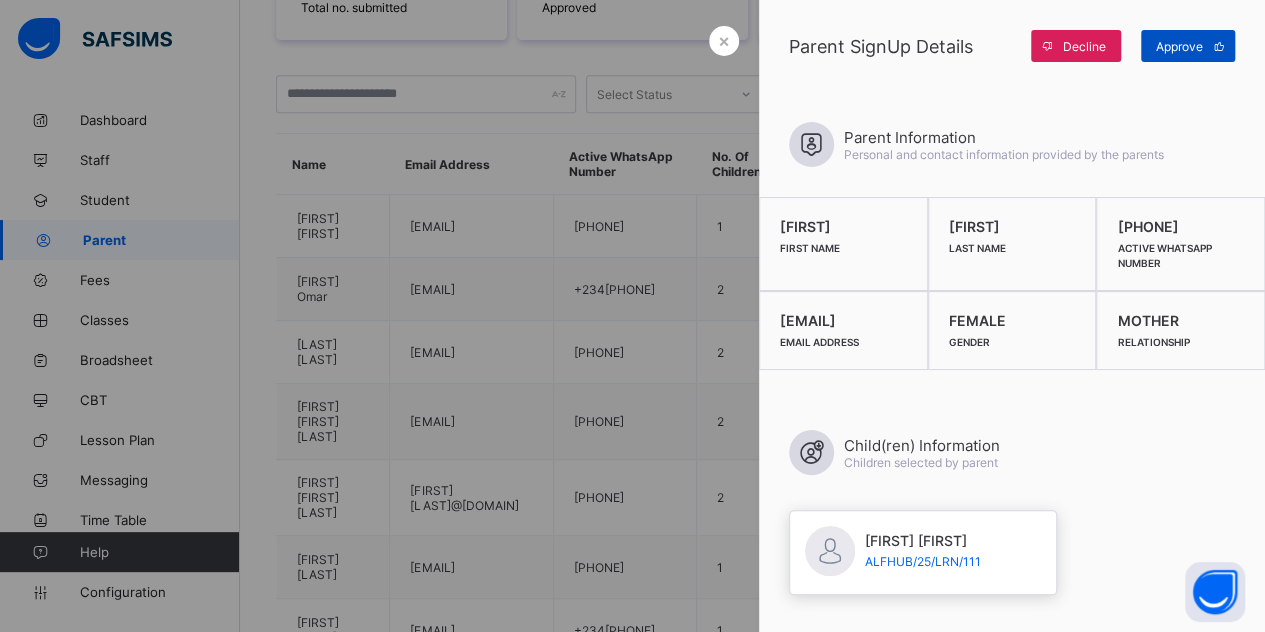 click on "Approve" at bounding box center (1188, 46) 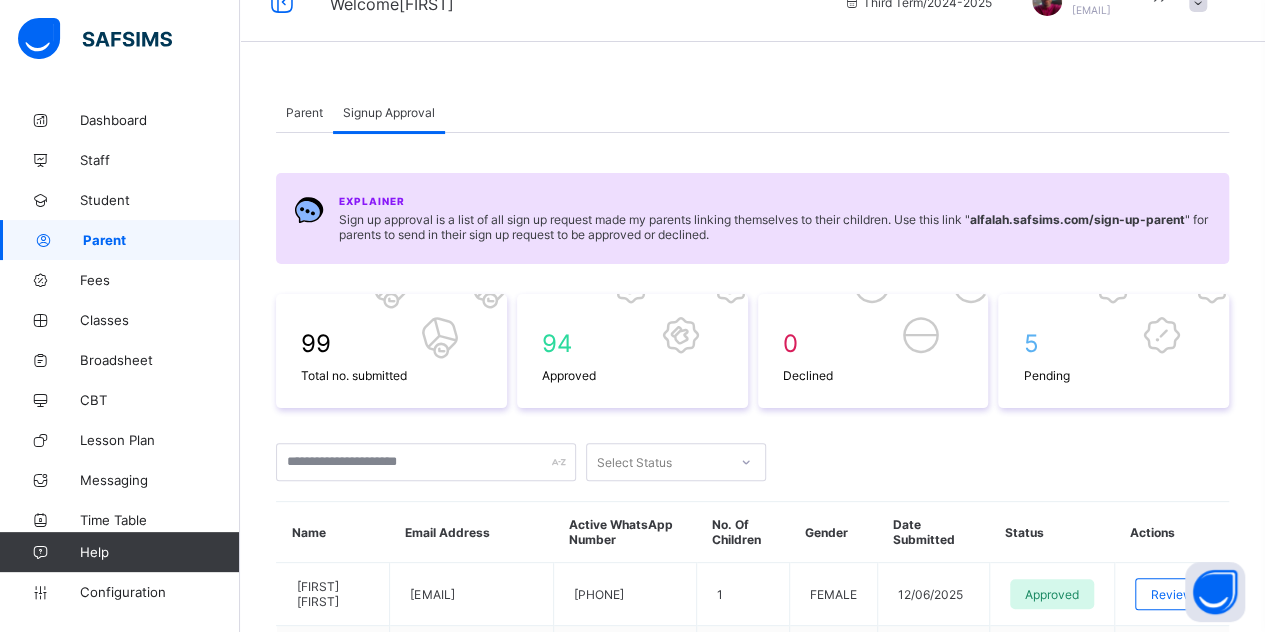 scroll, scrollTop: 0, scrollLeft: 0, axis: both 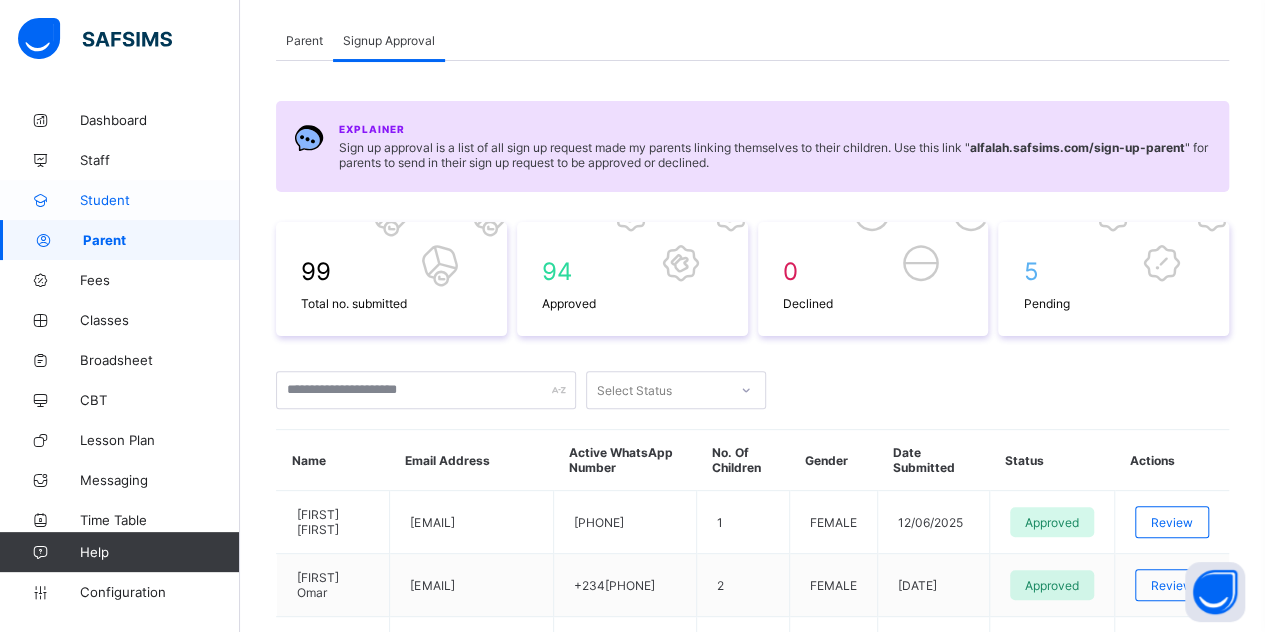 click on "Student" at bounding box center (120, 200) 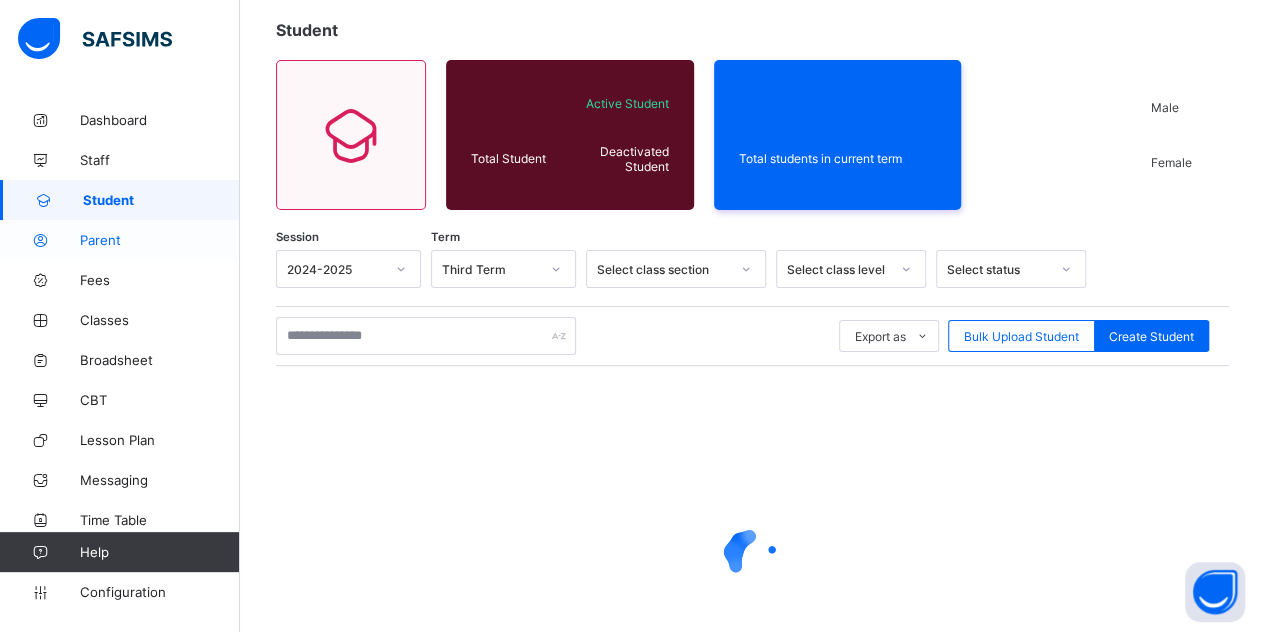 click on "Parent" at bounding box center (160, 240) 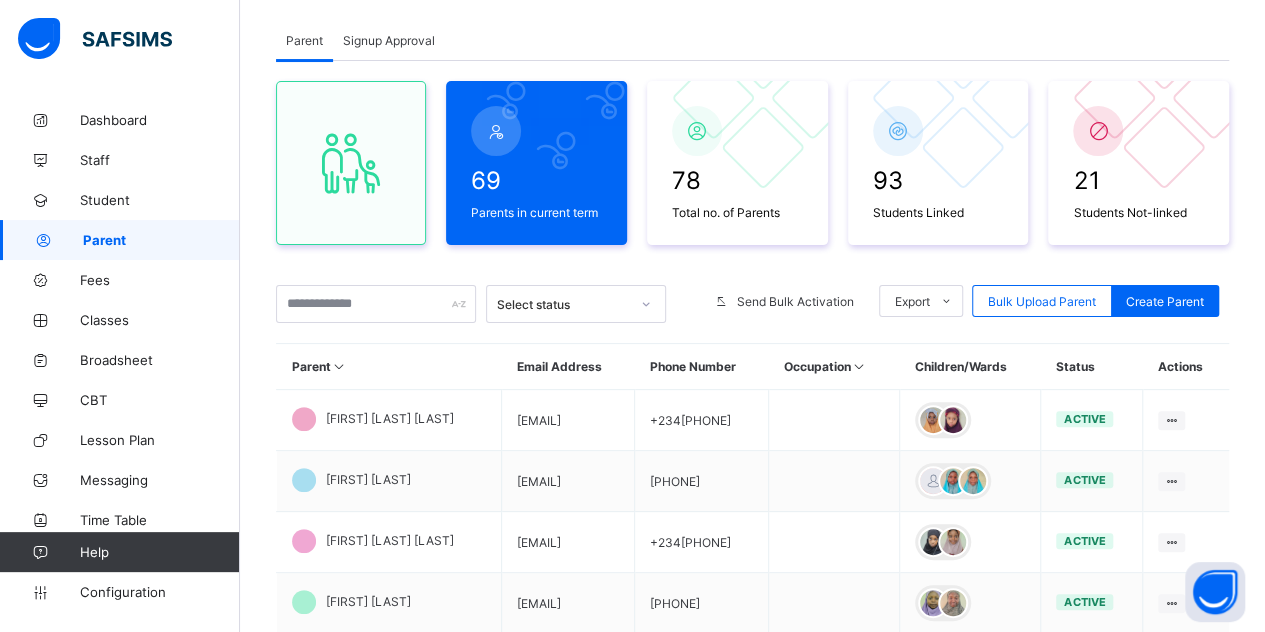 click on "Signup Approval" at bounding box center (389, 40) 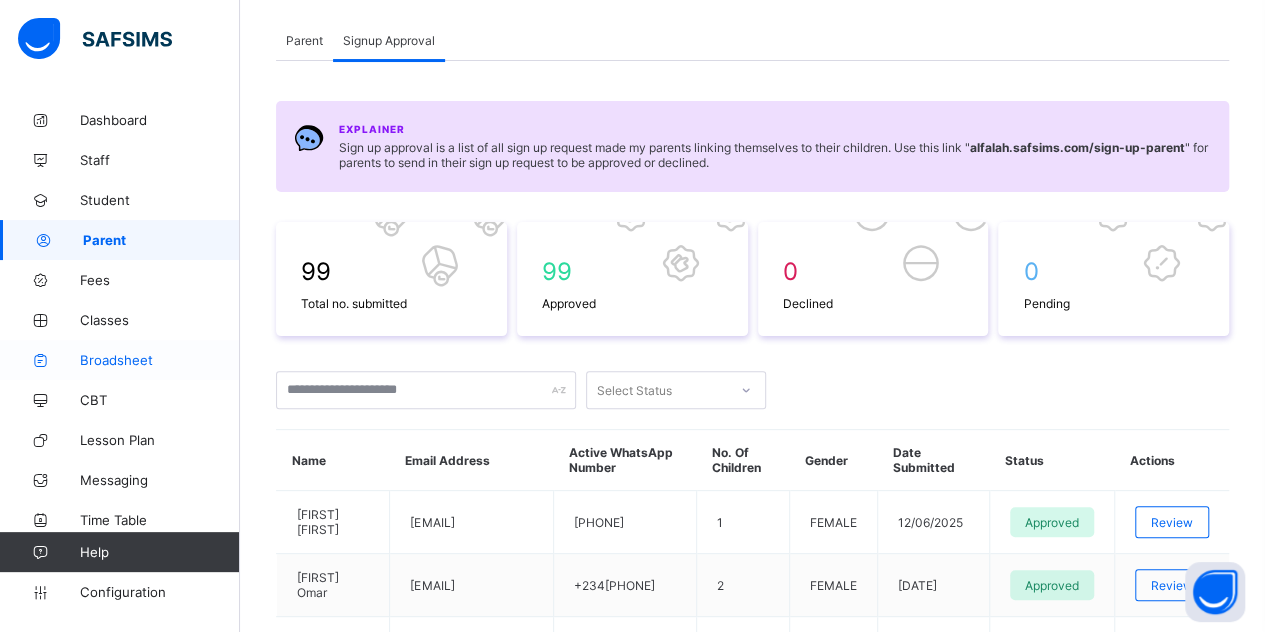 click on "Broadsheet" at bounding box center [160, 360] 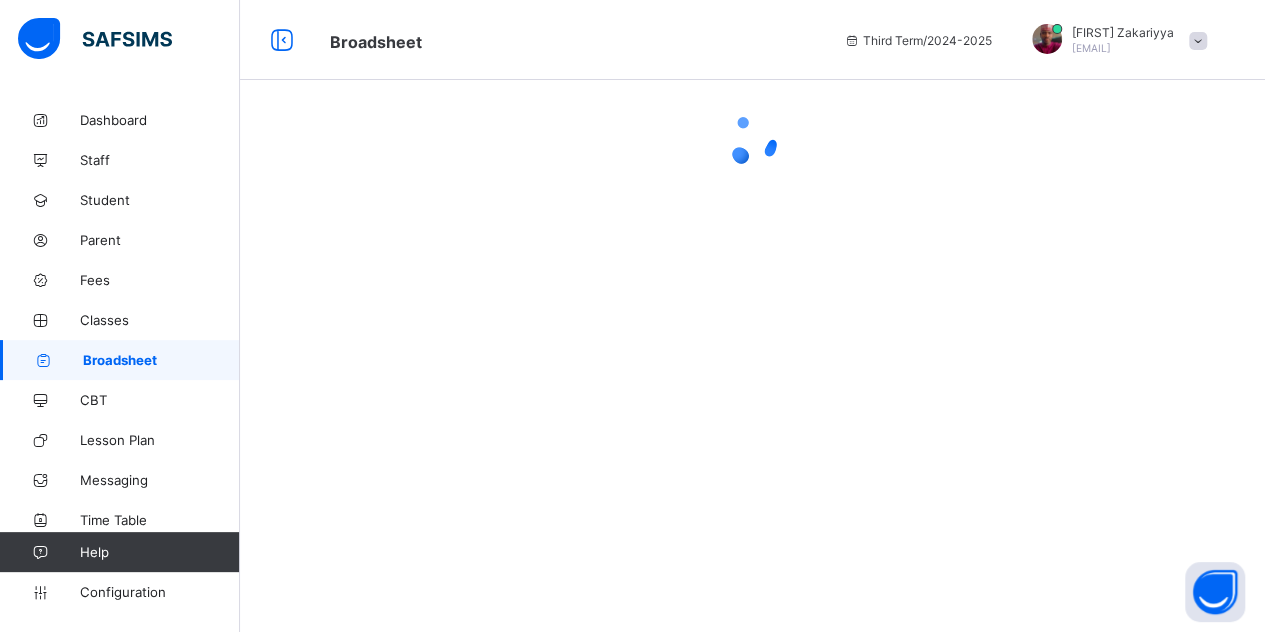 scroll, scrollTop: 0, scrollLeft: 0, axis: both 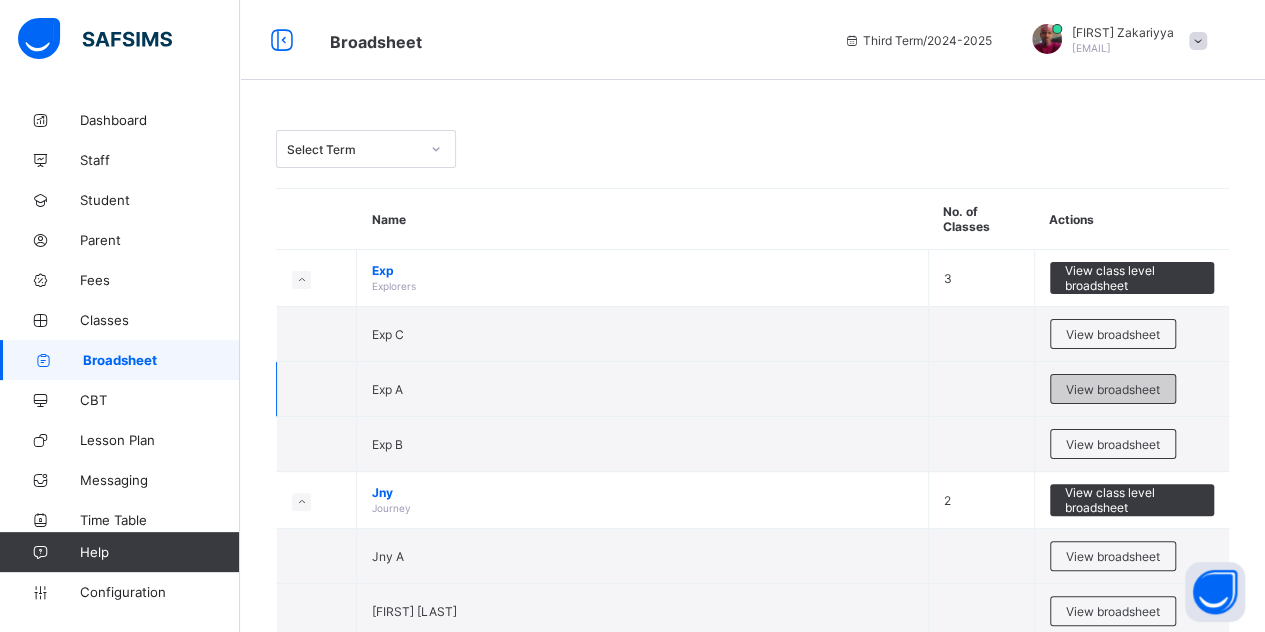 click on "View broadsheet" at bounding box center [1113, 389] 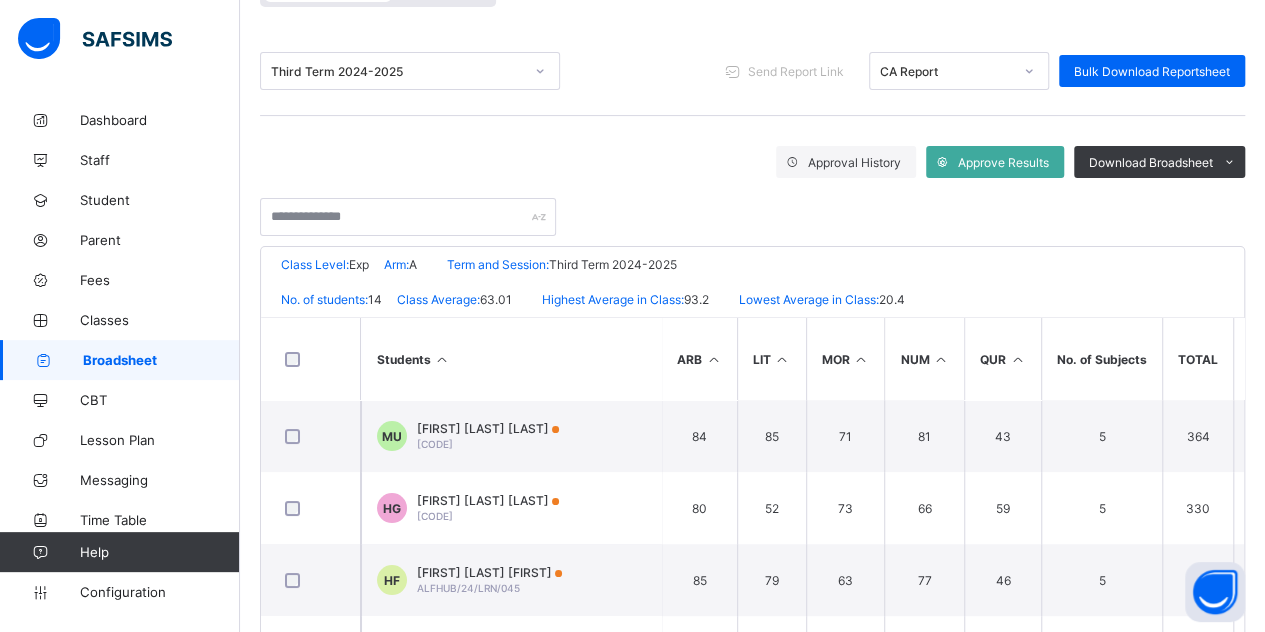 scroll, scrollTop: 220, scrollLeft: 0, axis: vertical 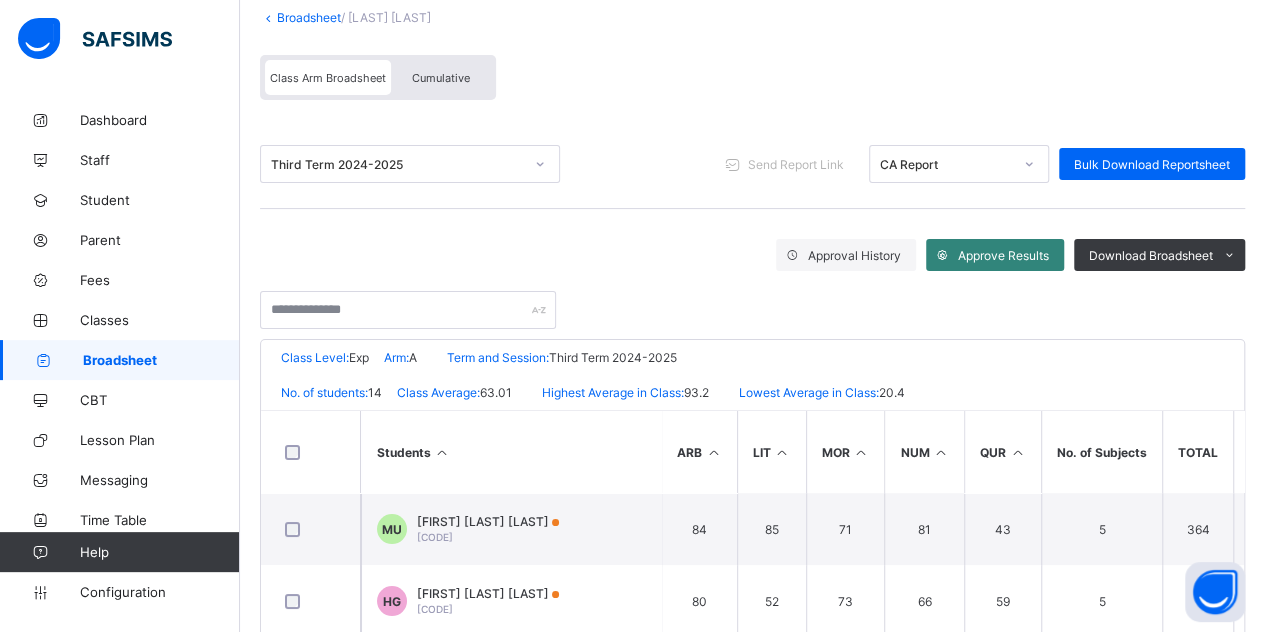 click on "Approve Results" at bounding box center (1003, 255) 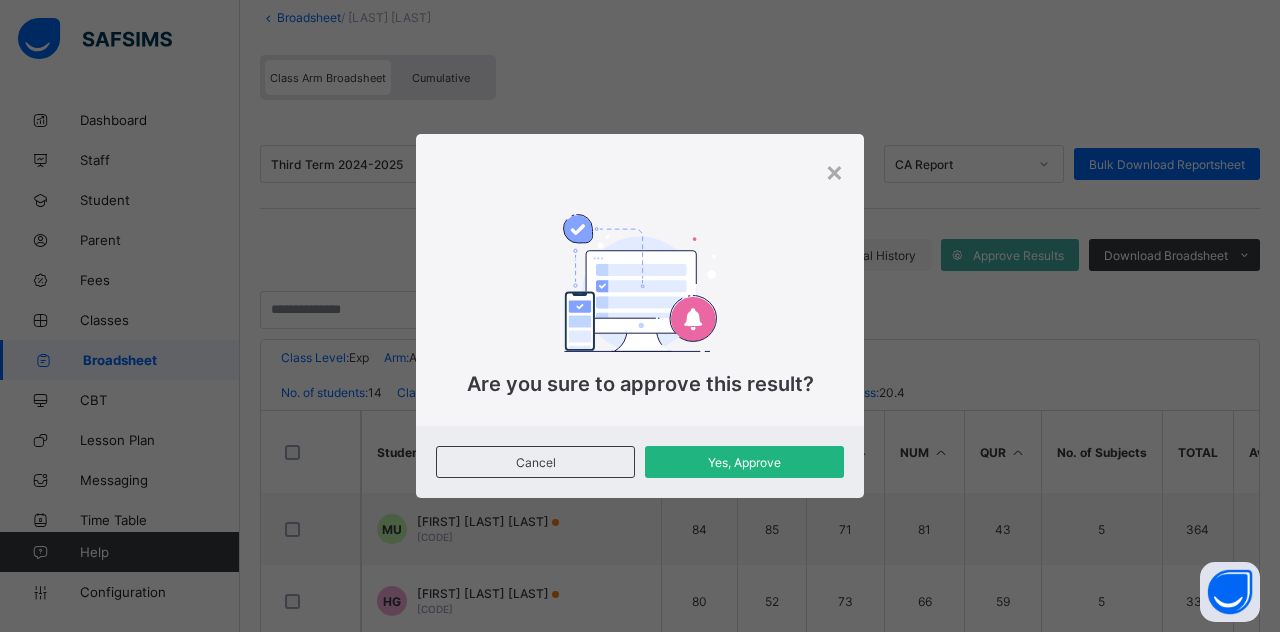 click on "Yes, Approve" at bounding box center (744, 462) 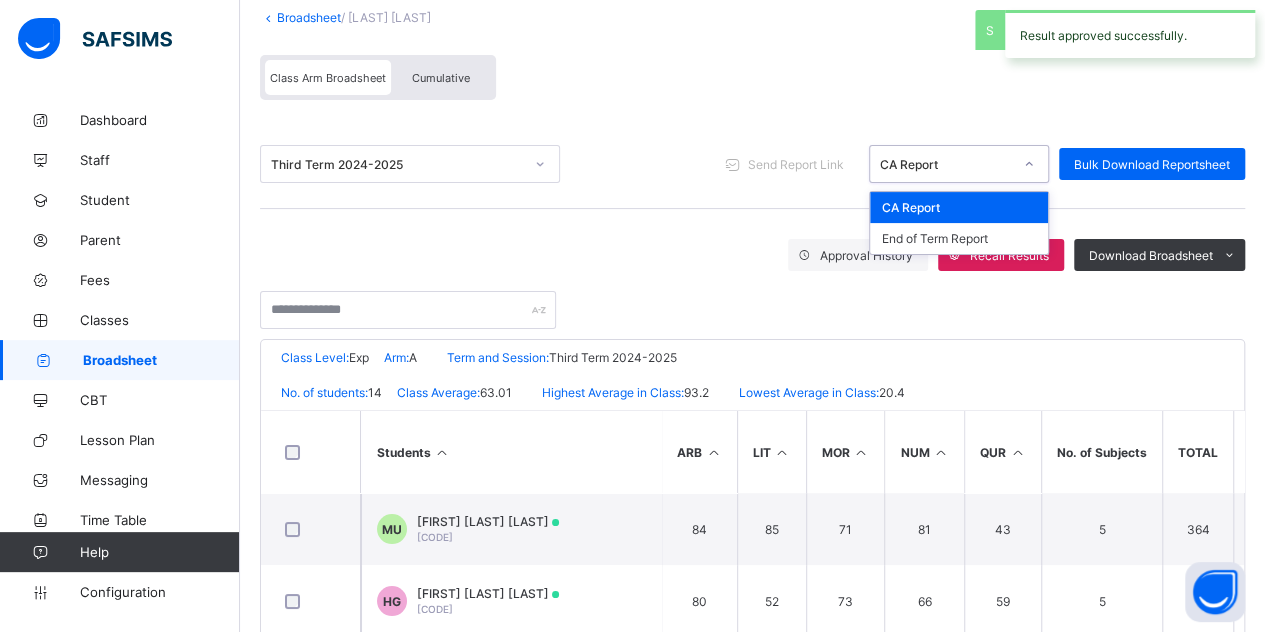 click 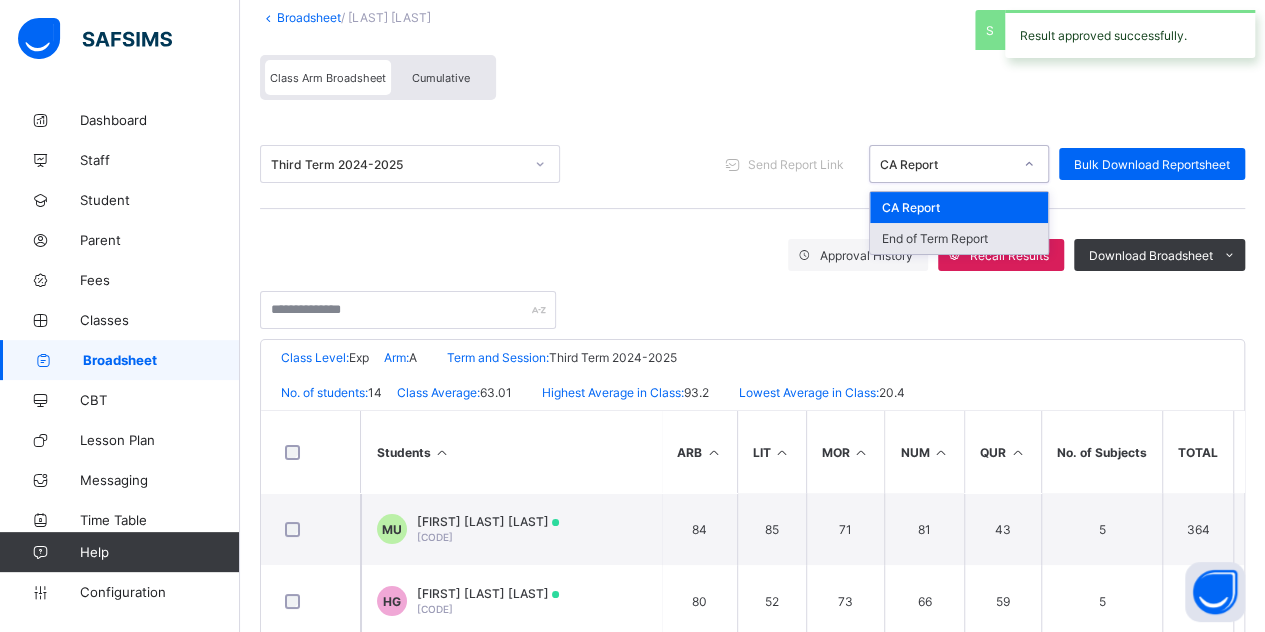 click on "End of Term Report" at bounding box center [959, 238] 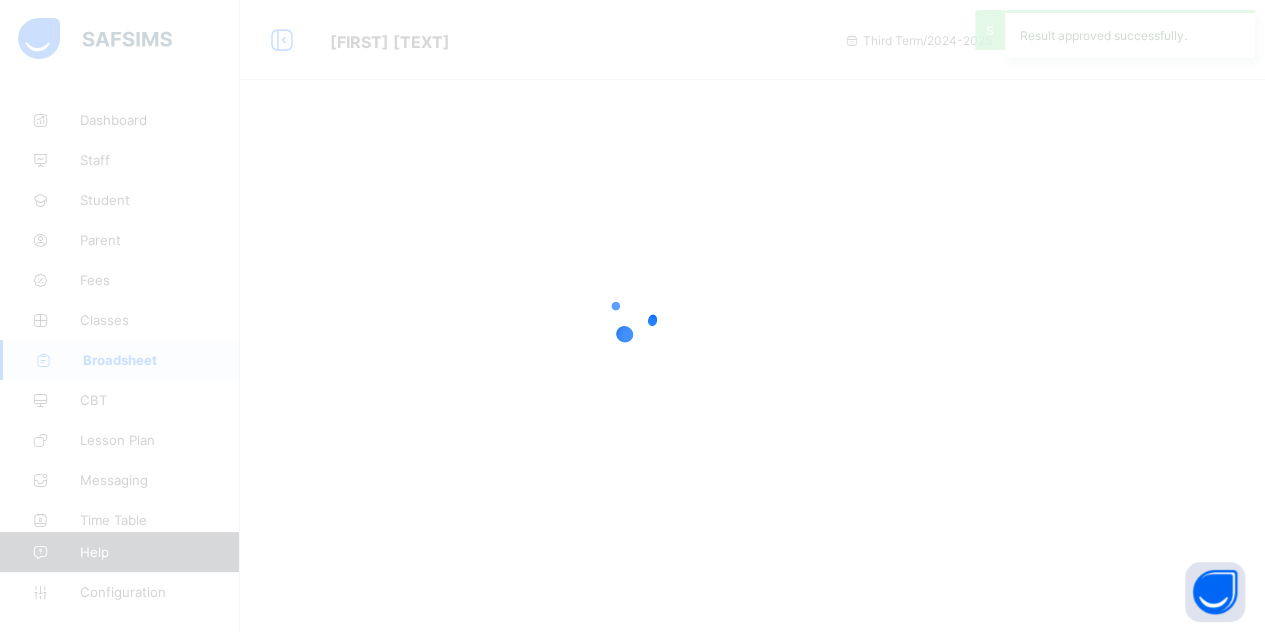 scroll, scrollTop: 0, scrollLeft: 0, axis: both 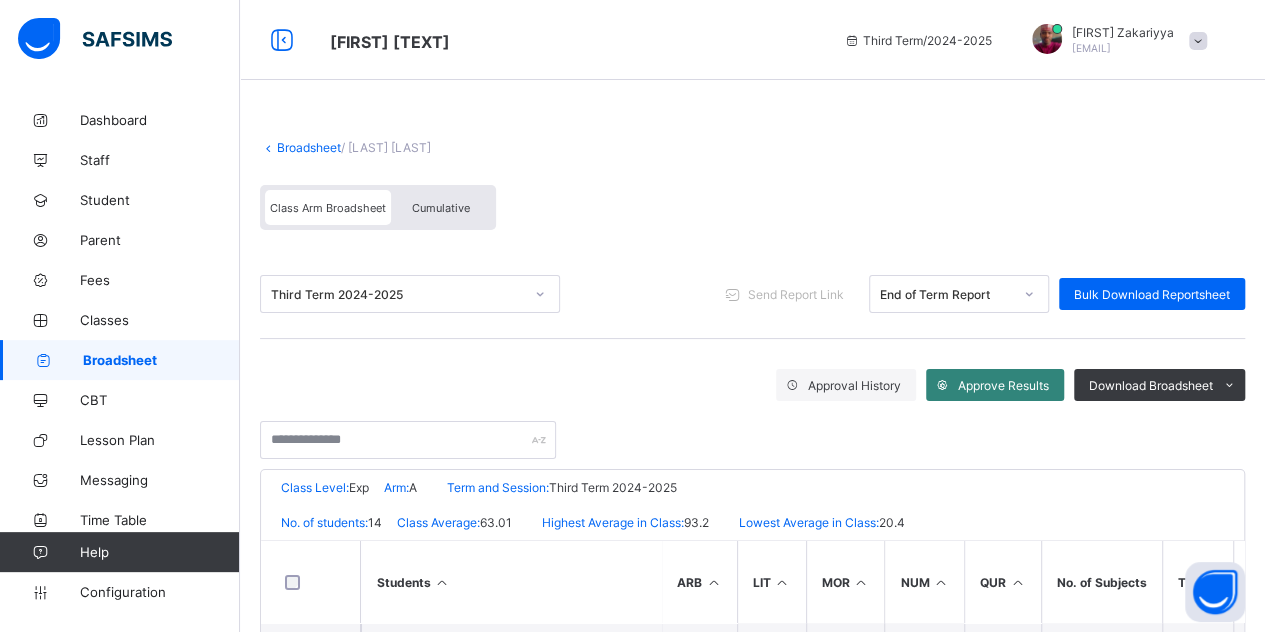 click on "Approve Results" at bounding box center (1003, 385) 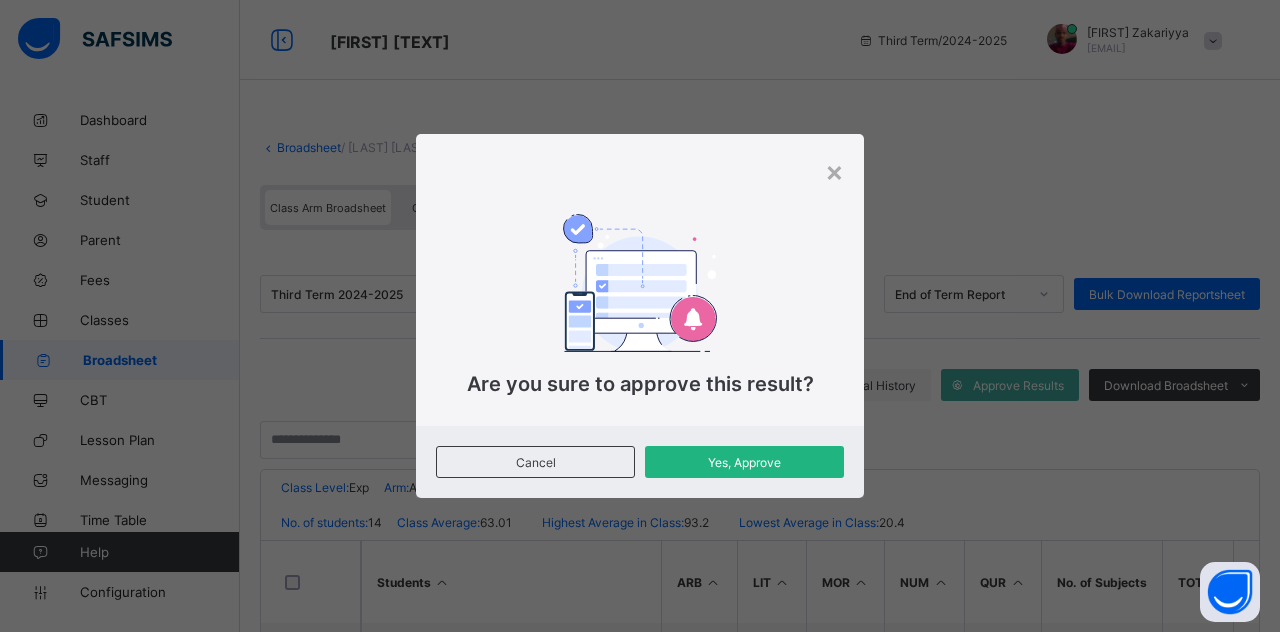 click on "Yes, Approve" at bounding box center (744, 462) 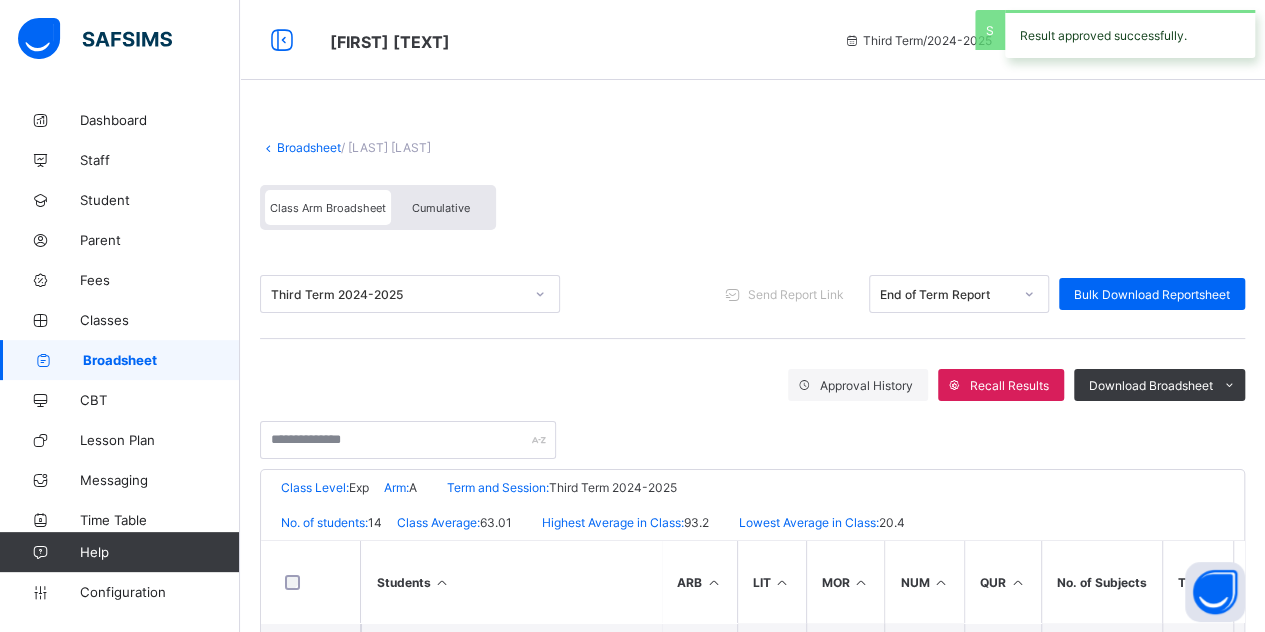 click on "Cumulative" at bounding box center [441, 207] 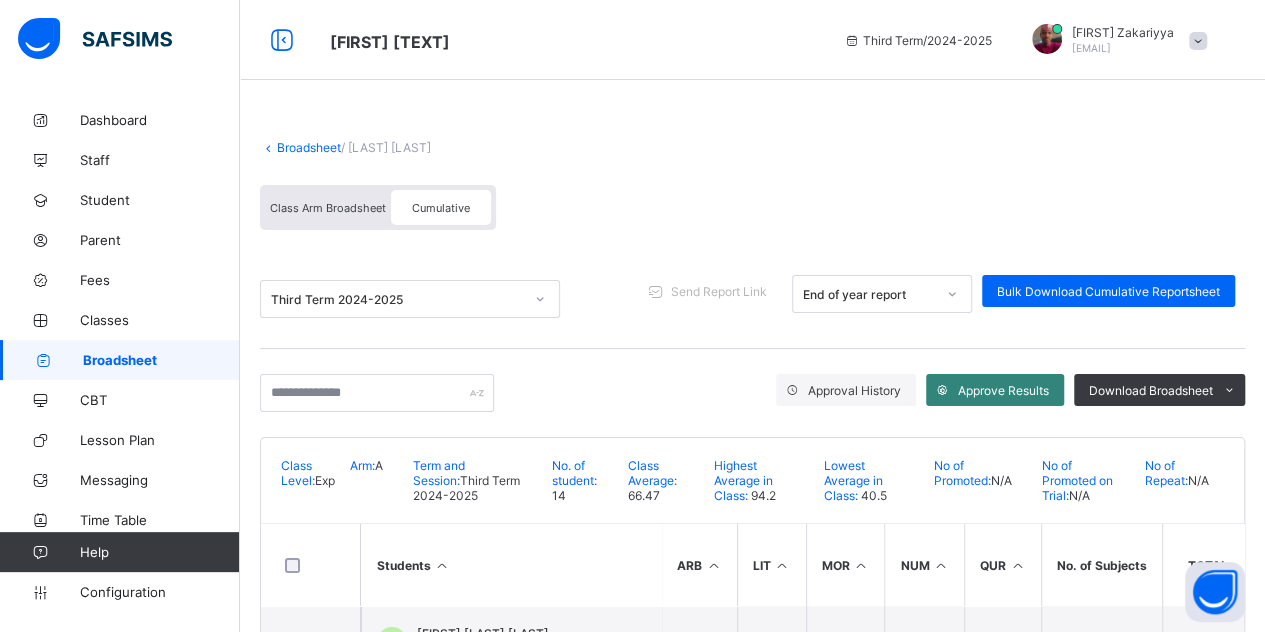click on "Approve Results" at bounding box center [1003, 390] 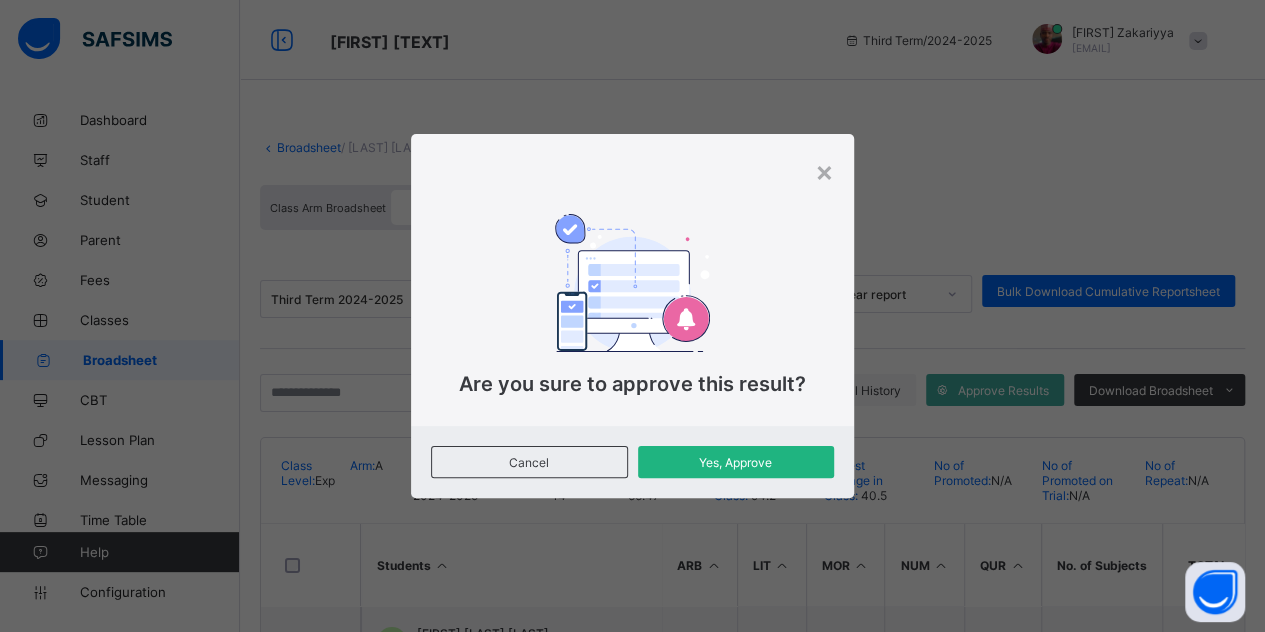 click on "Yes, Approve" at bounding box center (736, 462) 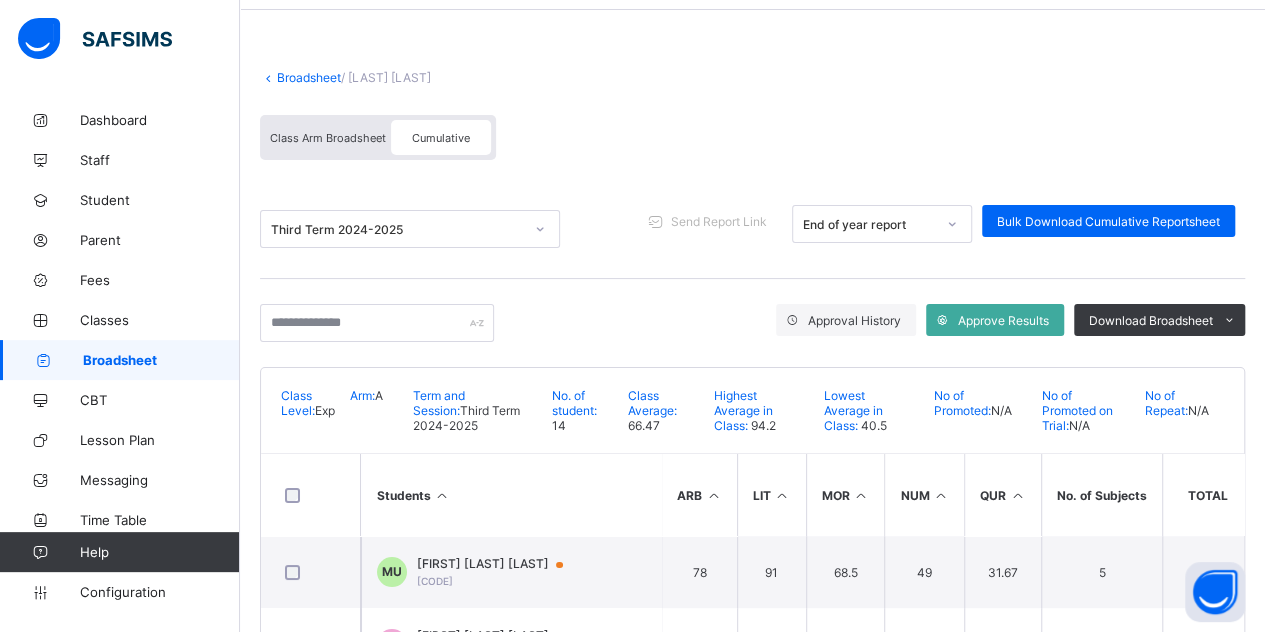 scroll, scrollTop: 34, scrollLeft: 0, axis: vertical 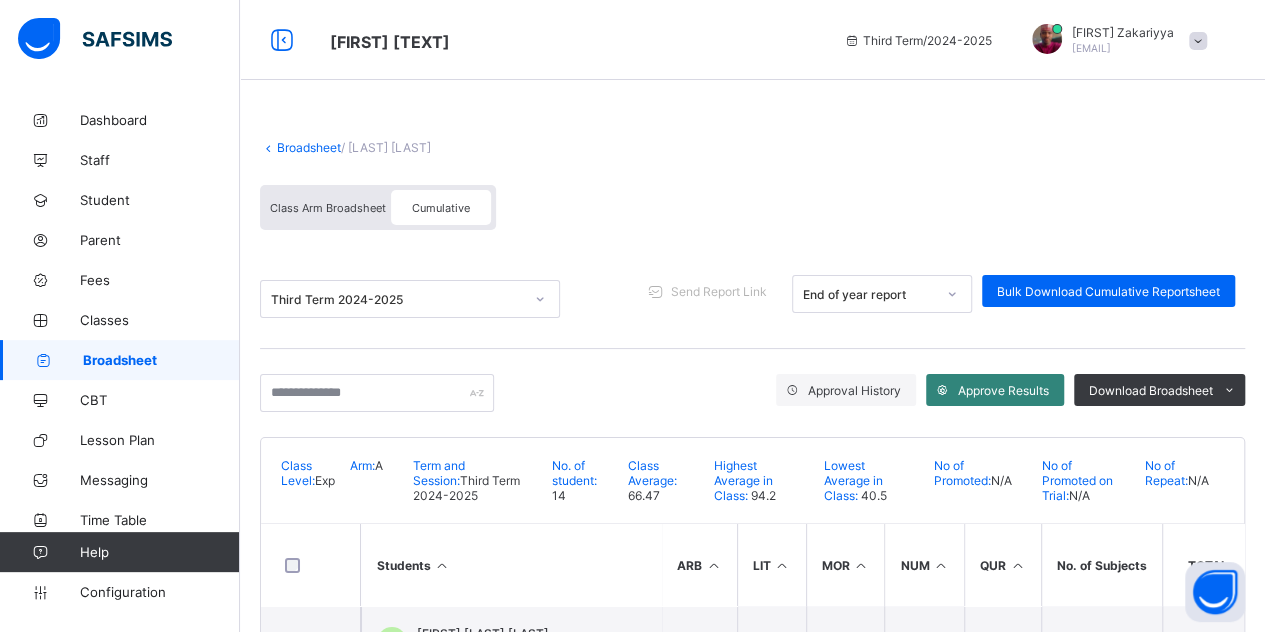 click on "Approve Results" at bounding box center (1003, 390) 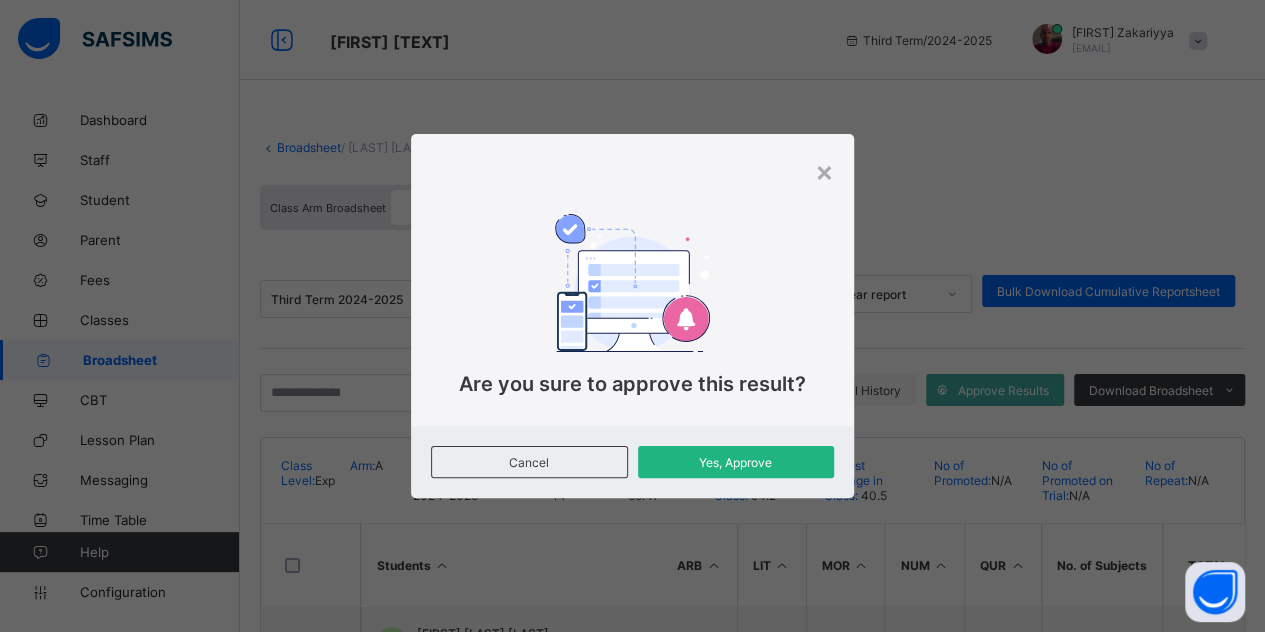 click on "Yes, Approve" at bounding box center [736, 462] 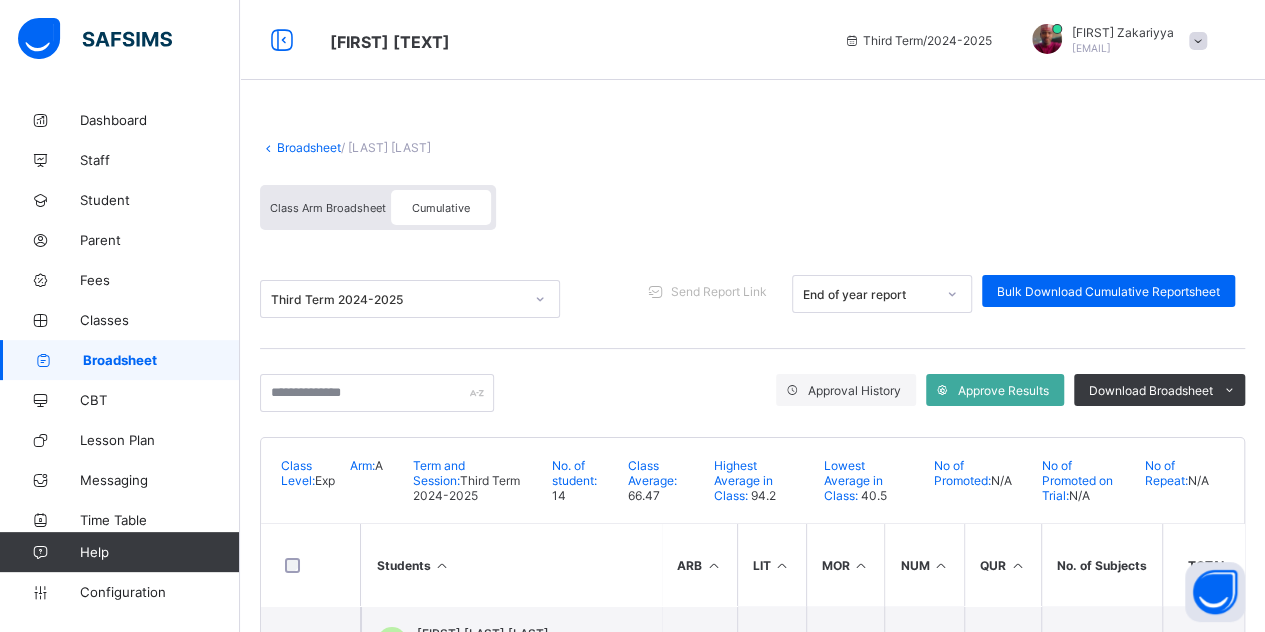 click on "Class Arm Broadsheet" at bounding box center (328, 208) 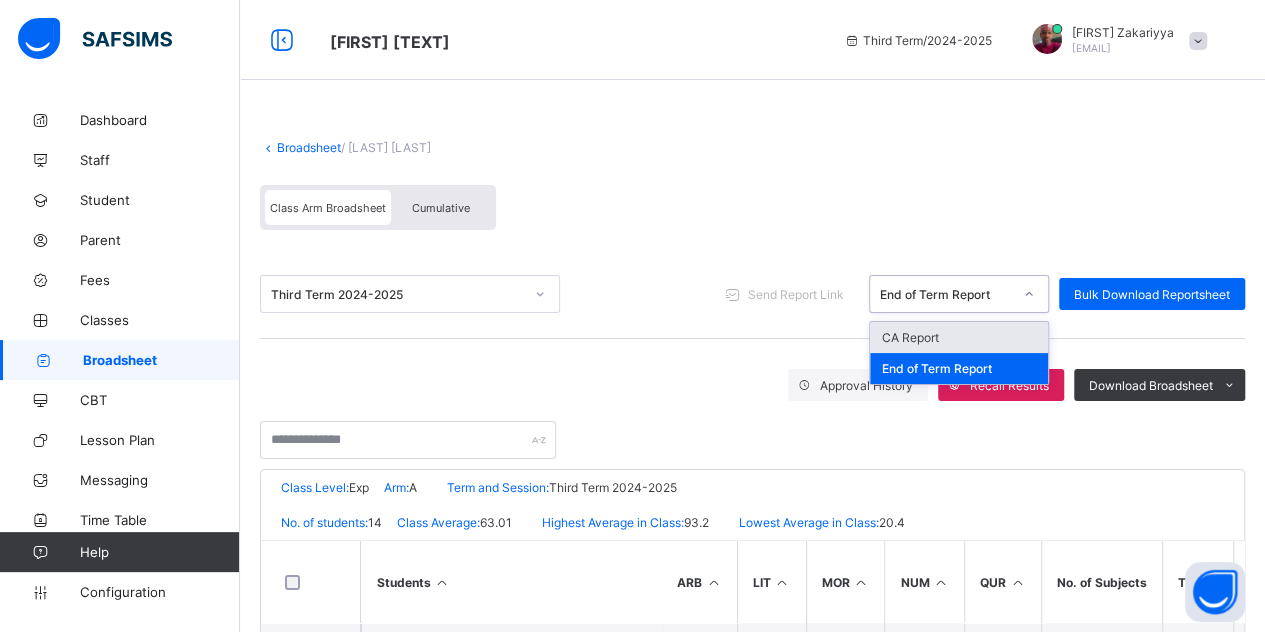 click on "End of Term Report" at bounding box center [959, 294] 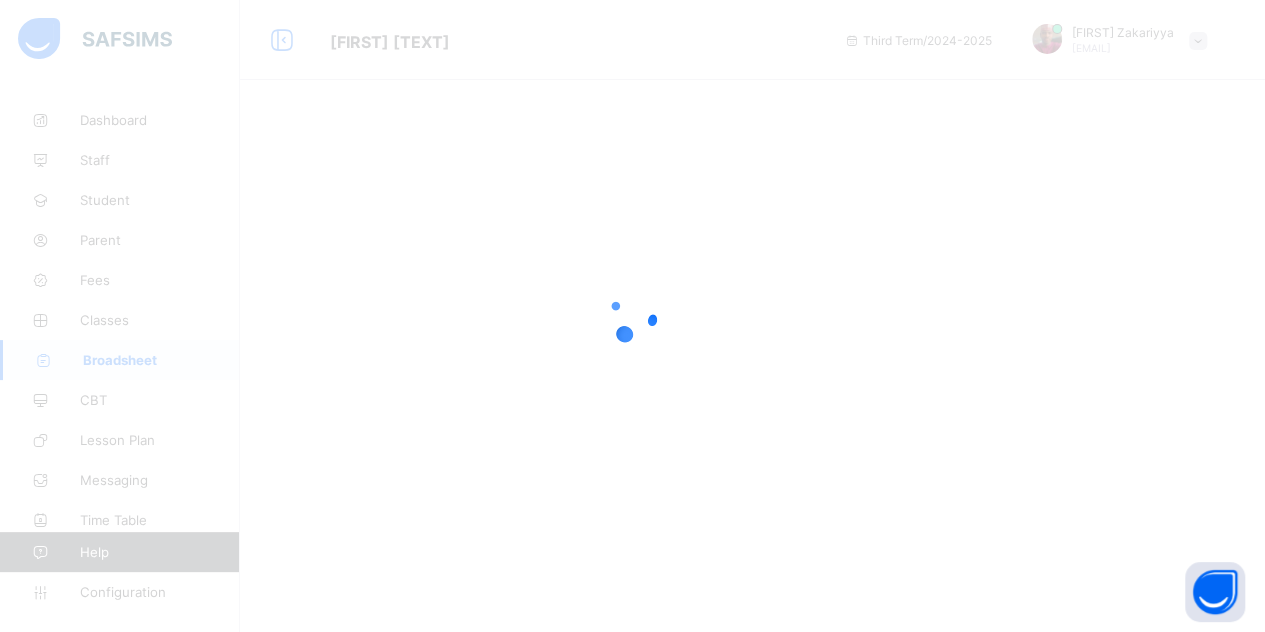 scroll, scrollTop: 0, scrollLeft: 0, axis: both 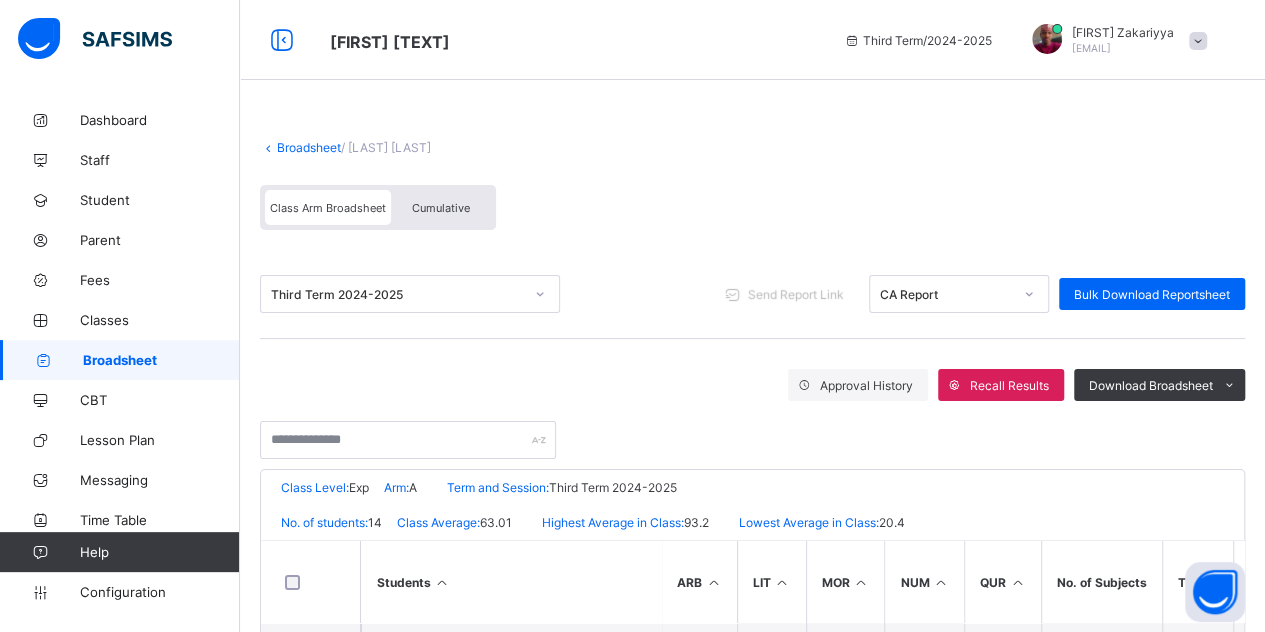 click on "Send Report Link" at bounding box center (796, 294) 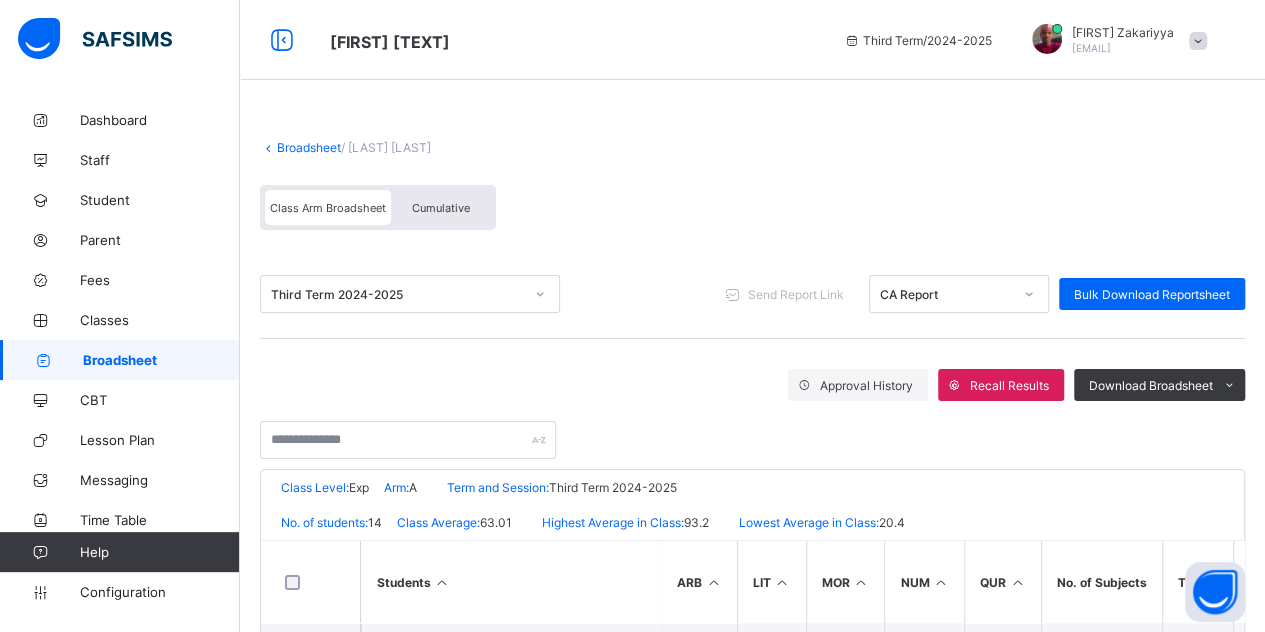 click on "Cumulative" at bounding box center (441, 208) 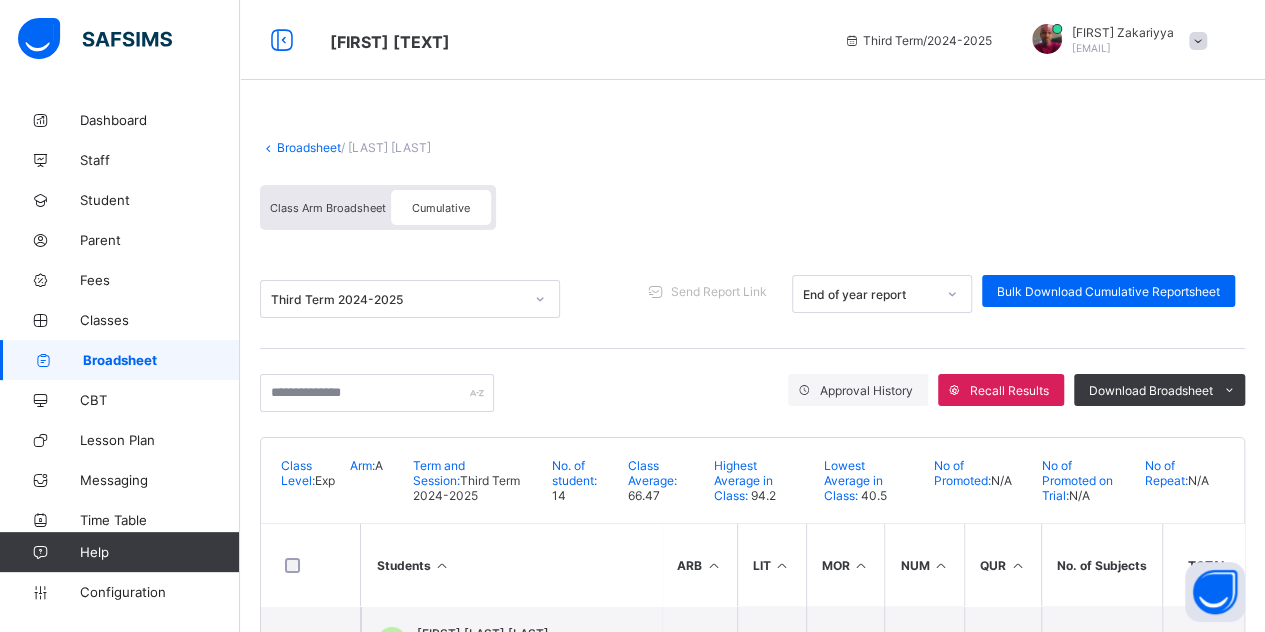 click on "Broadsheet" at bounding box center (309, 147) 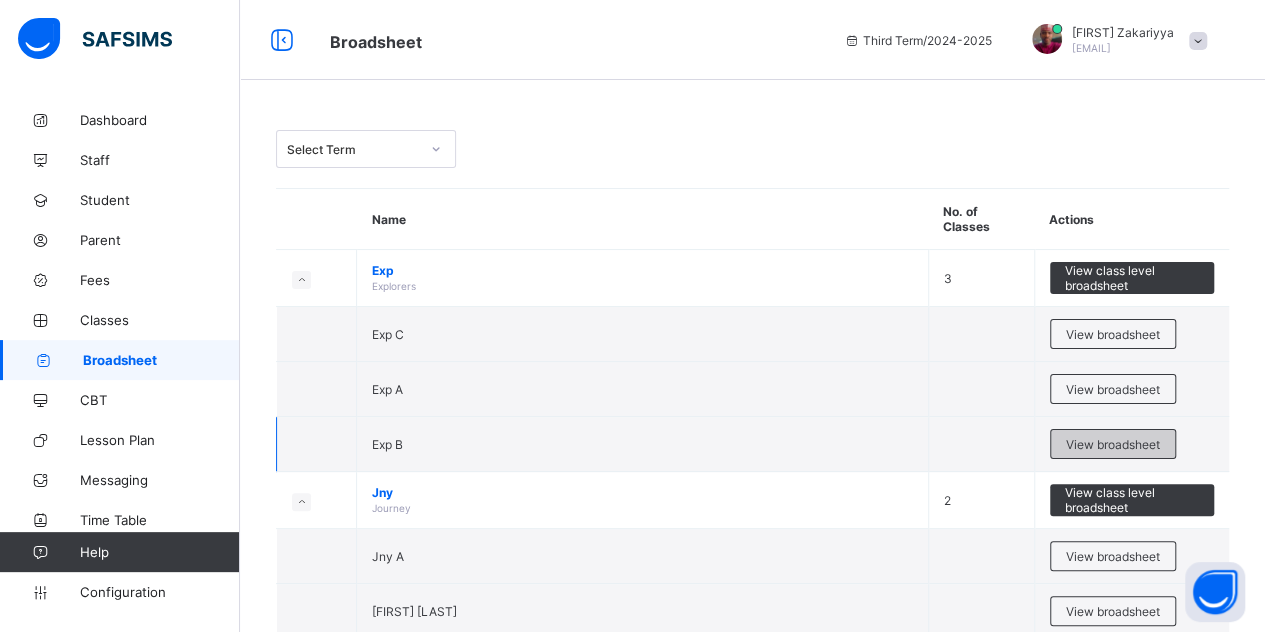 click on "View broadsheet" at bounding box center (1113, 444) 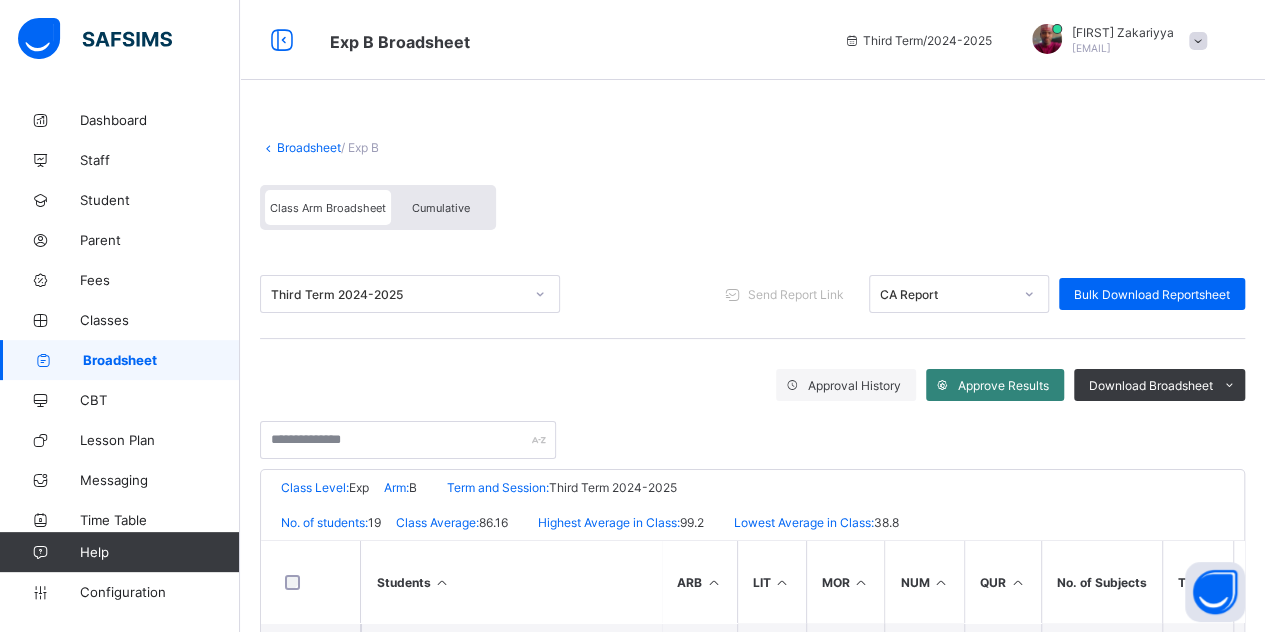 click on "Approve Results" at bounding box center (995, 385) 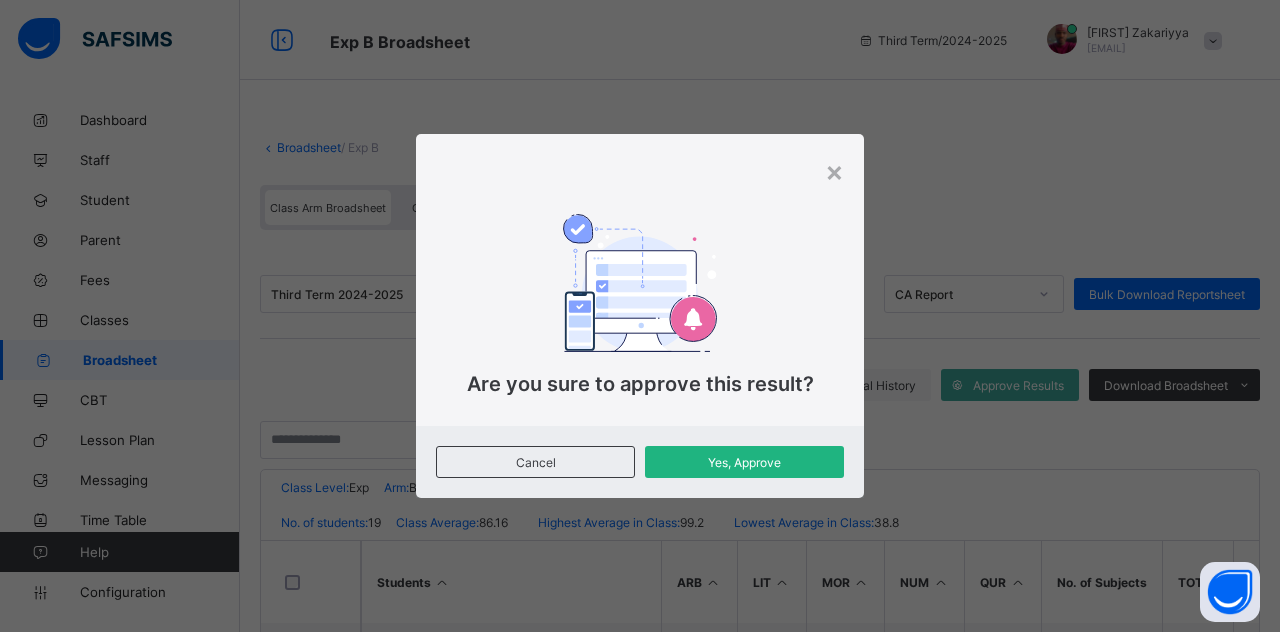 click on "Yes, Approve" at bounding box center (744, 462) 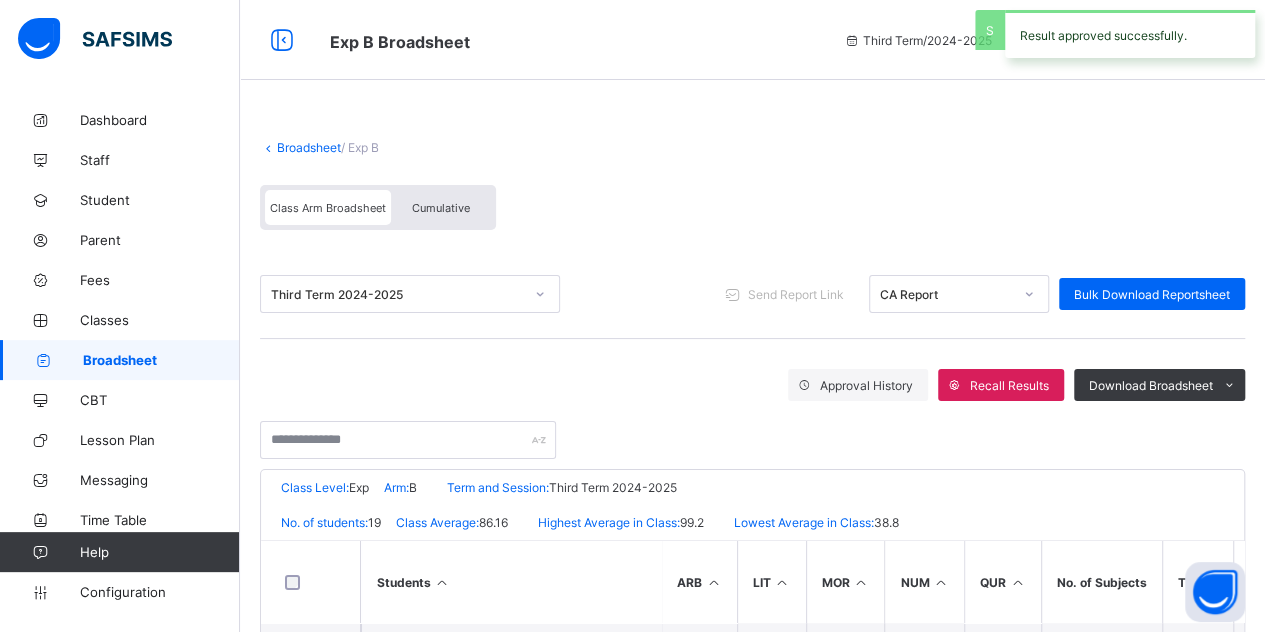 click on "CA Report" at bounding box center [940, 294] 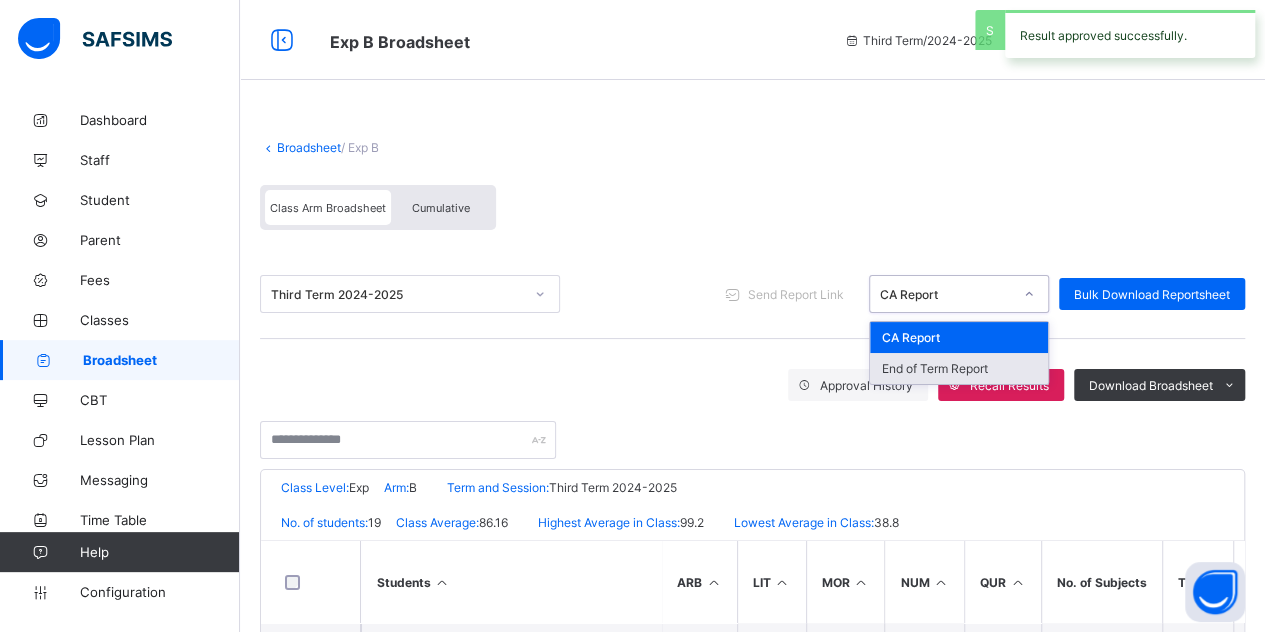 click on "End of Term Report" at bounding box center (959, 368) 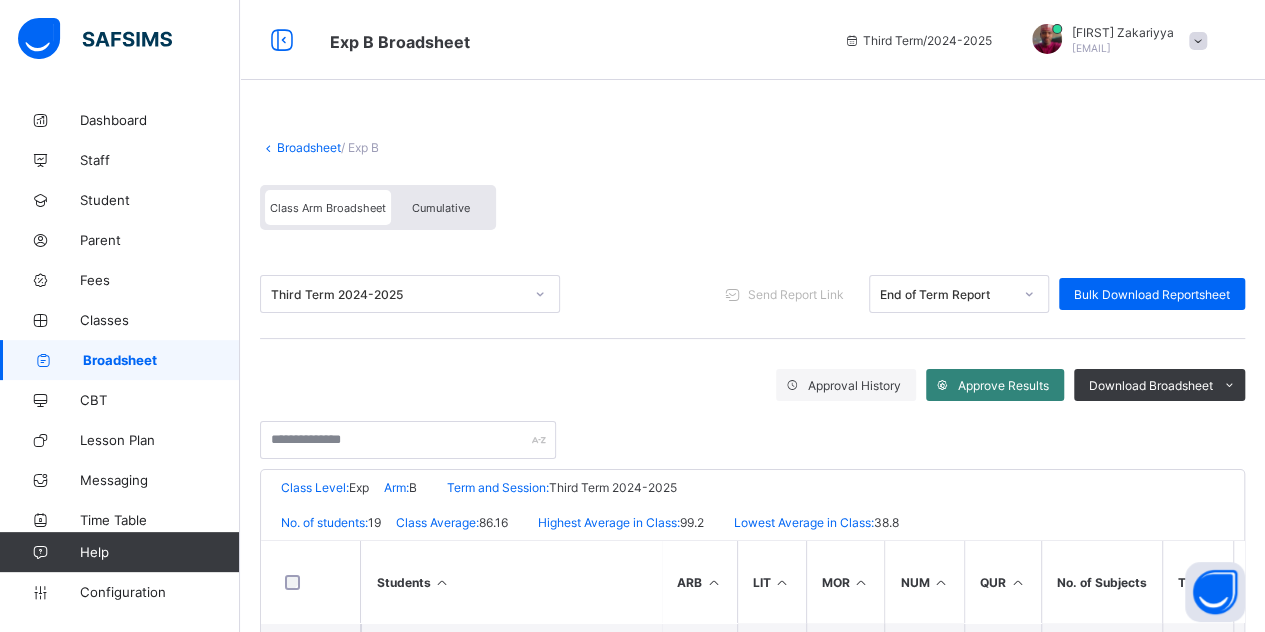 click on "Approve Results" at bounding box center [995, 385] 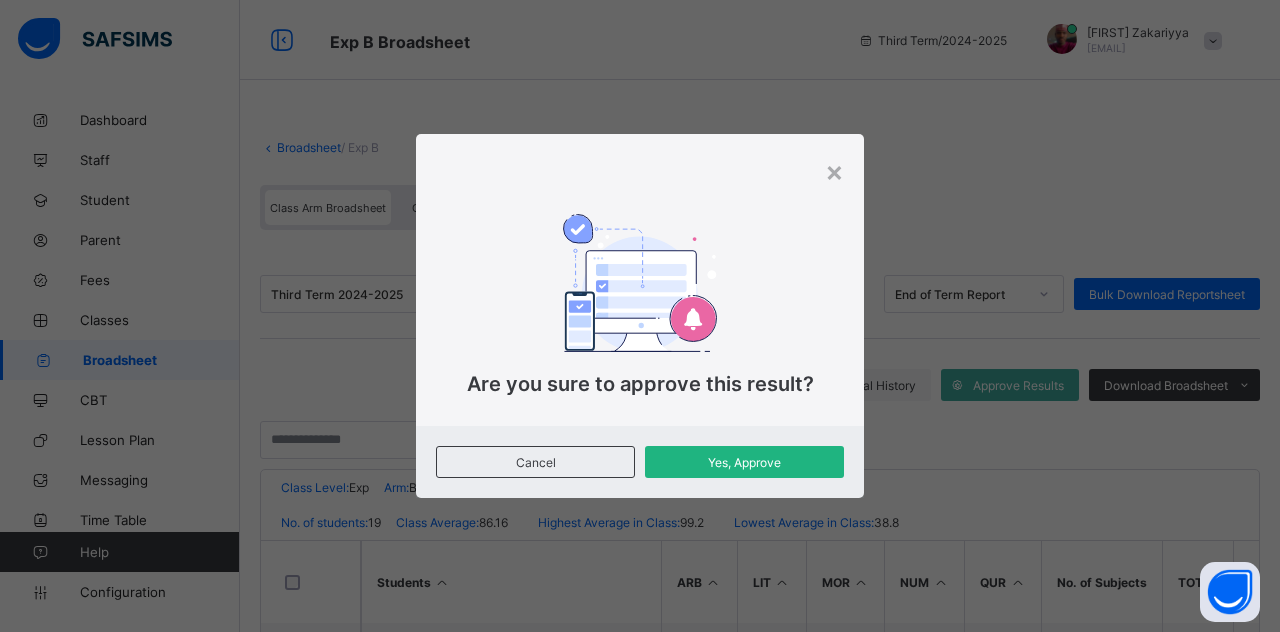 click on "Yes, Approve" at bounding box center [744, 462] 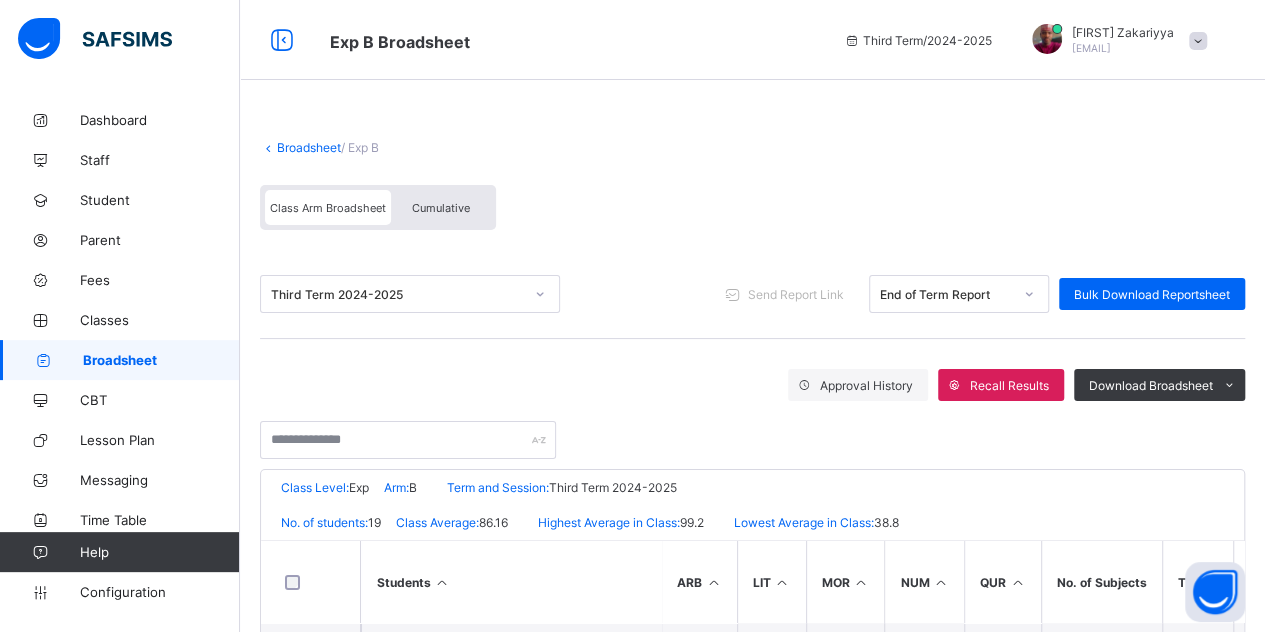 click on "Cumulative" at bounding box center (441, 208) 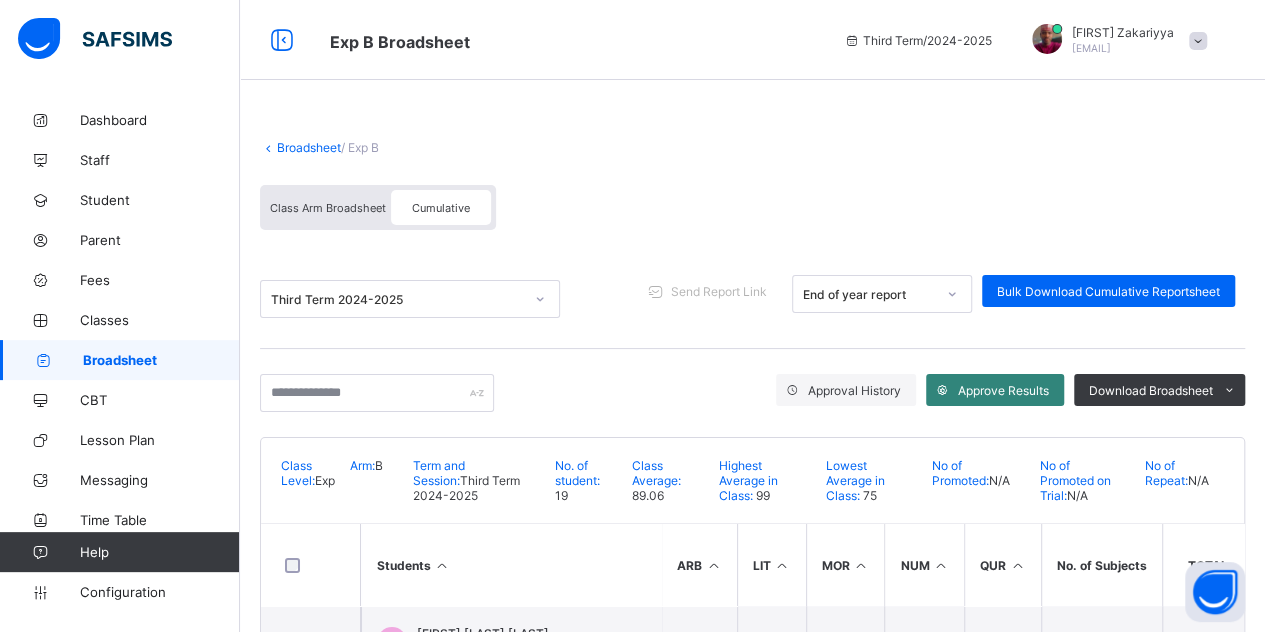 click on "Approve Results" at bounding box center [1003, 390] 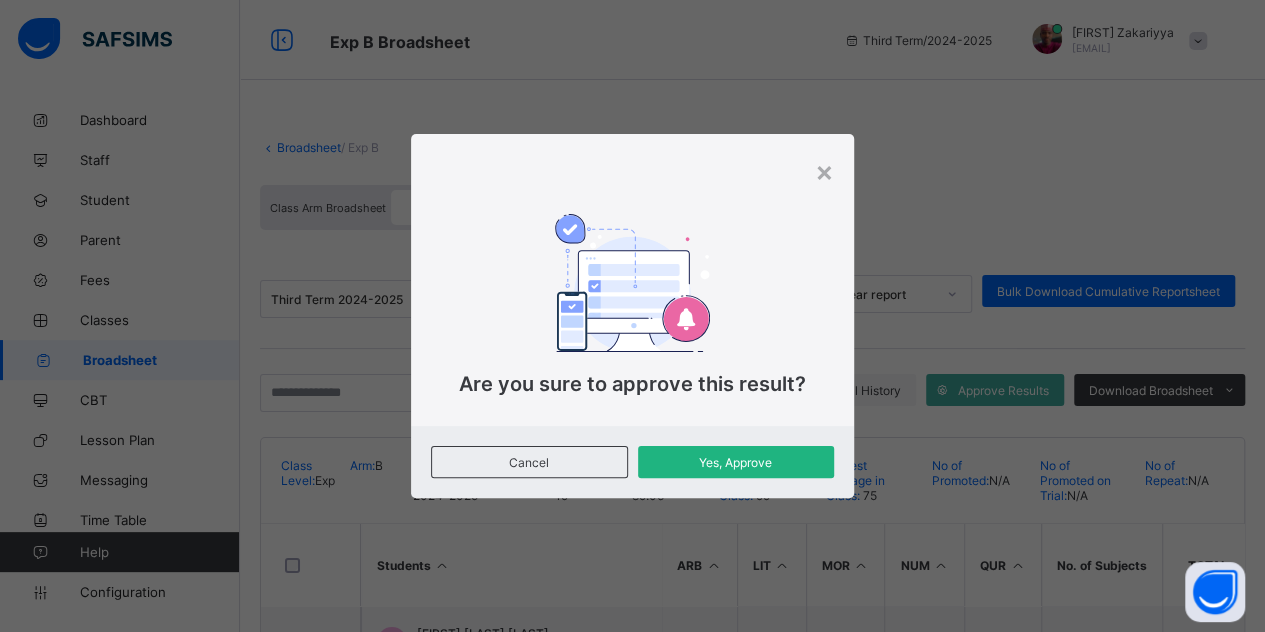 click on "Yes, Approve" at bounding box center (736, 462) 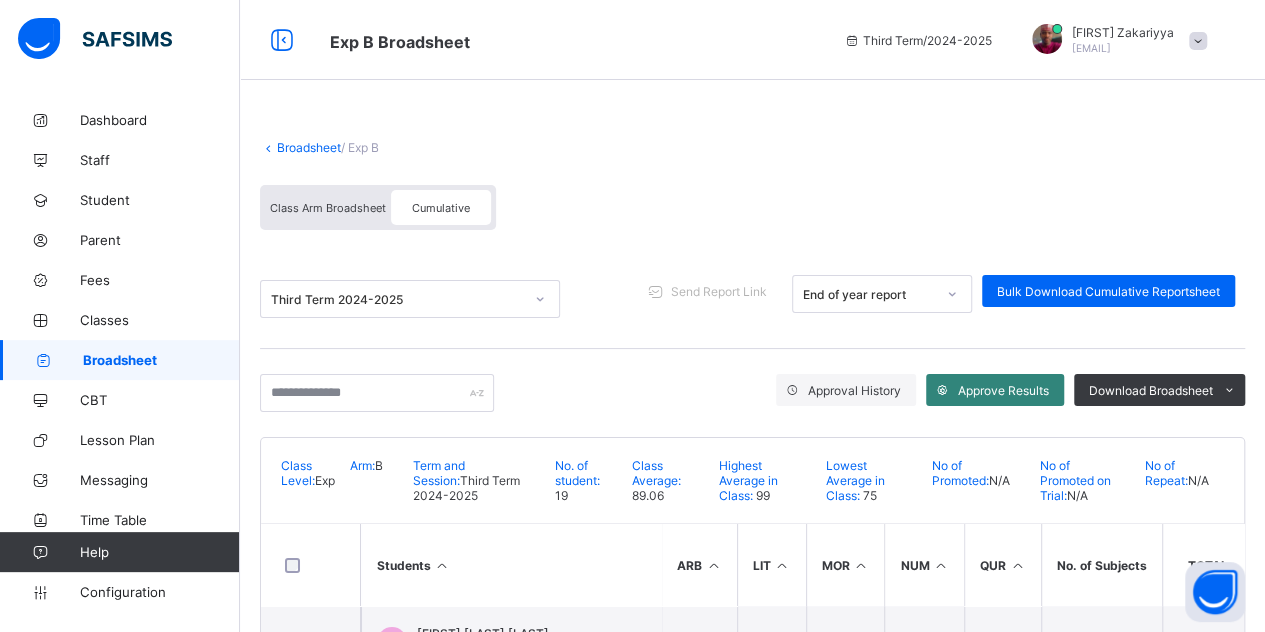click on "Approve Results" at bounding box center [1003, 390] 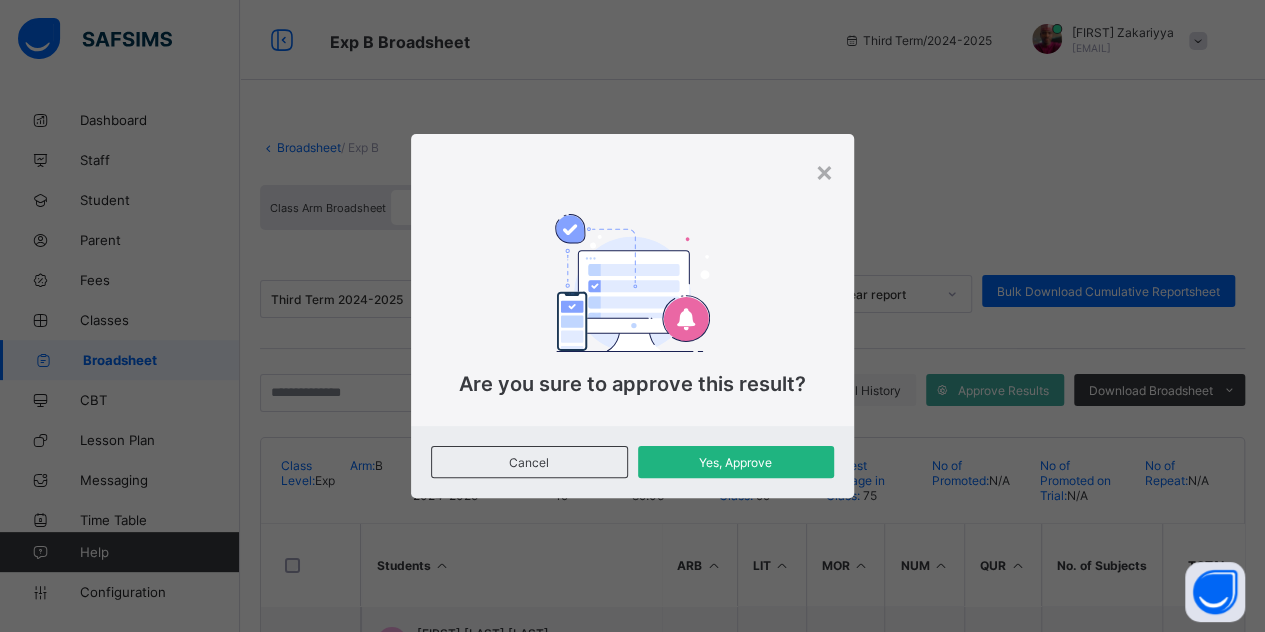 click on "Yes, Approve" at bounding box center [736, 462] 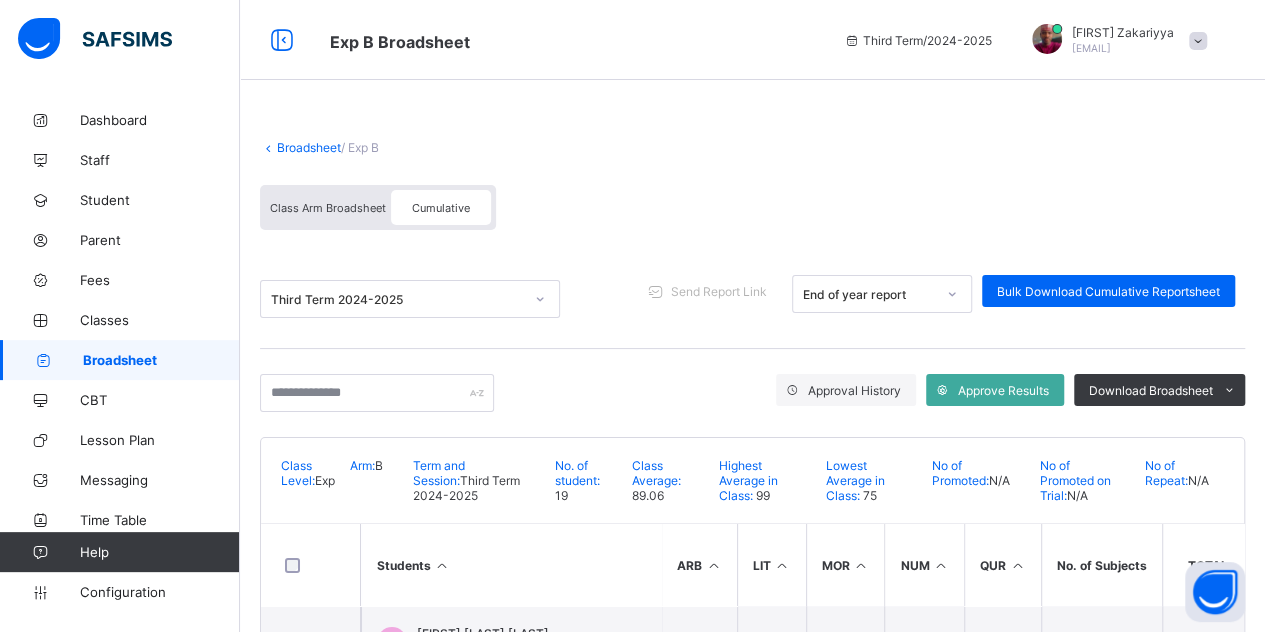 click on "Broadsheet" at bounding box center (309, 147) 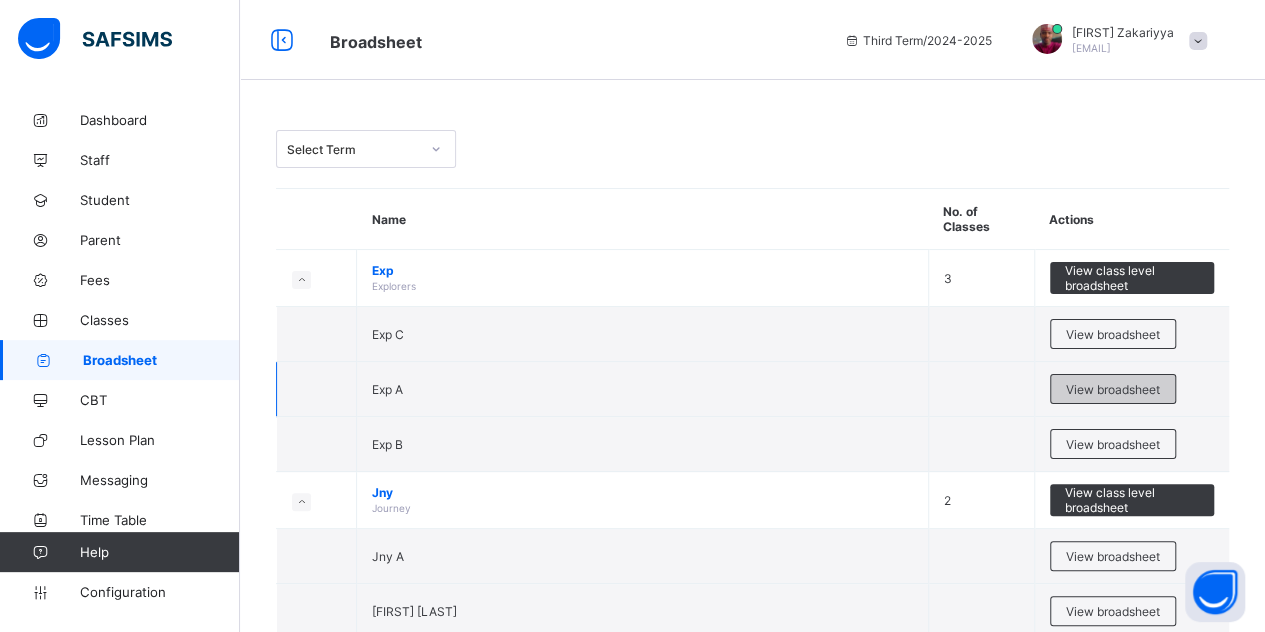 click on "View broadsheet" at bounding box center [1113, 389] 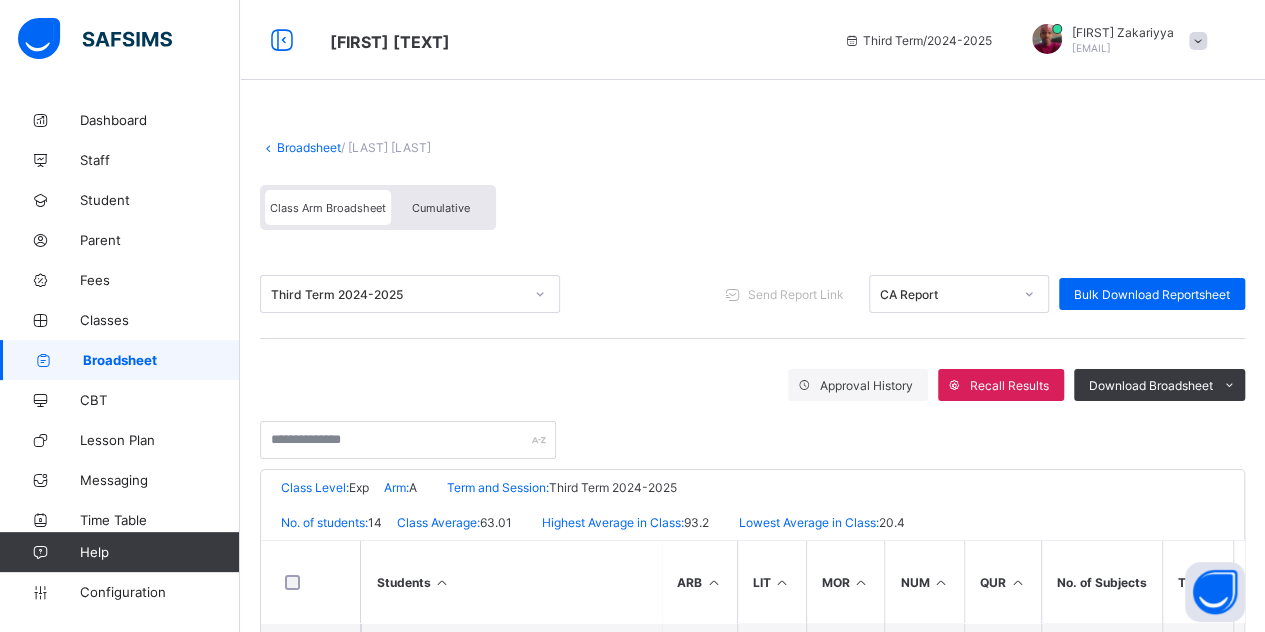 click on "Cumulative" at bounding box center [441, 208] 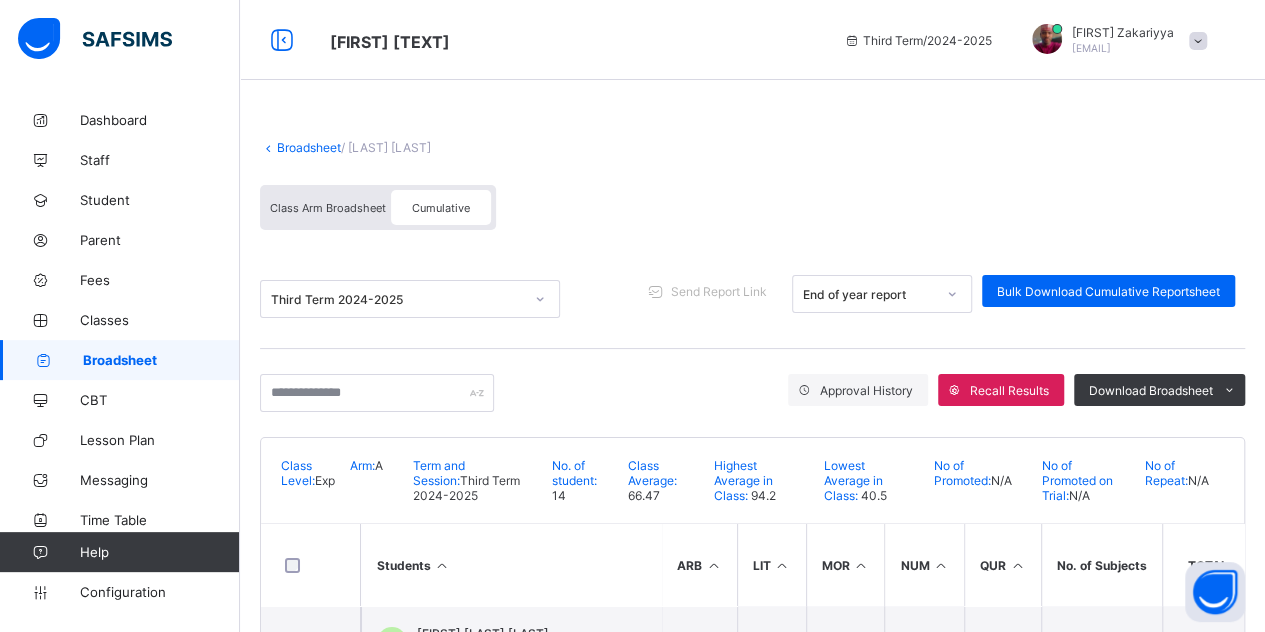 click on "Broadsheet" at bounding box center [309, 147] 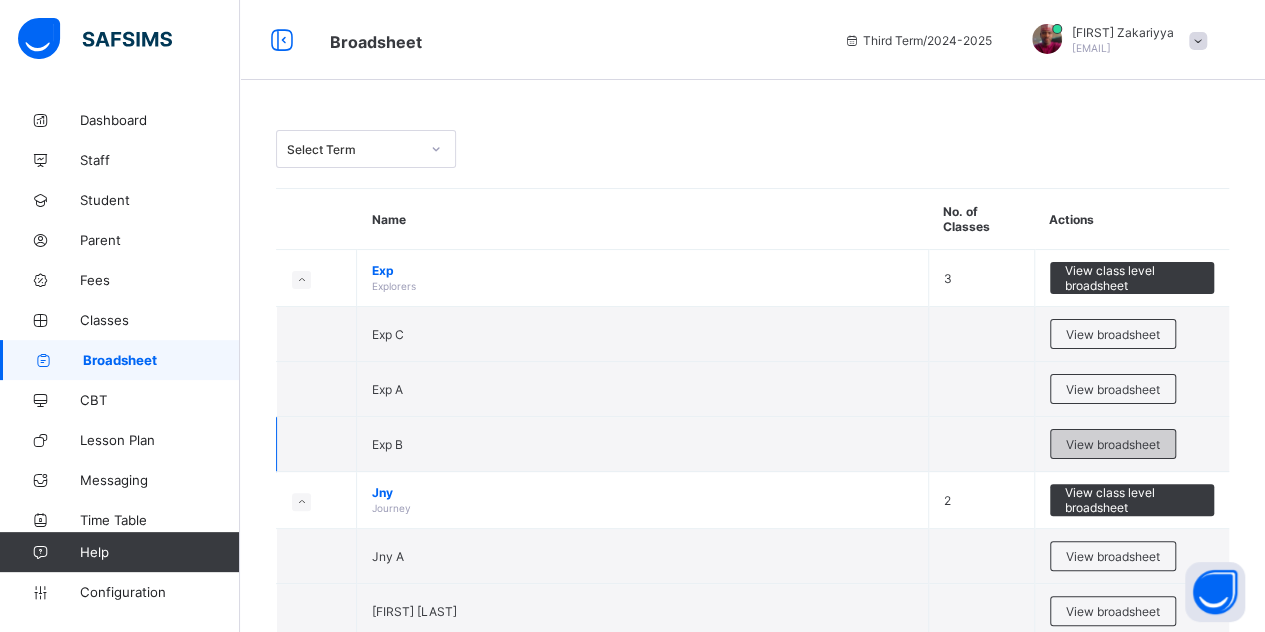 click on "View broadsheet" at bounding box center (1113, 444) 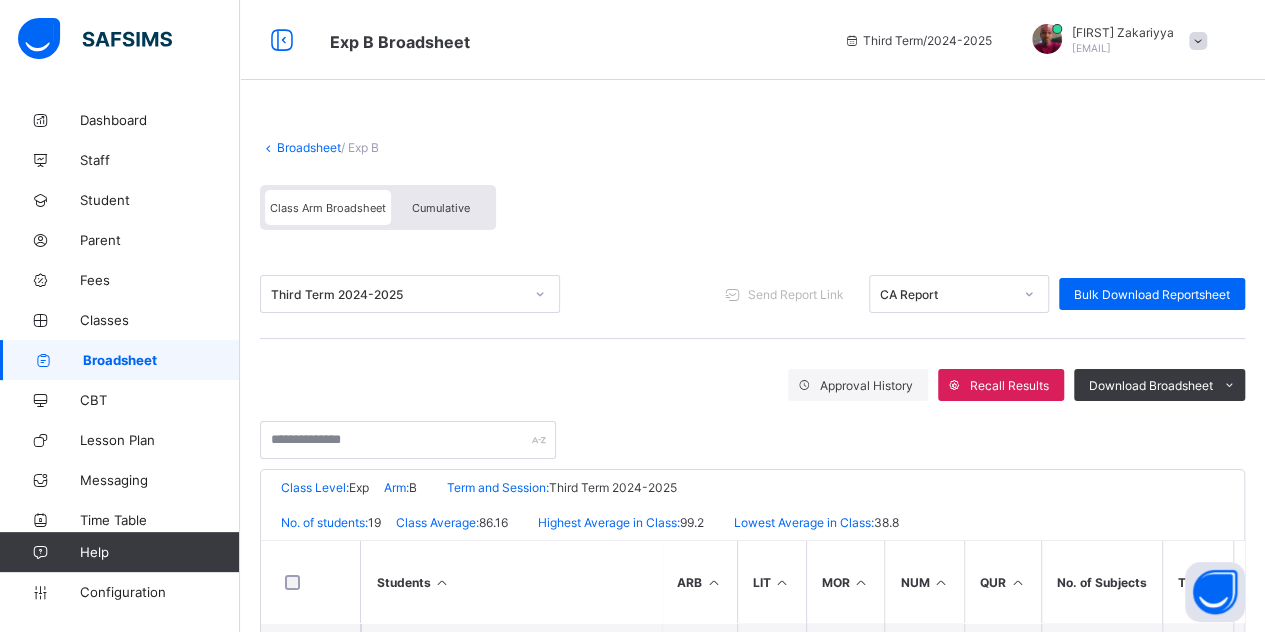 click on "Cumulative" at bounding box center (441, 207) 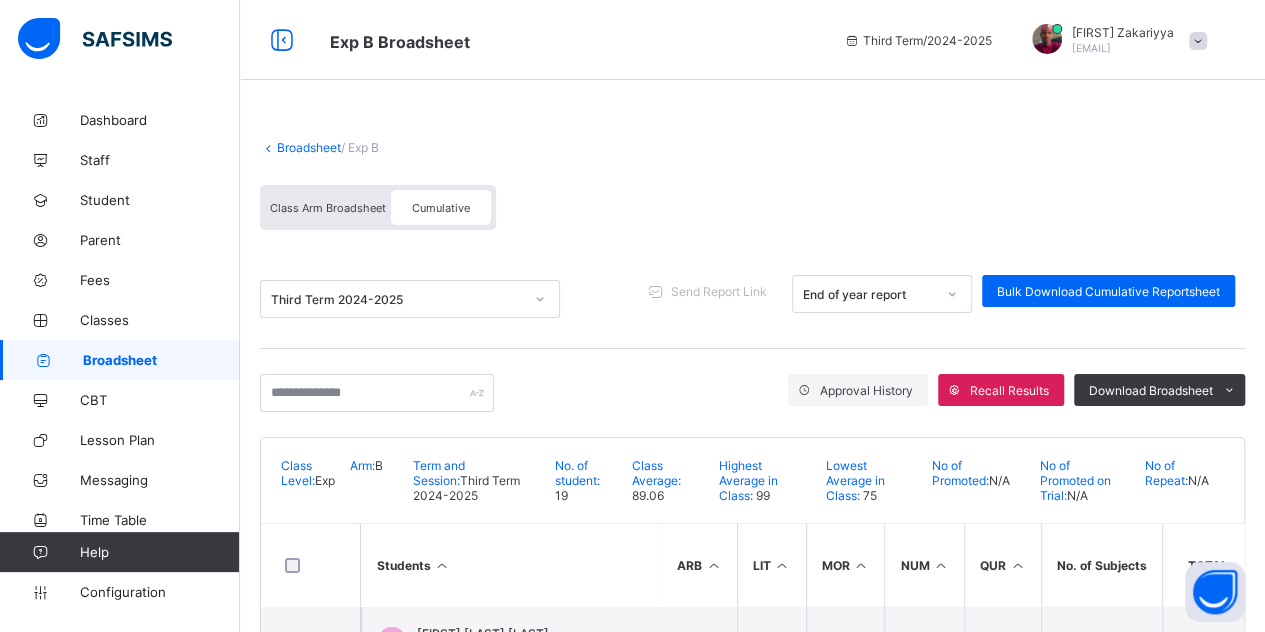 click on "Broadsheet" at bounding box center [309, 147] 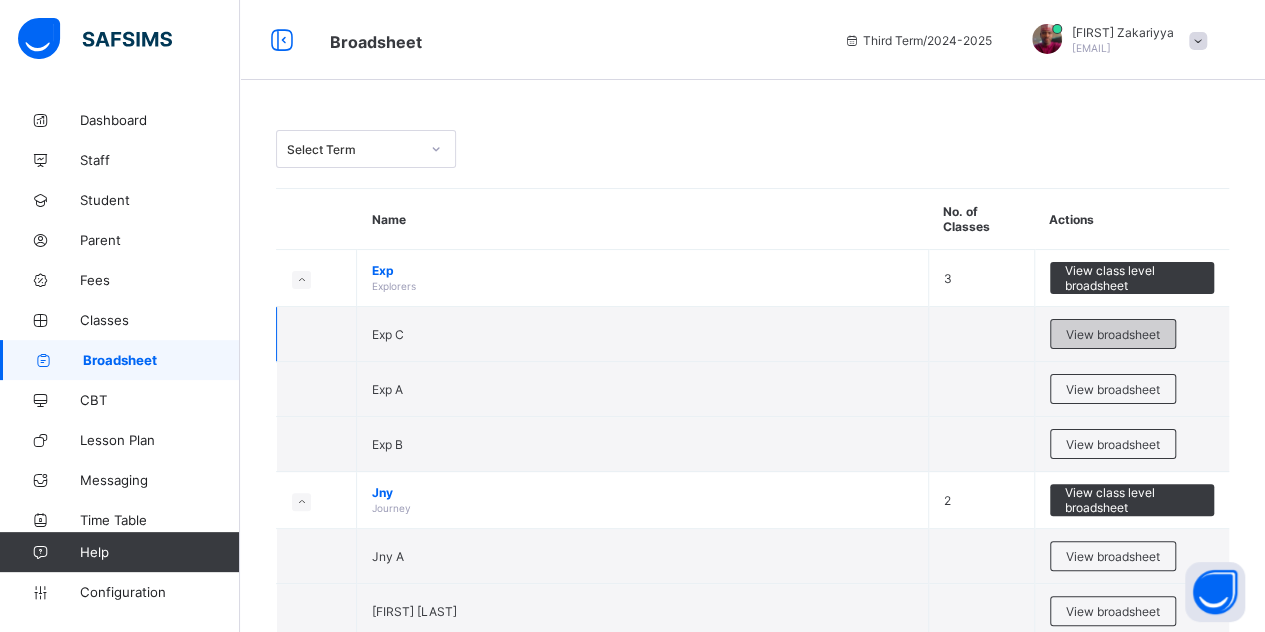 click on "View broadsheet" at bounding box center [1113, 334] 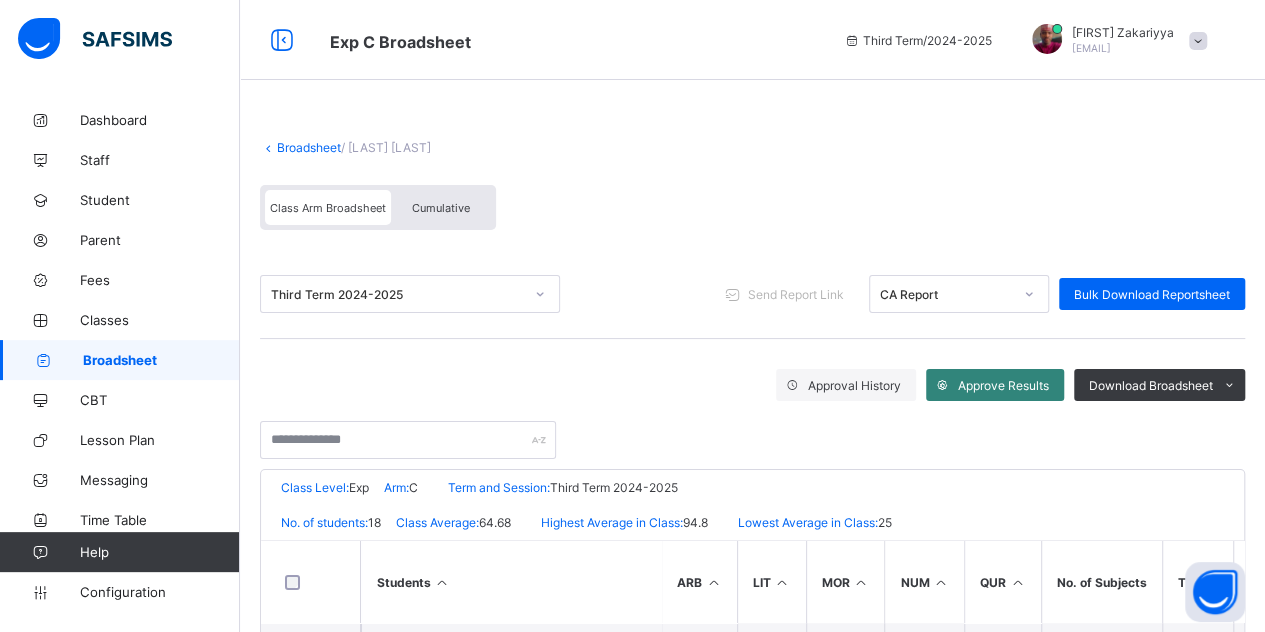 click on "Approve Results" at bounding box center (995, 385) 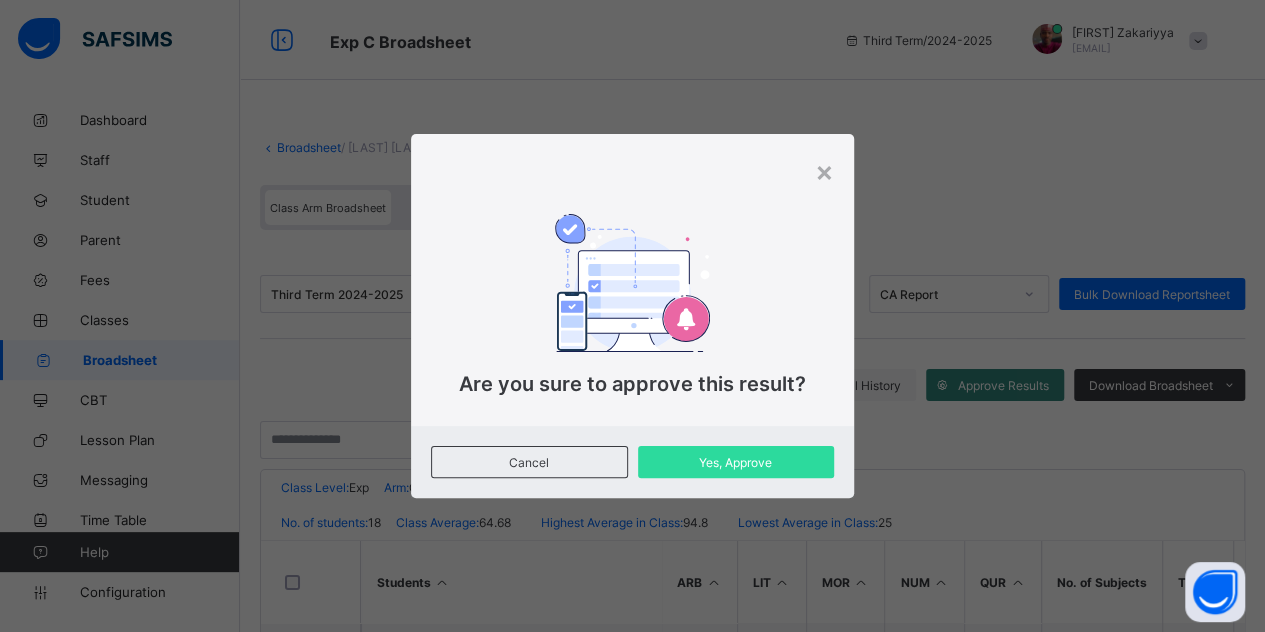 click on "× Are you sure to approve this result? Cancel Yes, Approve" at bounding box center (632, 316) 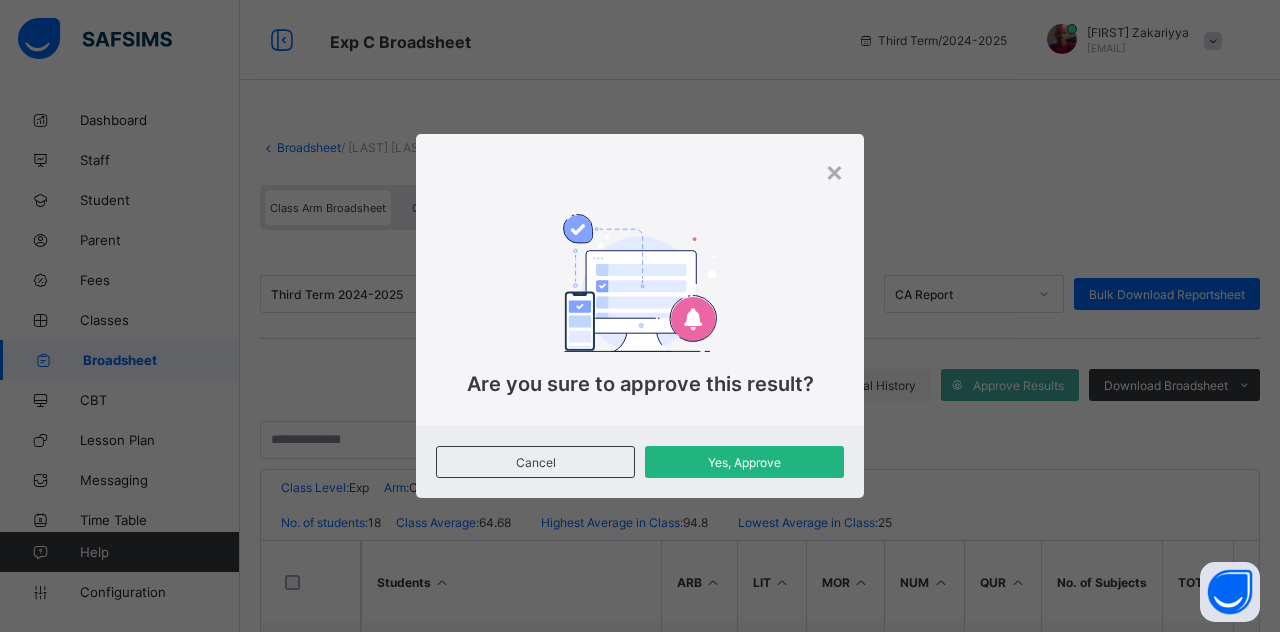 click on "Yes, Approve" at bounding box center [744, 462] 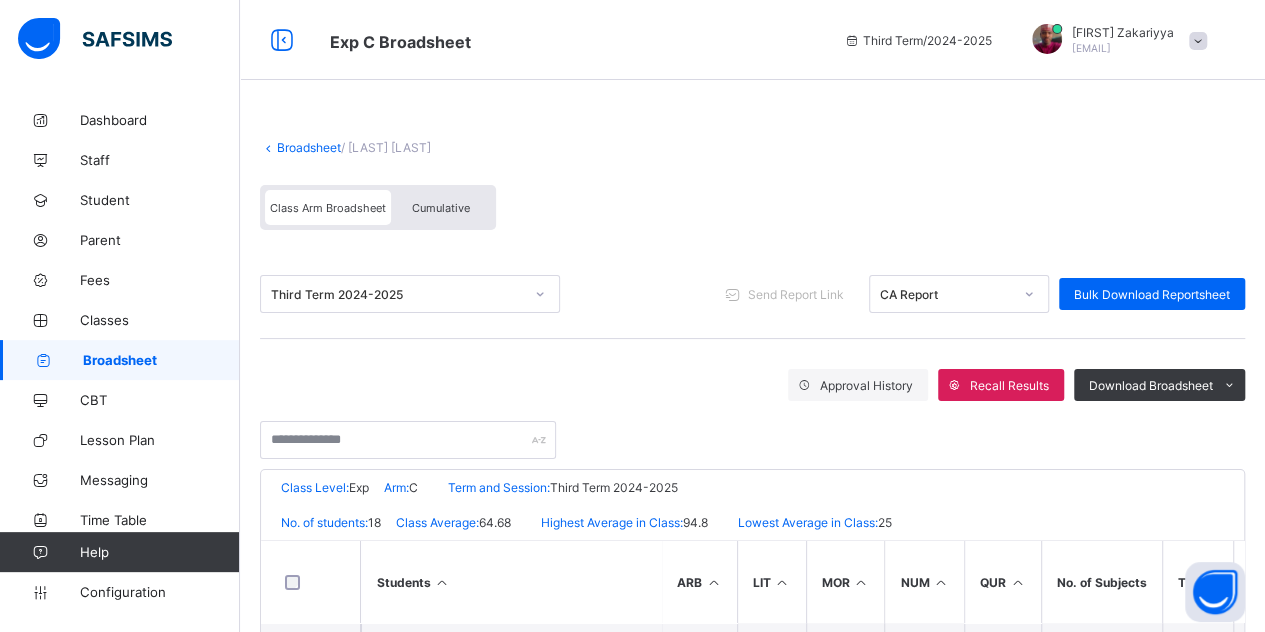 click on "CA Report" at bounding box center (940, 294) 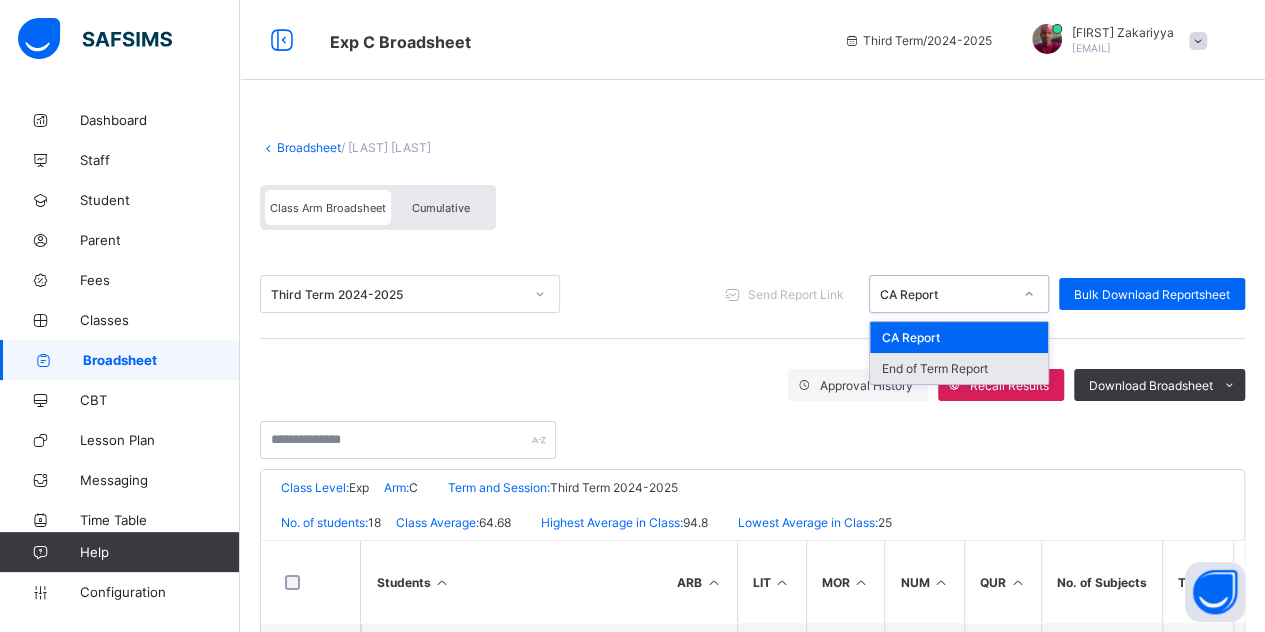 click on "End of Term Report" at bounding box center (959, 368) 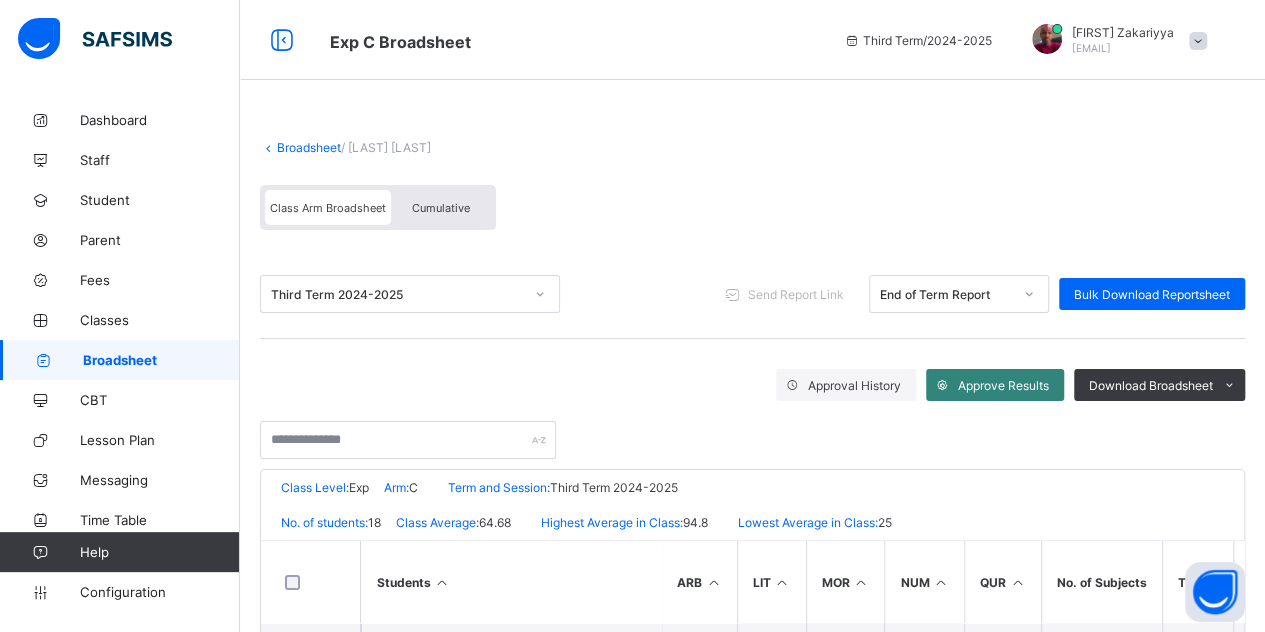 click on "Approve Results" at bounding box center (1003, 385) 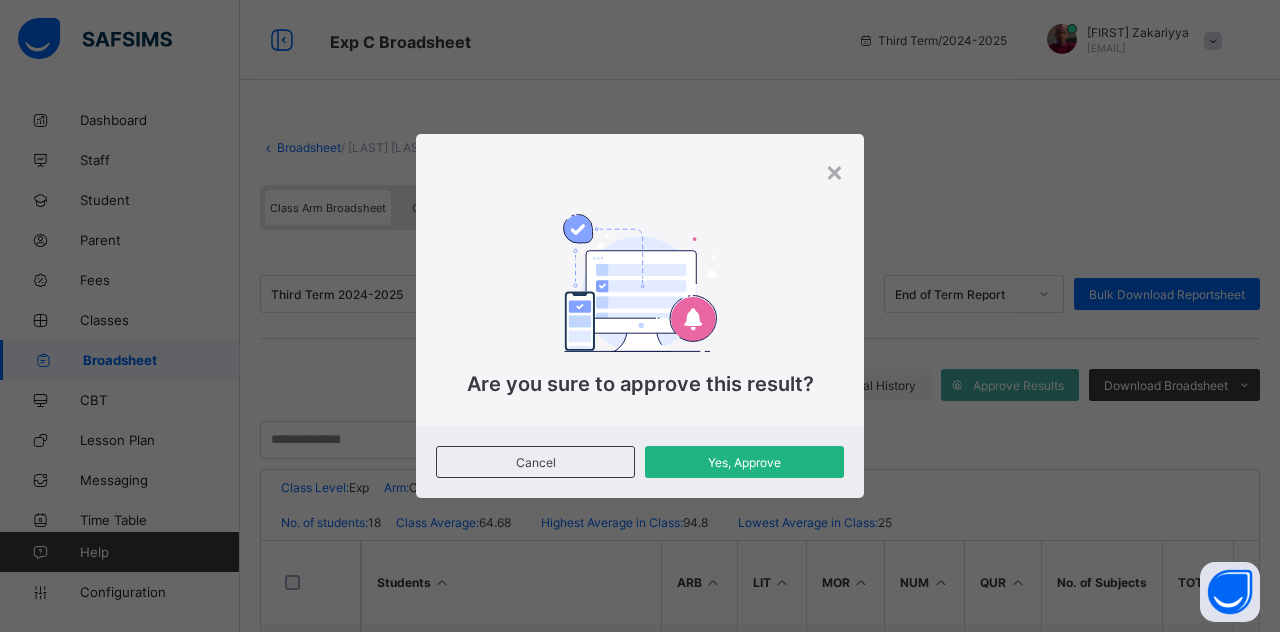 click on "Yes, Approve" at bounding box center (744, 462) 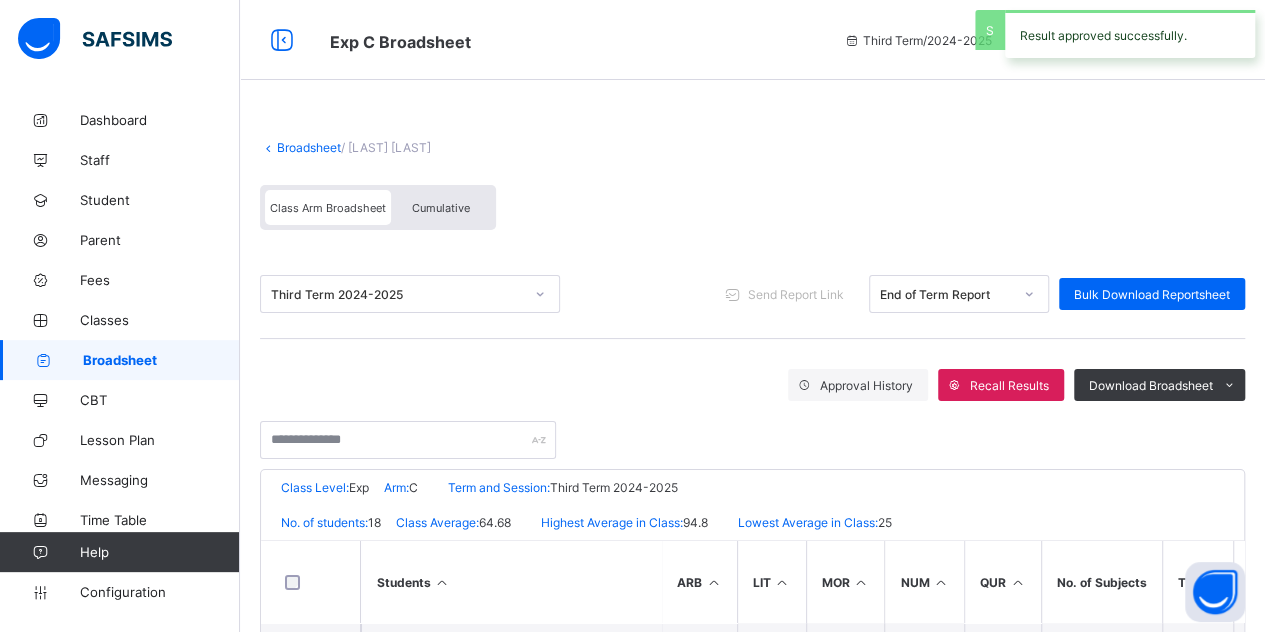 click on "Cumulative" at bounding box center [441, 208] 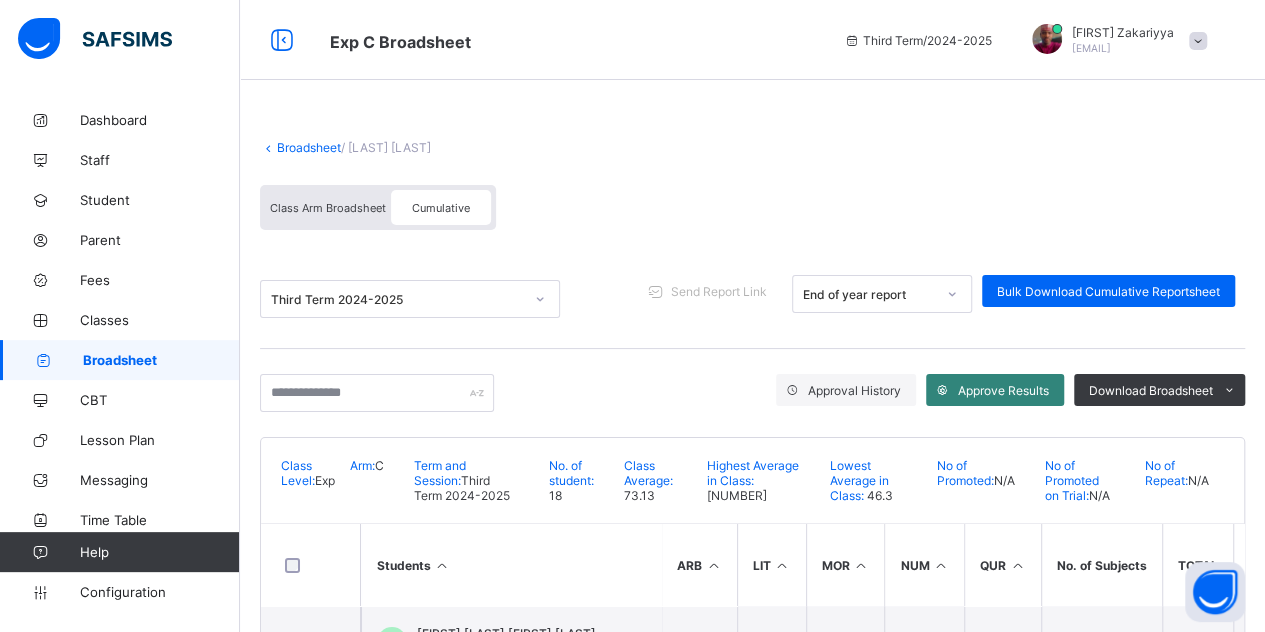 click on "Approve Results" at bounding box center [995, 390] 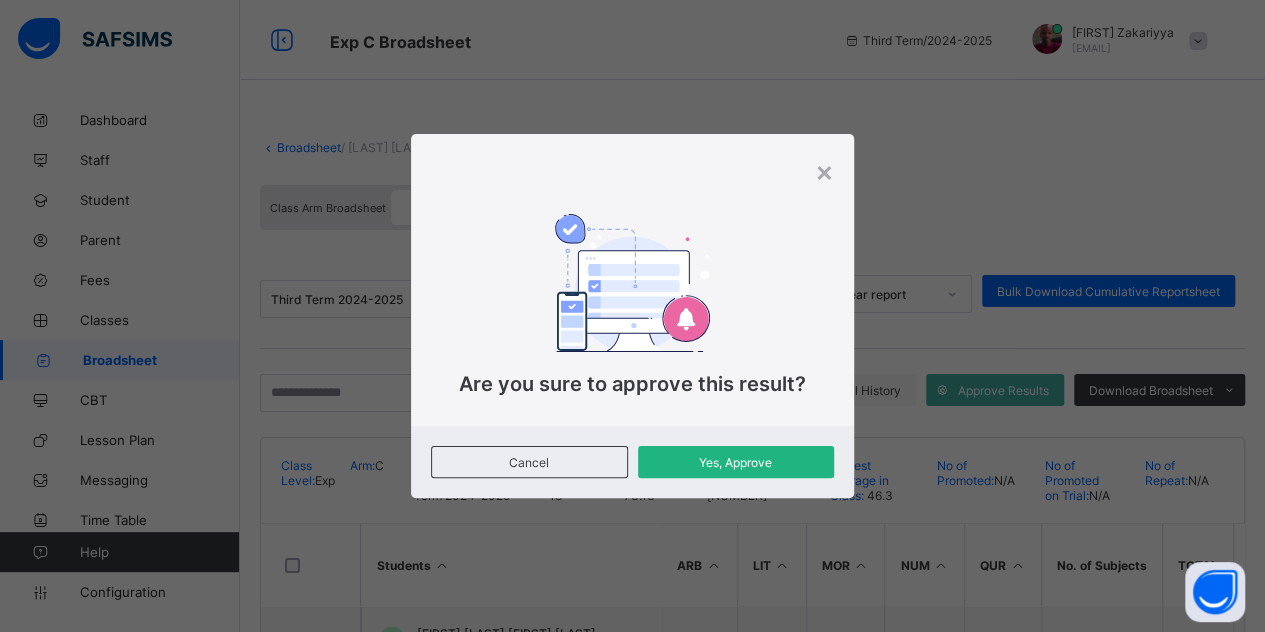 click on "Yes, Approve" at bounding box center (736, 462) 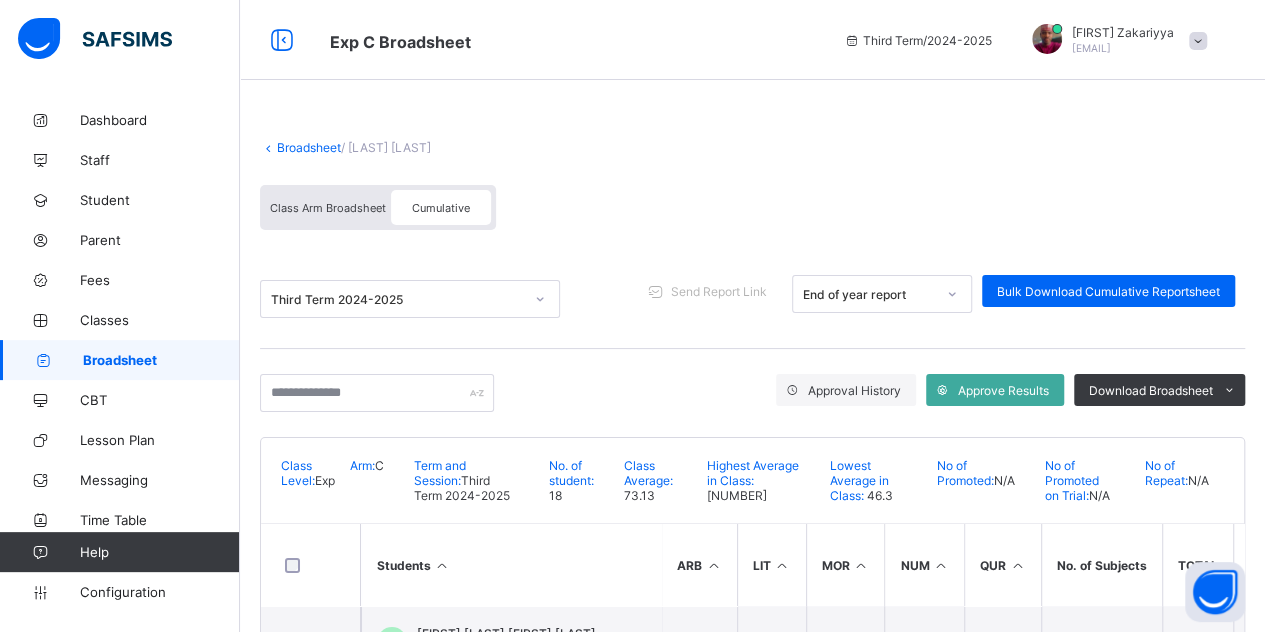 click on "Broadsheet" at bounding box center (309, 147) 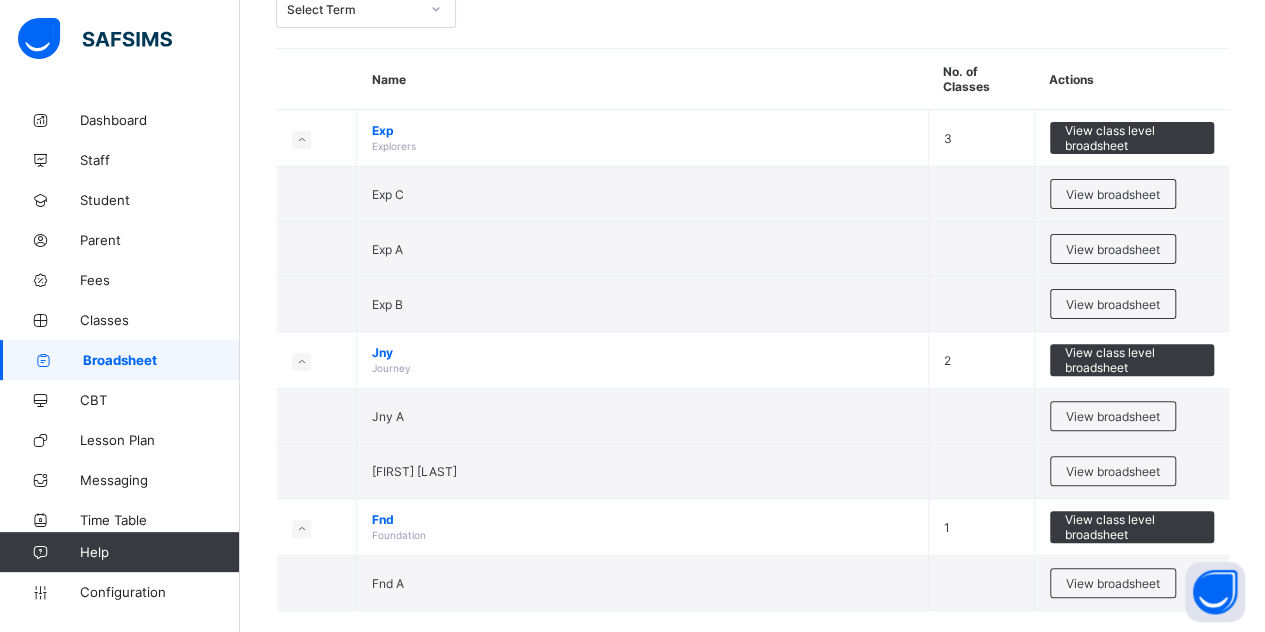 scroll, scrollTop: 163, scrollLeft: 0, axis: vertical 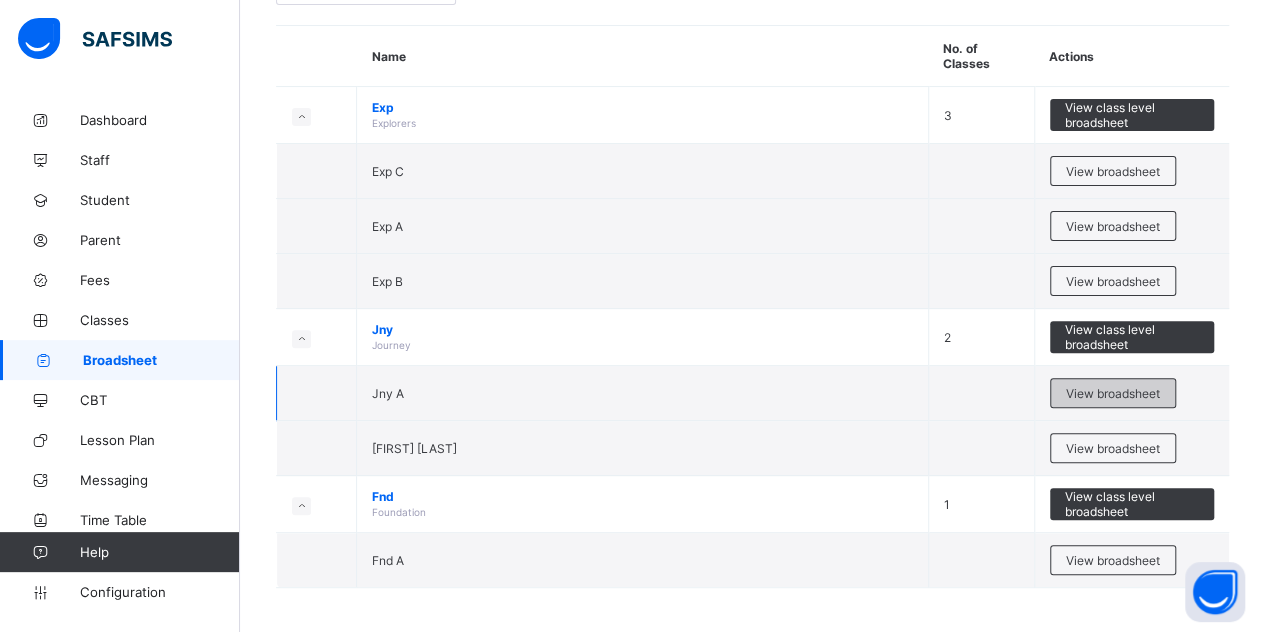 click on "View broadsheet" at bounding box center (1113, 393) 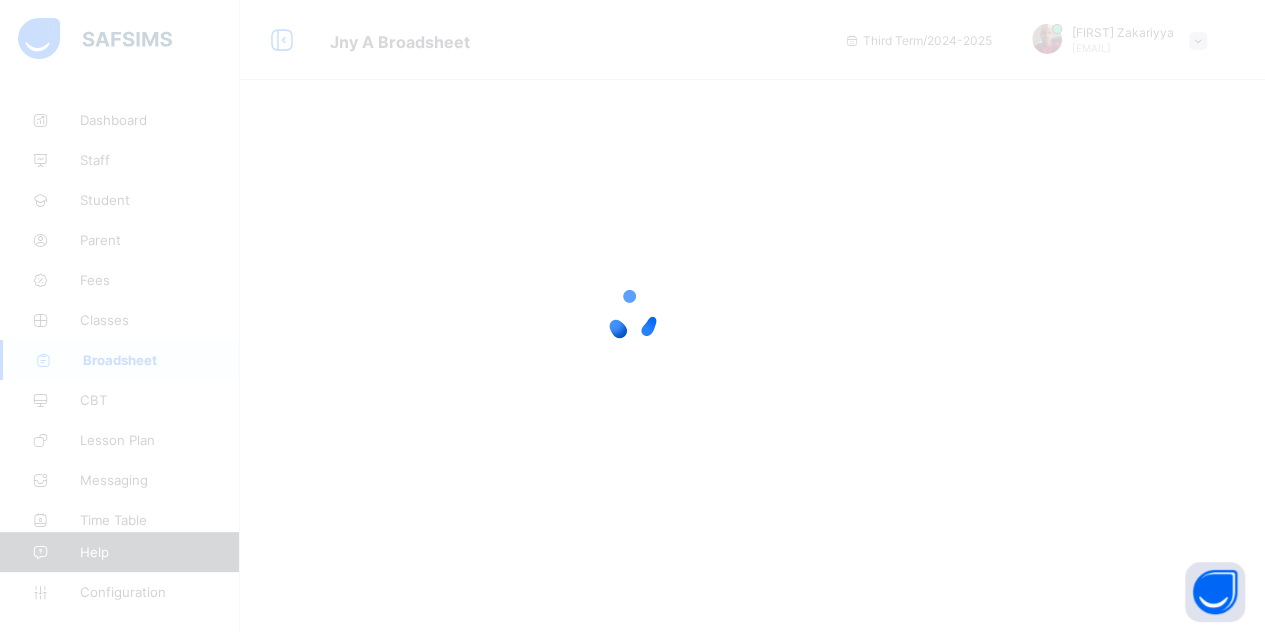 scroll, scrollTop: 0, scrollLeft: 0, axis: both 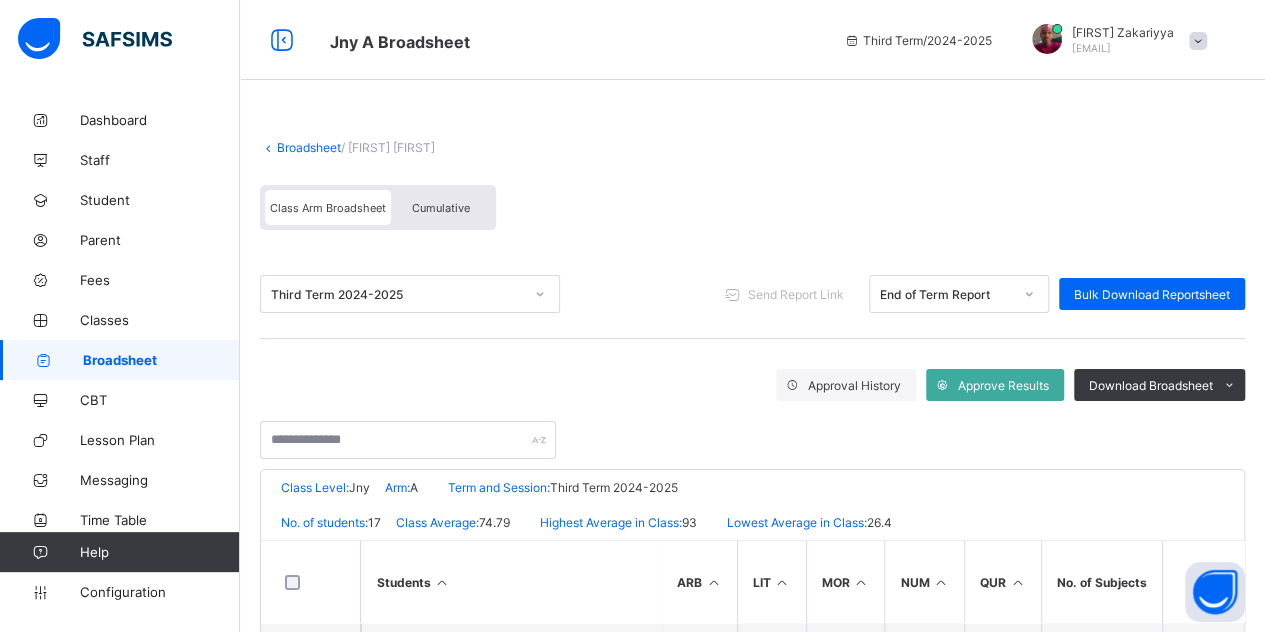 click on "End of Term Report" at bounding box center [940, 294] 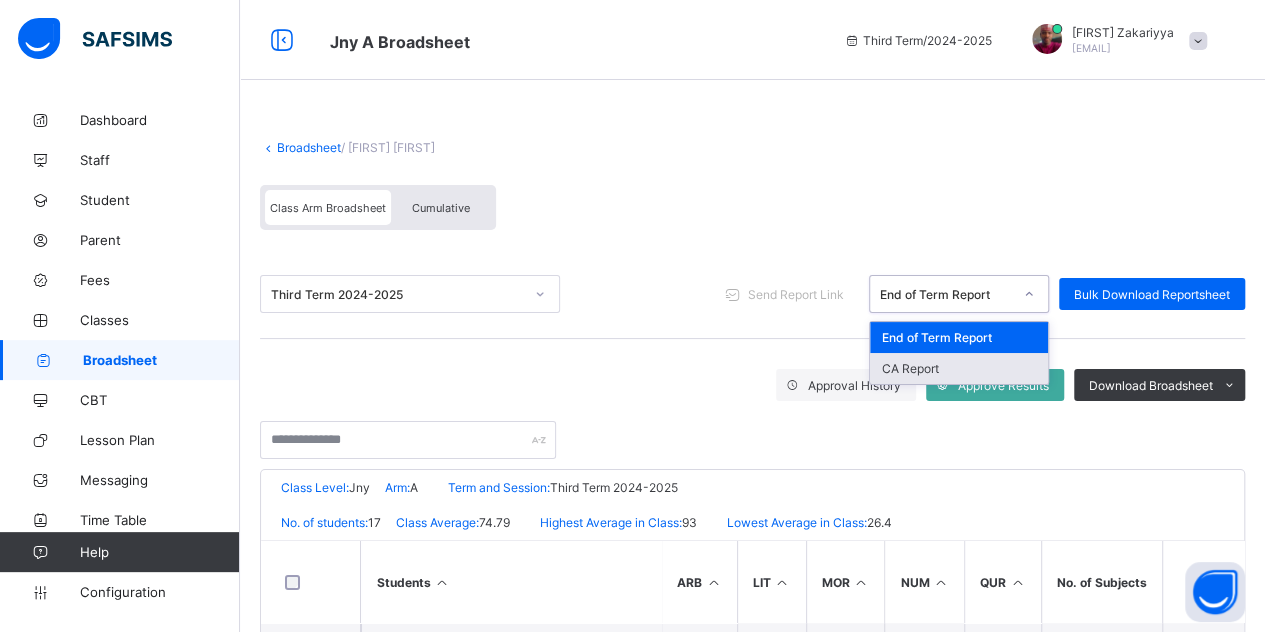 click on "CA Report" at bounding box center (959, 368) 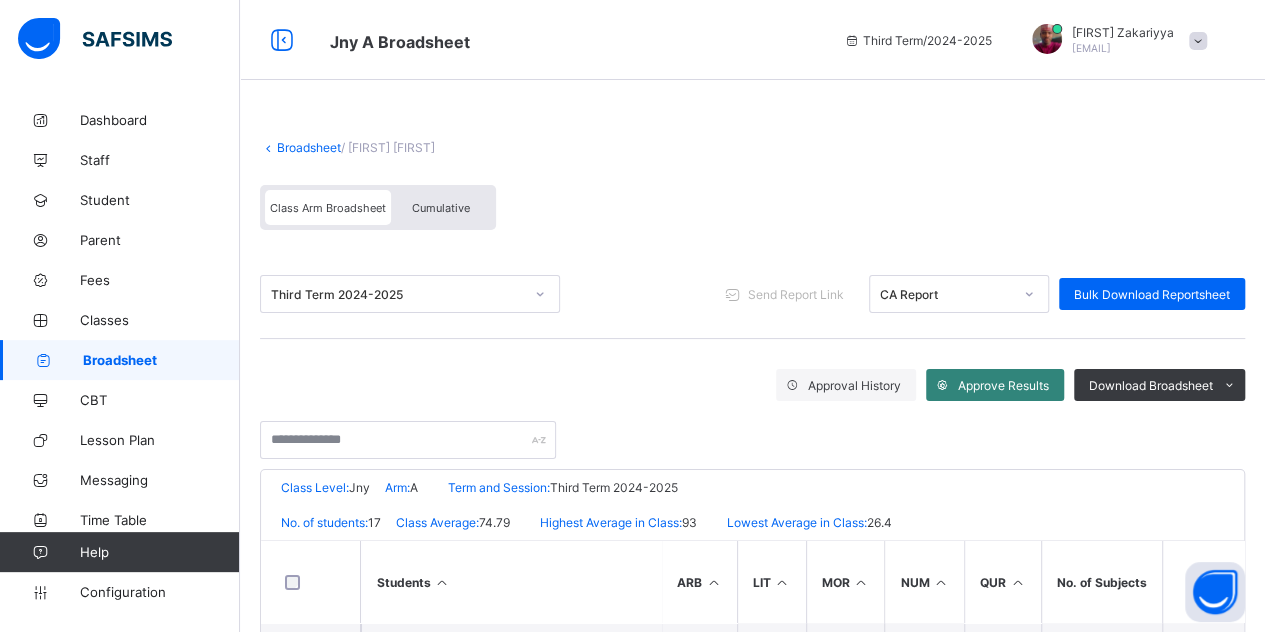 click on "Approve Results" at bounding box center [1003, 385] 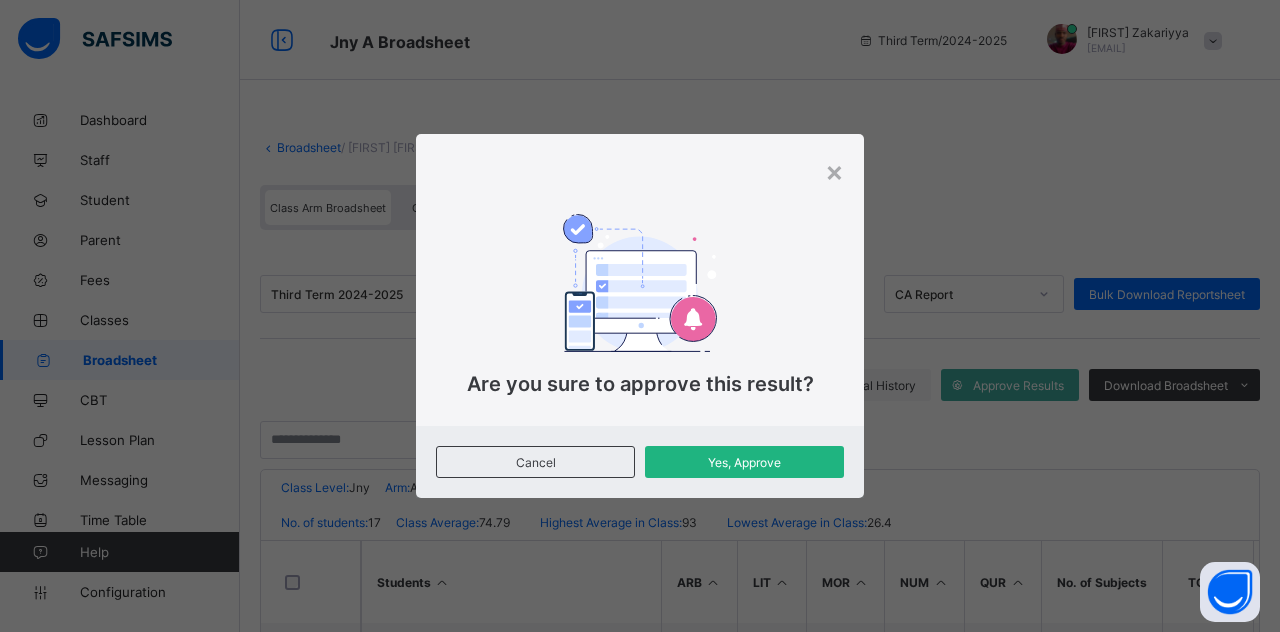 click on "Yes, Approve" at bounding box center (744, 462) 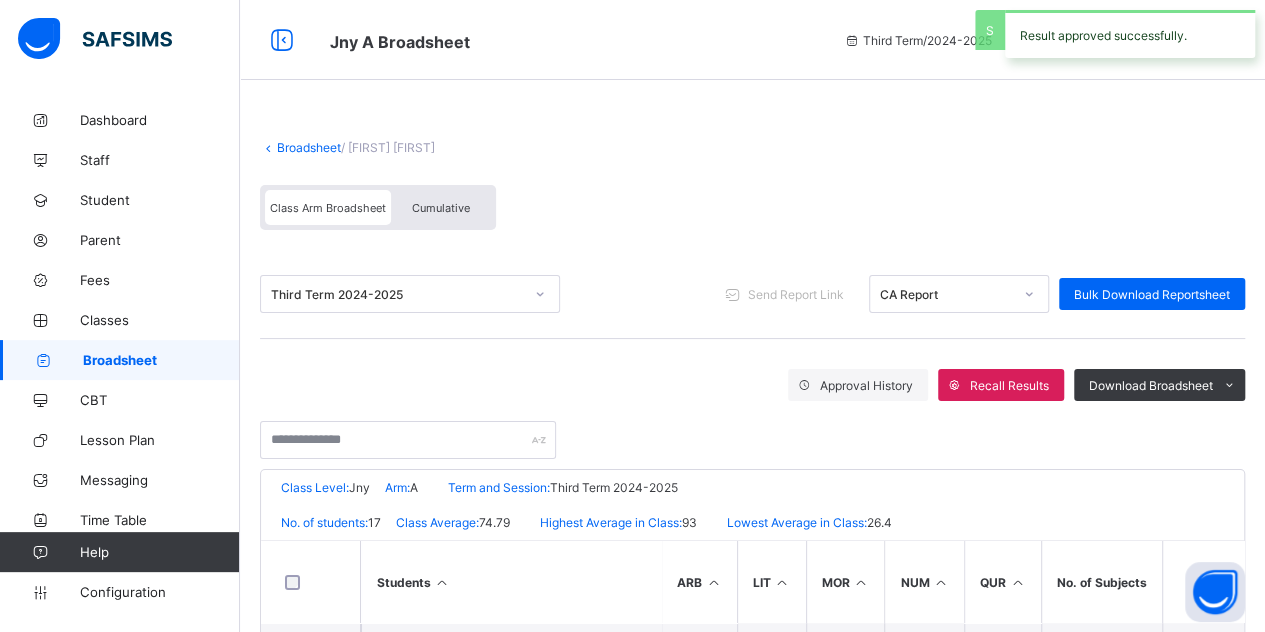 click on "CA Report" at bounding box center [940, 294] 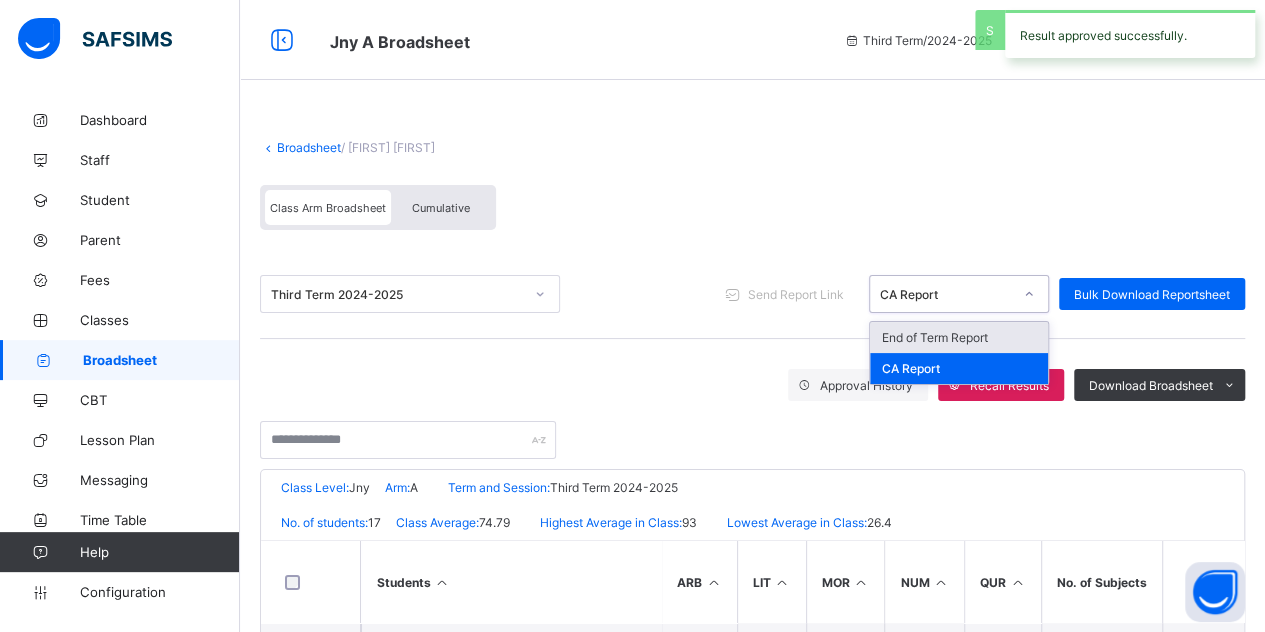 click on "End of Term Report" at bounding box center [959, 337] 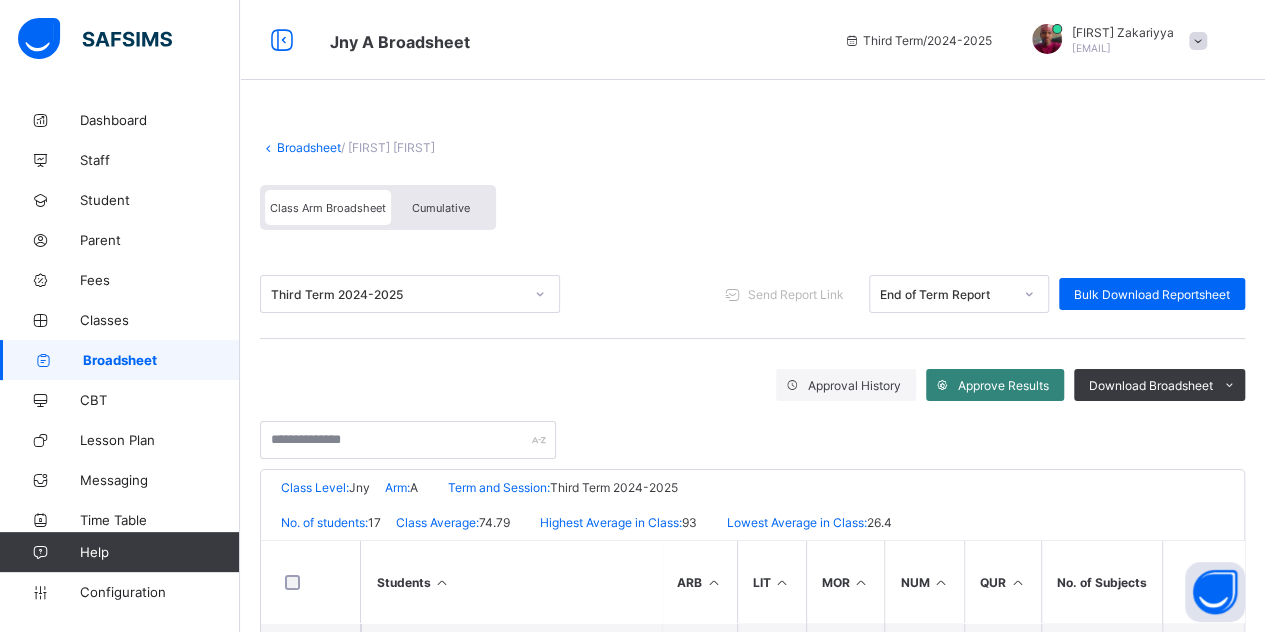 click on "Approve Results" at bounding box center [1003, 385] 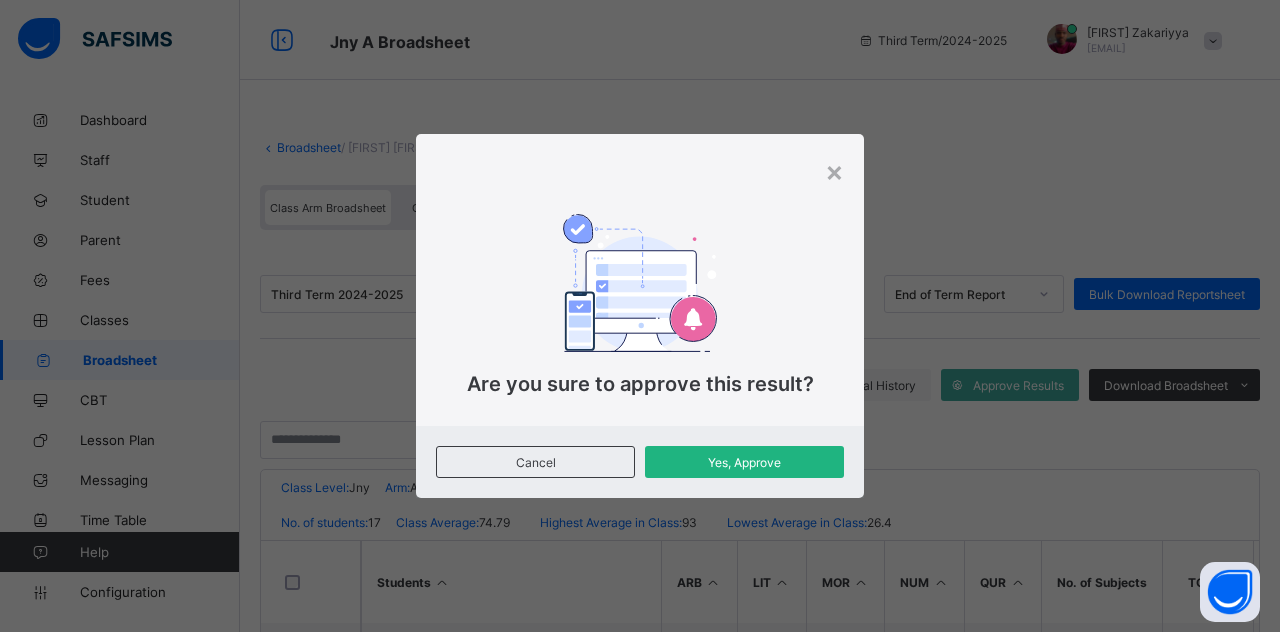 click on "Yes, Approve" at bounding box center [744, 462] 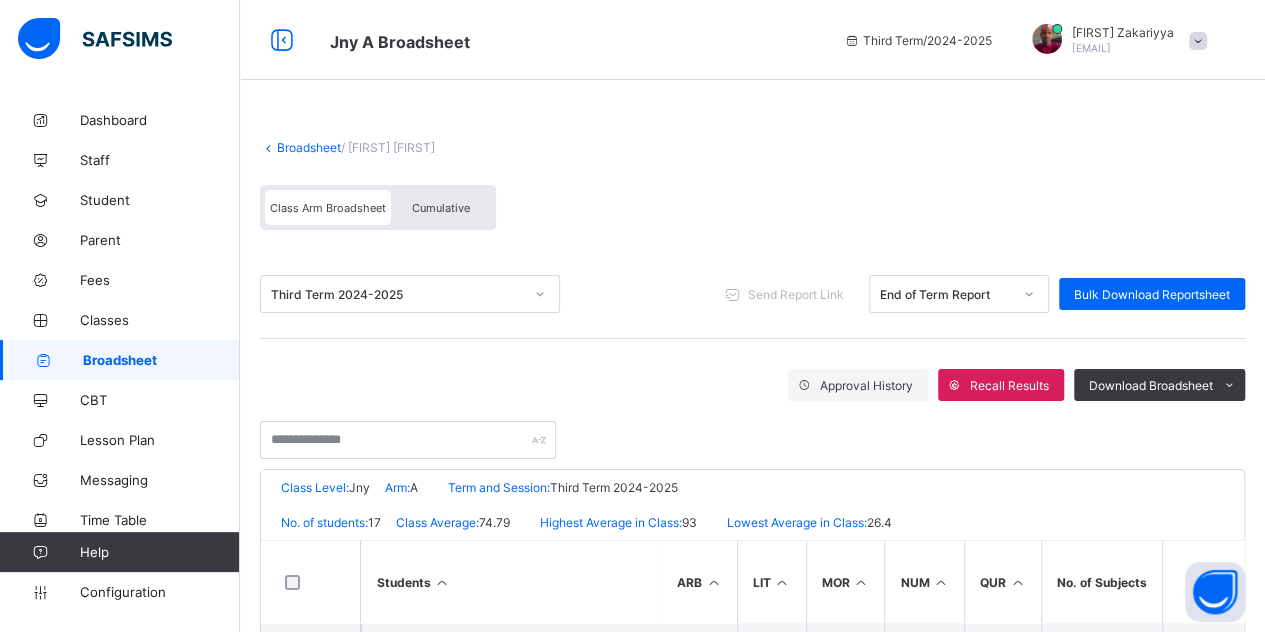 click on "Cumulative" at bounding box center [441, 207] 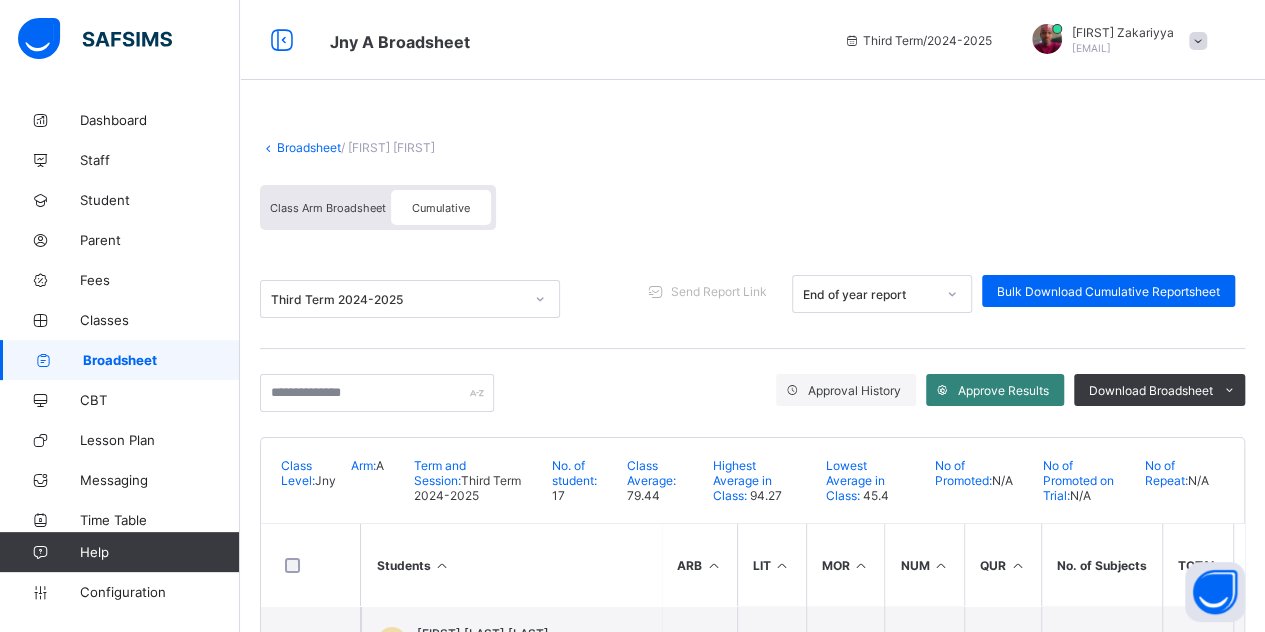 click on "Approve Results" at bounding box center (1003, 390) 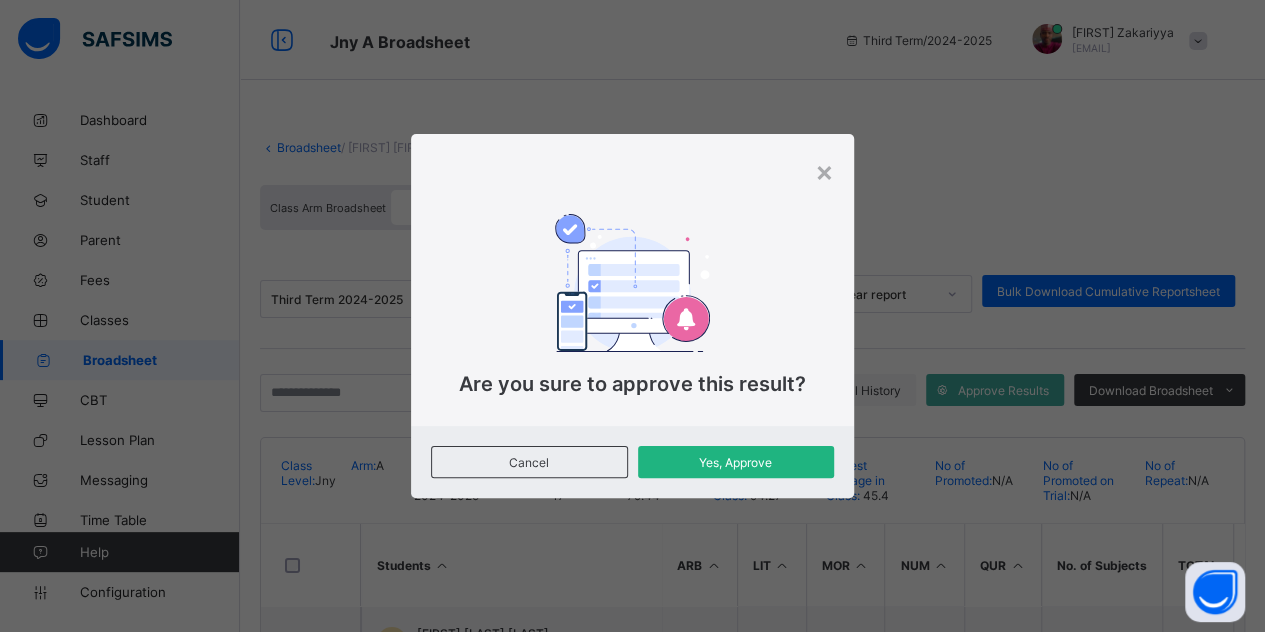 click on "Yes, Approve" at bounding box center [736, 462] 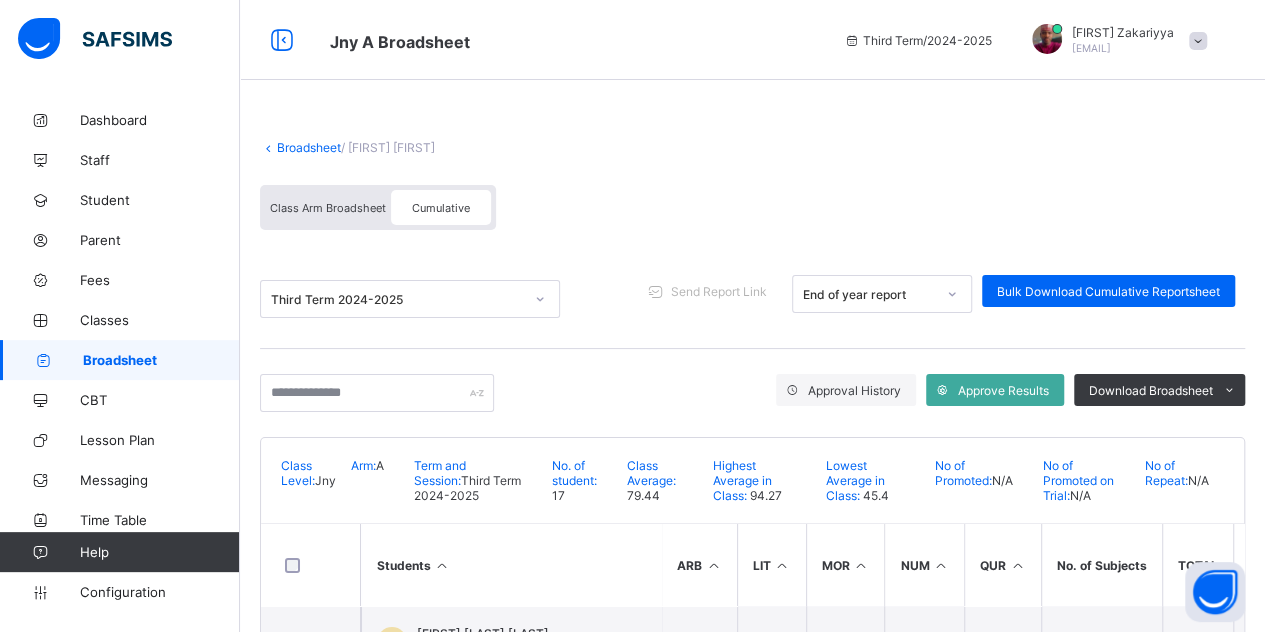 click on "Broadsheet" at bounding box center [309, 147] 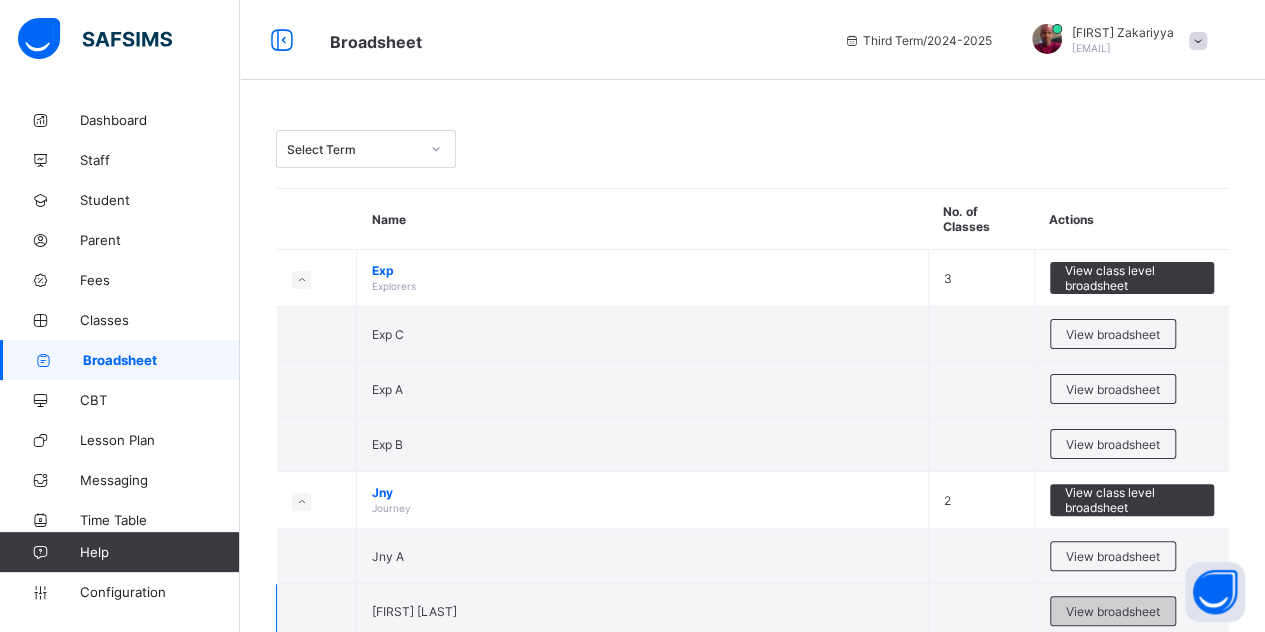 click on "View broadsheet" at bounding box center [1113, 611] 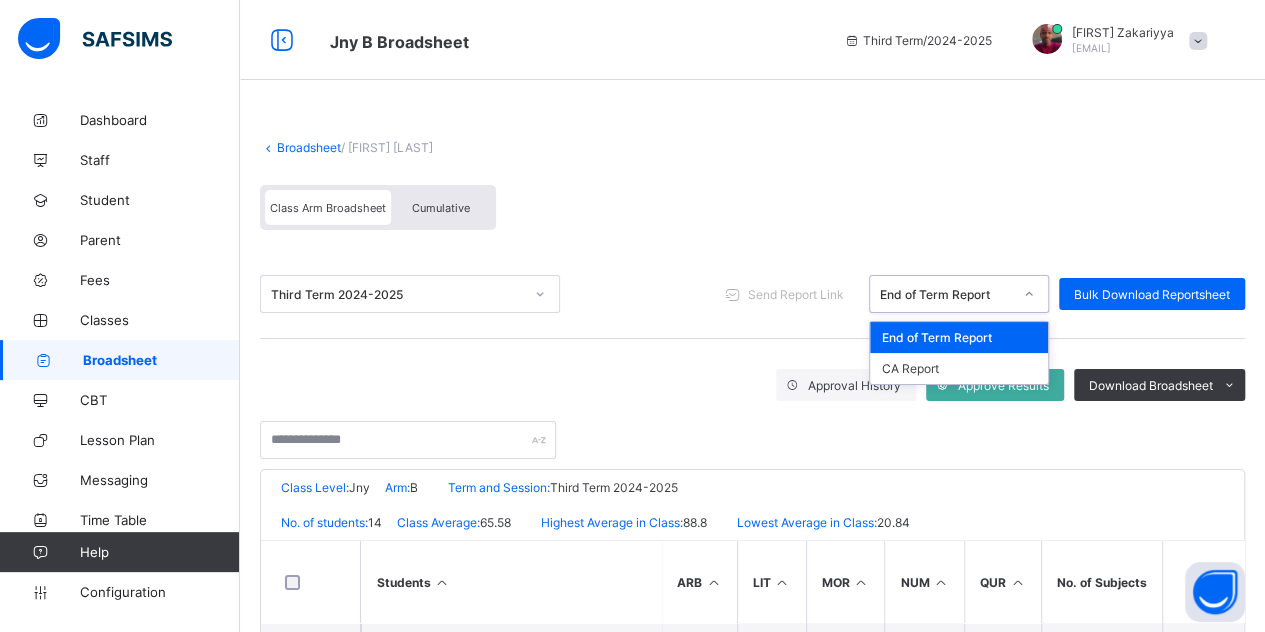 click at bounding box center (1029, 294) 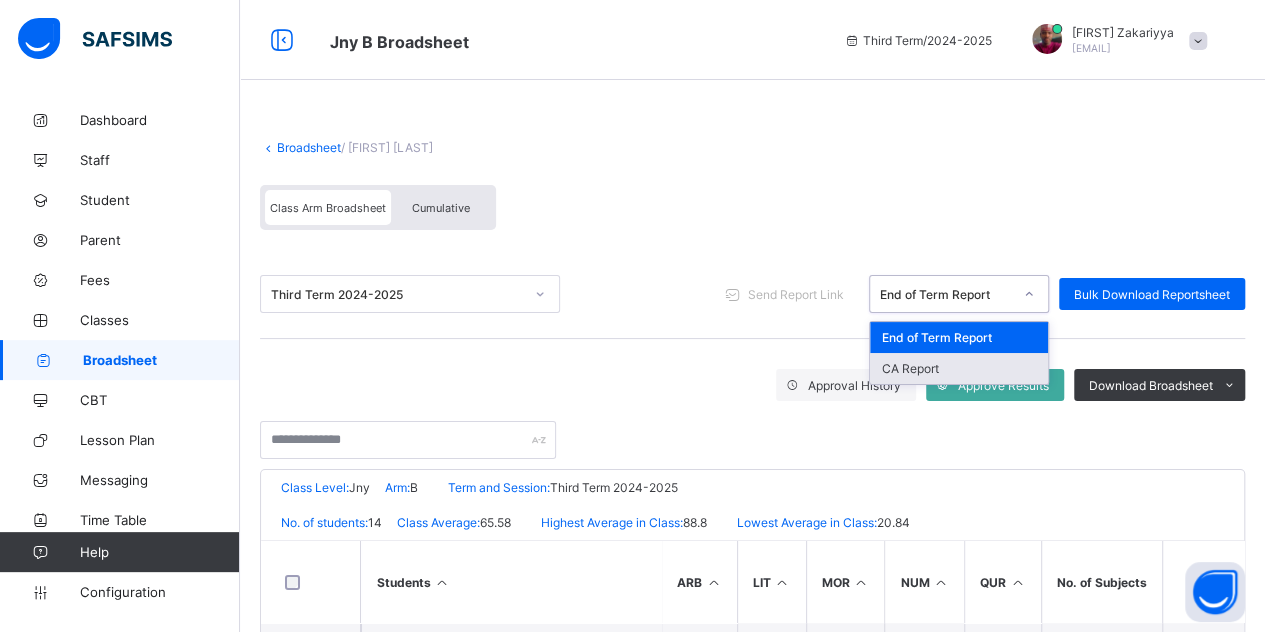 click on "CA Report" at bounding box center [959, 368] 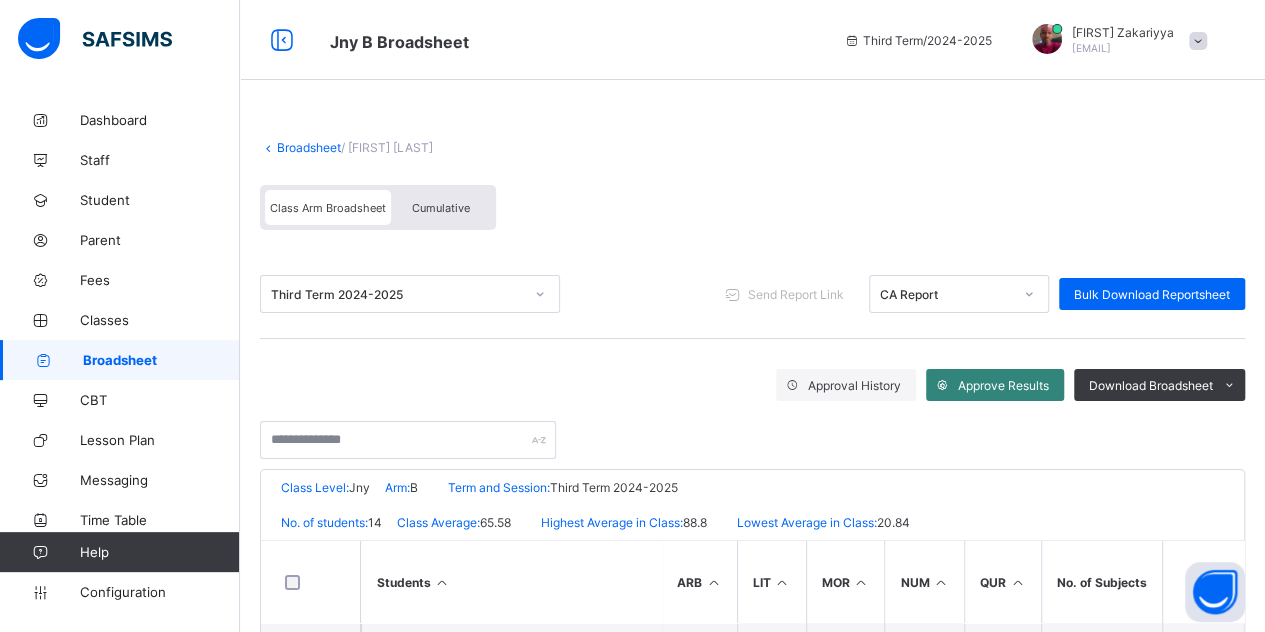 click at bounding box center [942, 385] 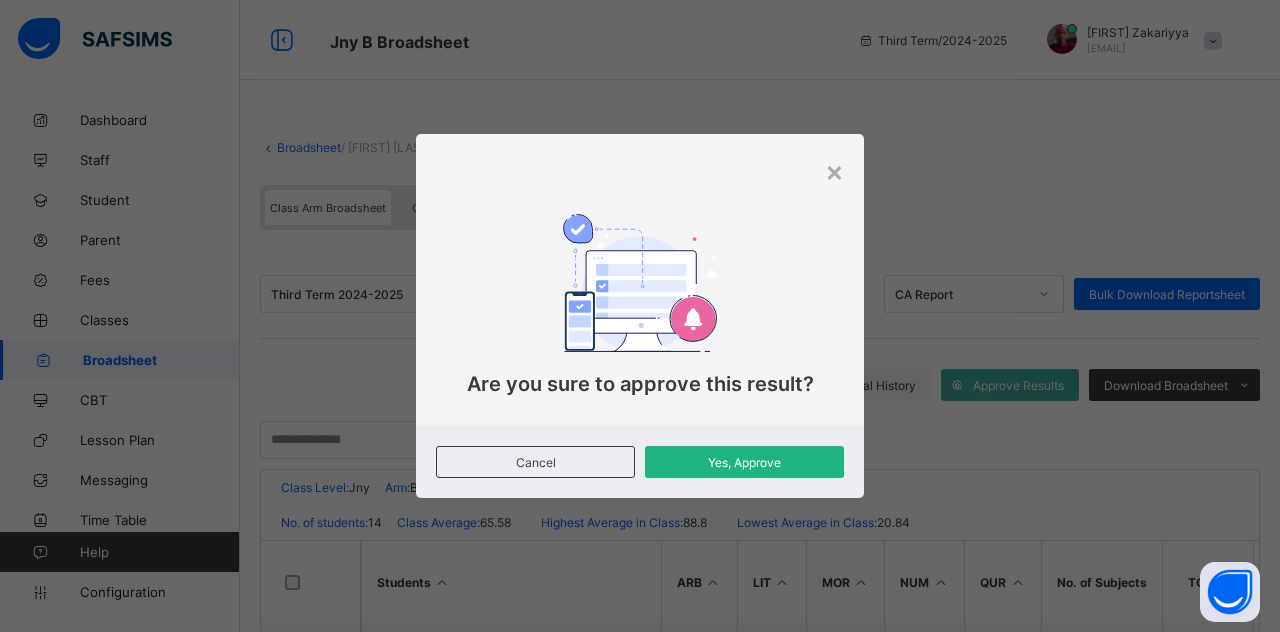 click on "Yes, Approve" at bounding box center (744, 462) 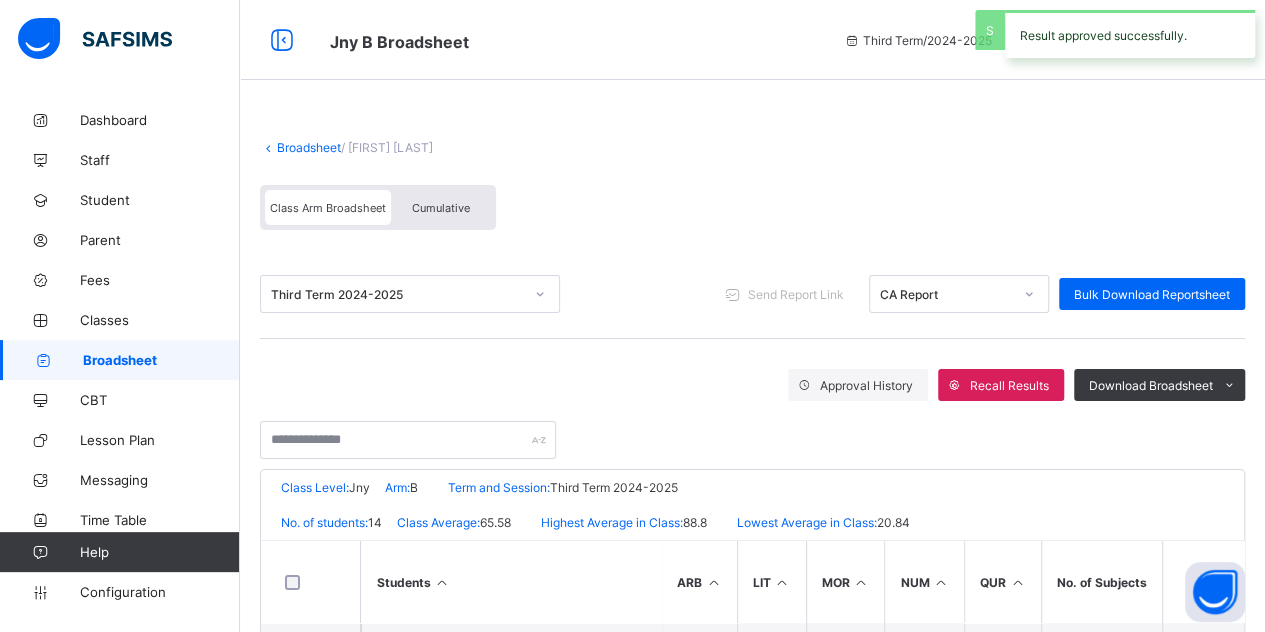 click on "Cumulative" at bounding box center [441, 208] 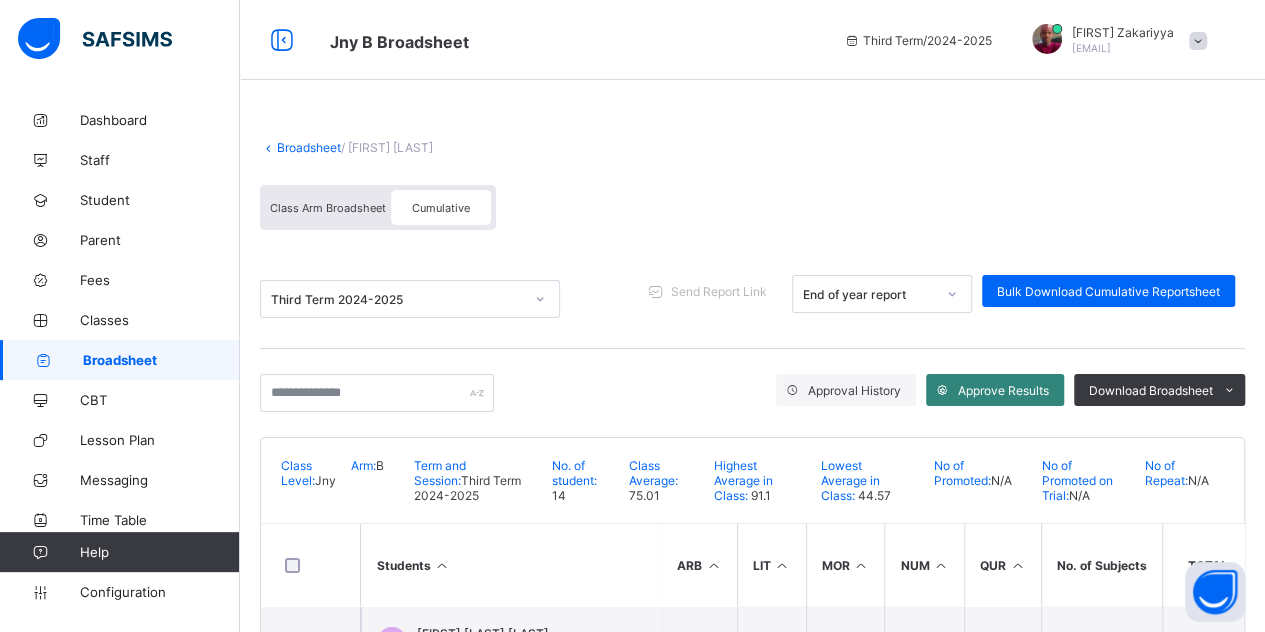 click on "Approve Results" at bounding box center [1003, 390] 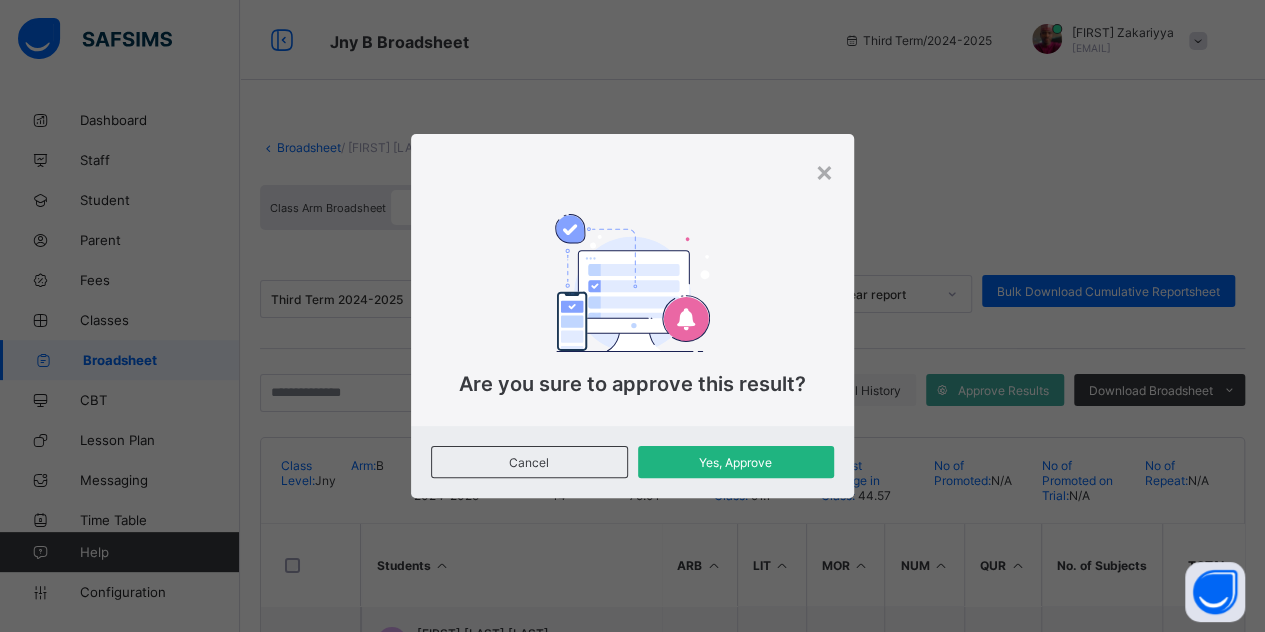 click on "Yes, Approve" at bounding box center (736, 462) 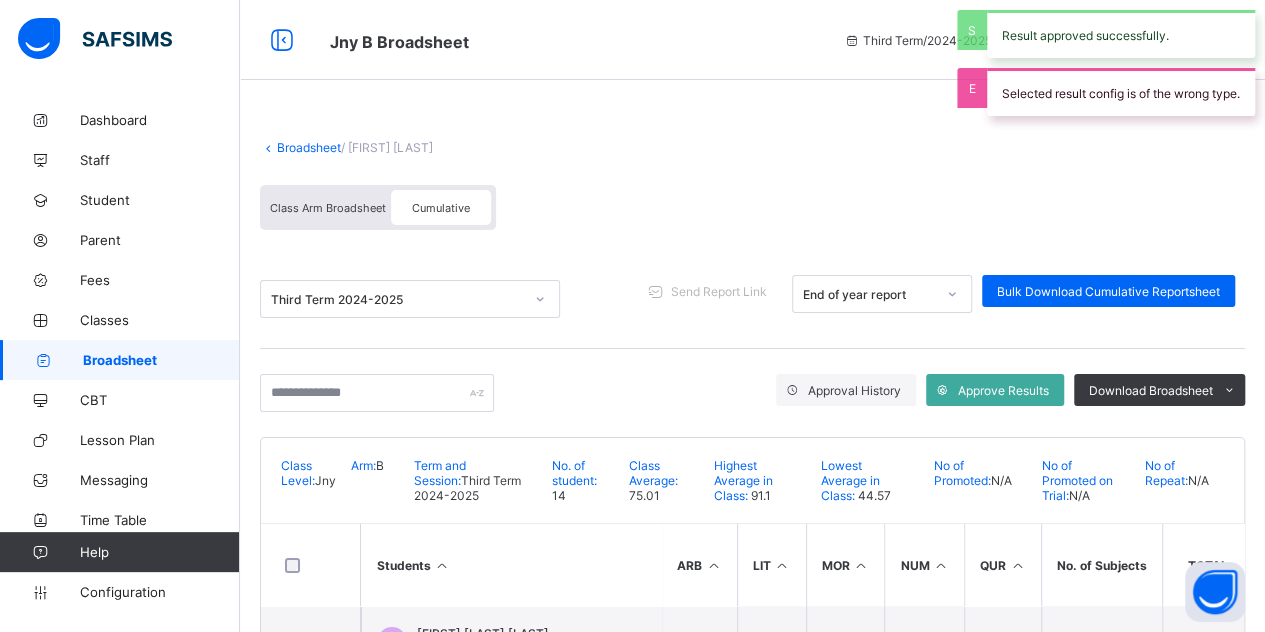 click on "Broadsheet" at bounding box center [309, 147] 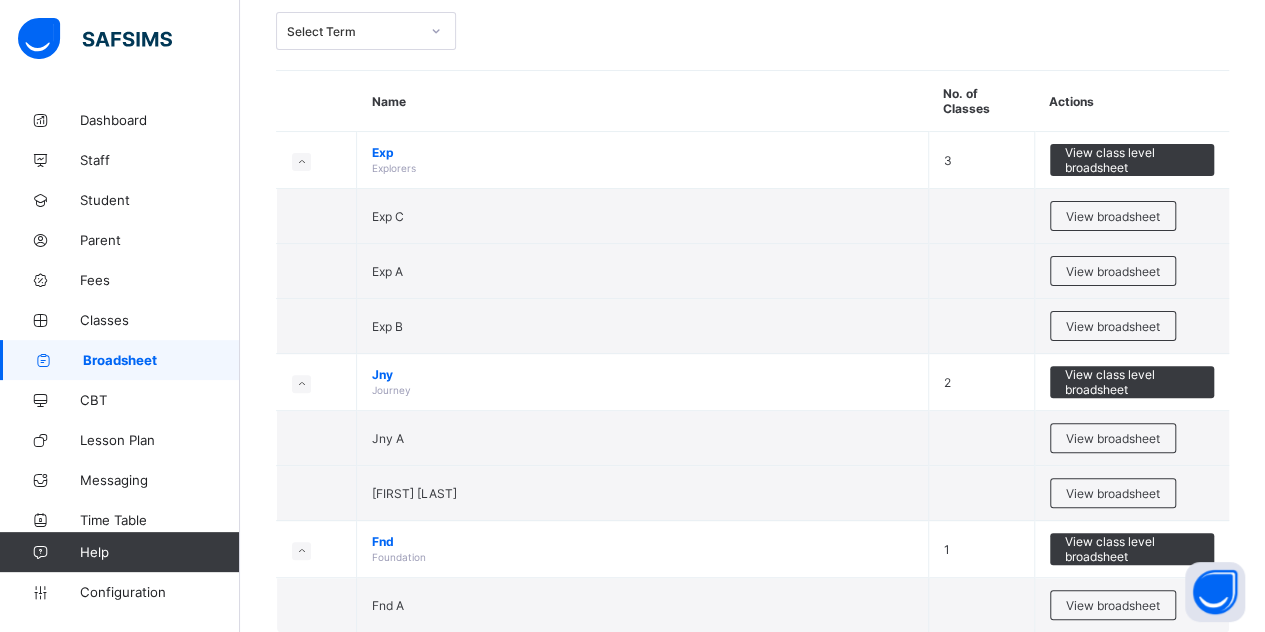 scroll, scrollTop: 163, scrollLeft: 0, axis: vertical 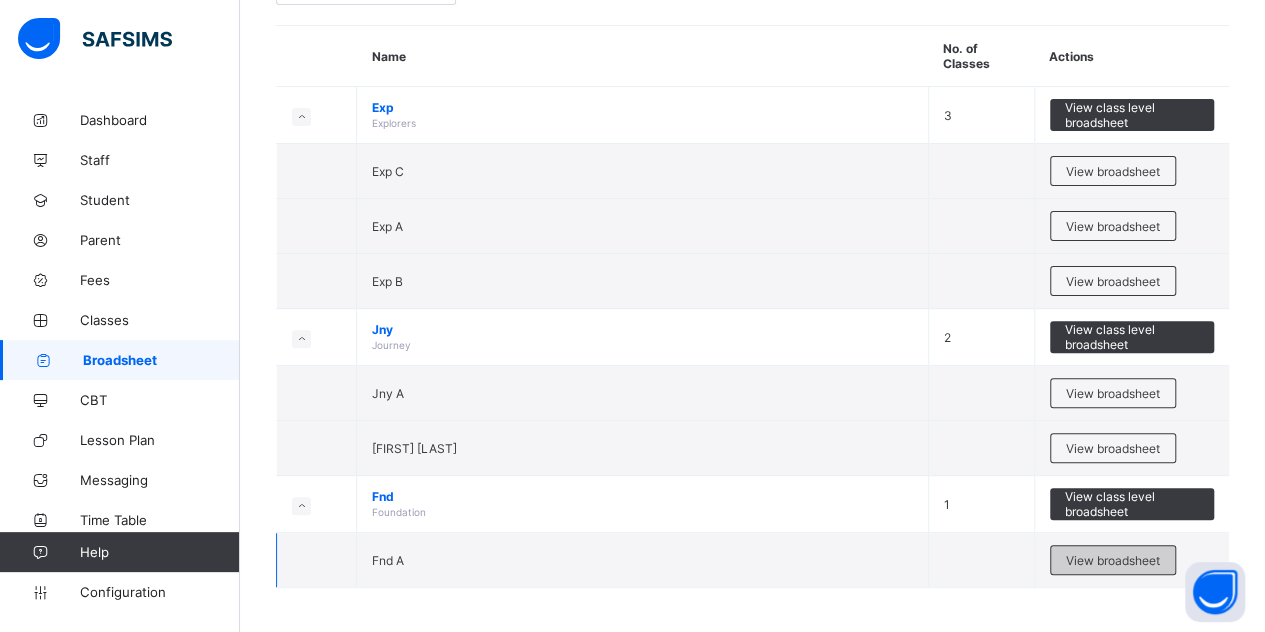 click on "View broadsheet" at bounding box center (1113, 560) 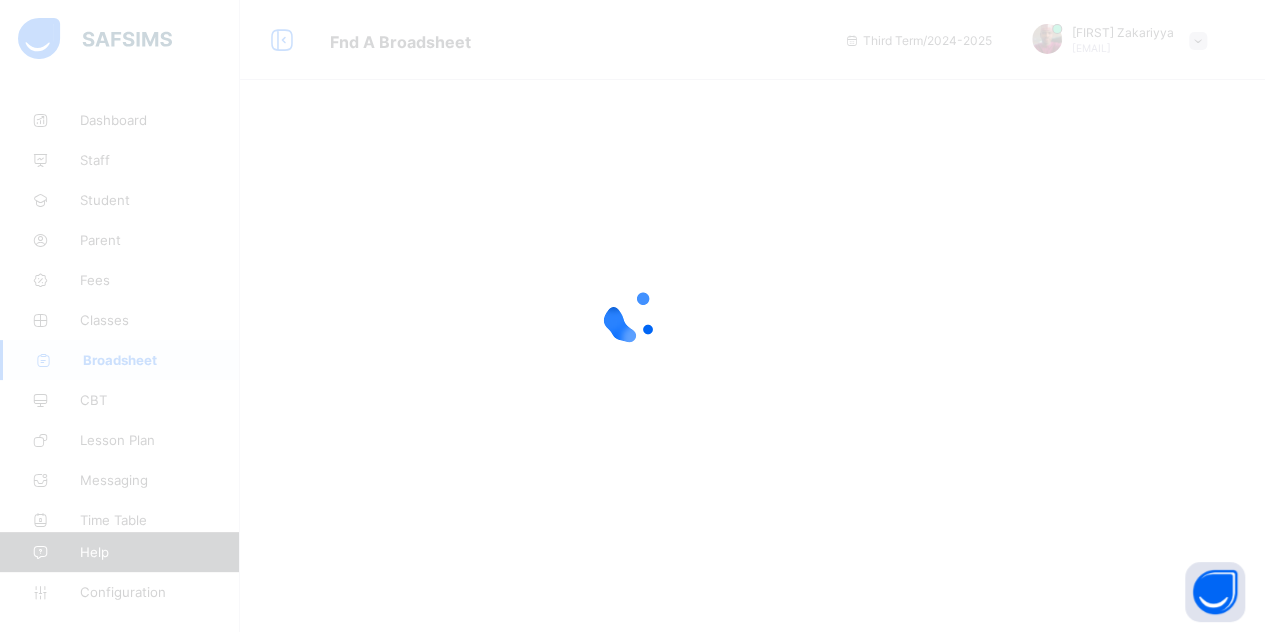 scroll, scrollTop: 0, scrollLeft: 0, axis: both 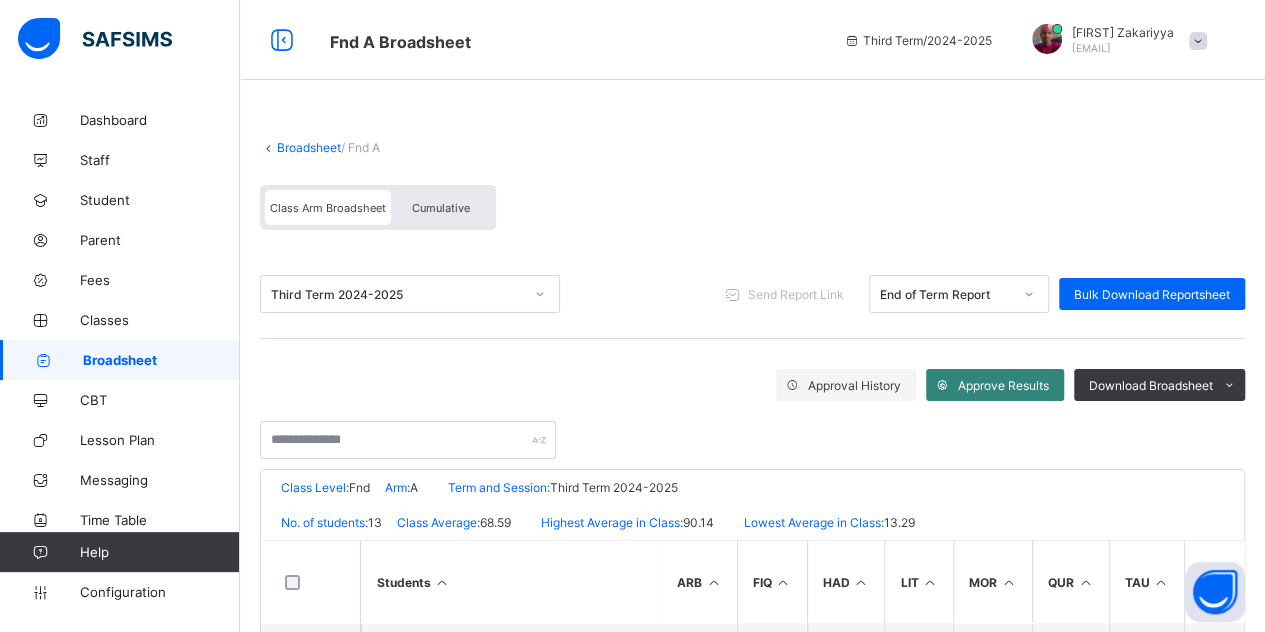 click on "Approve Results" at bounding box center [1003, 385] 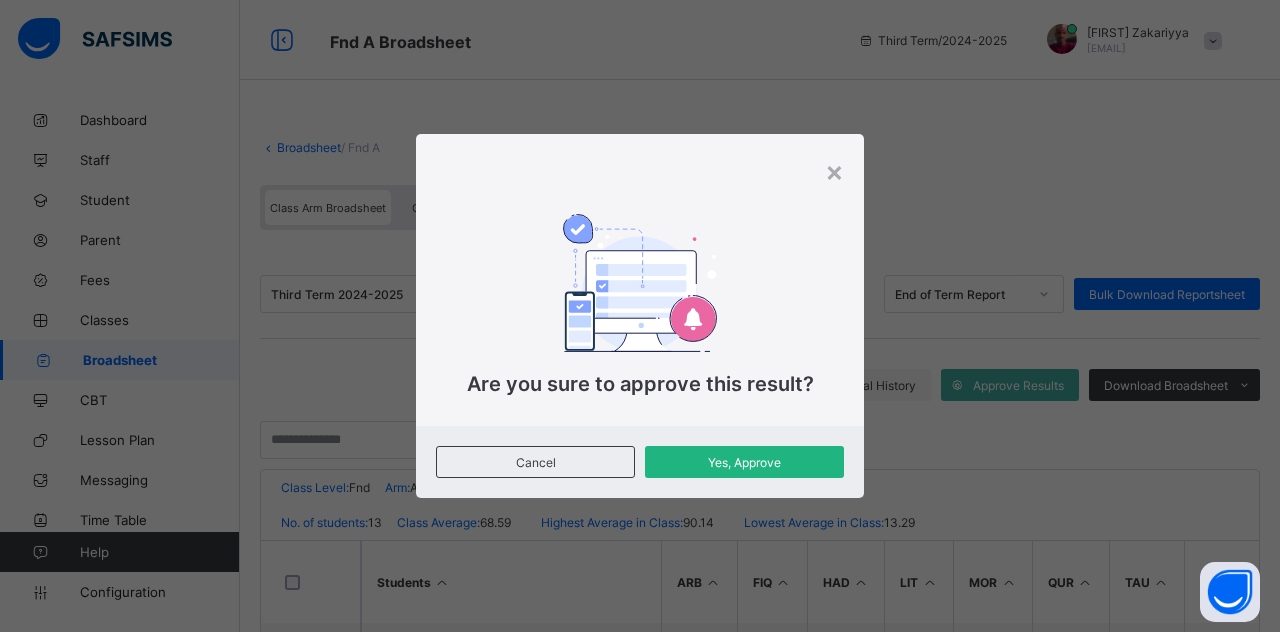 click on "Yes, Approve" at bounding box center (744, 462) 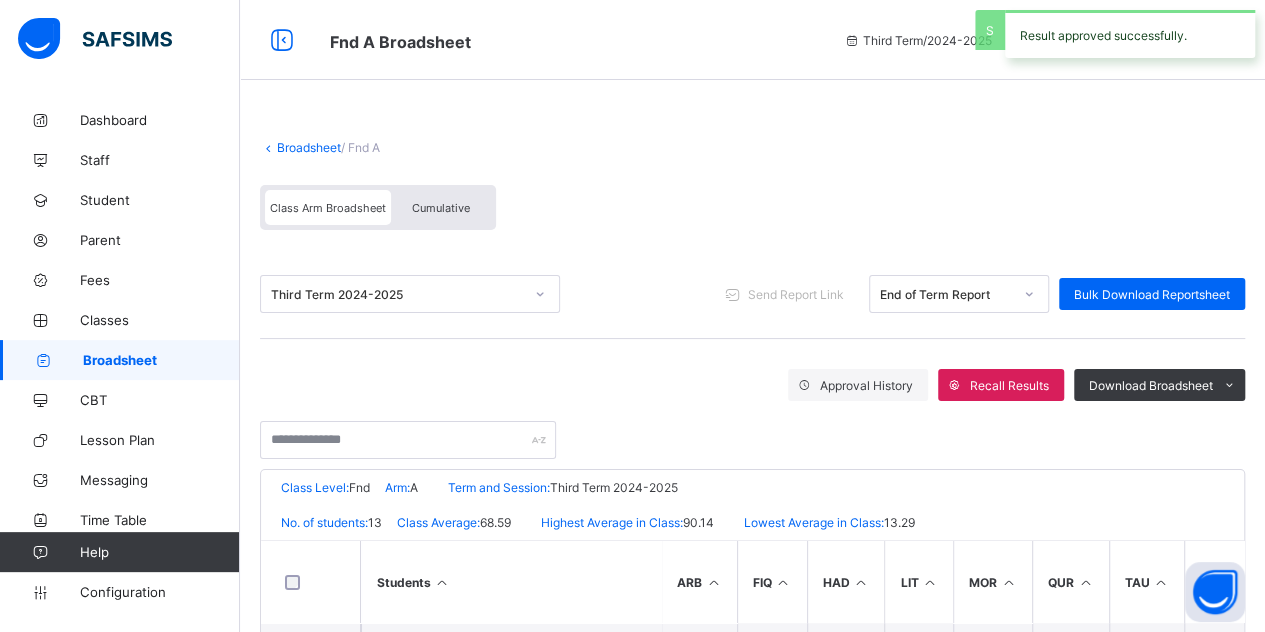 click on "Cumulative" at bounding box center (441, 208) 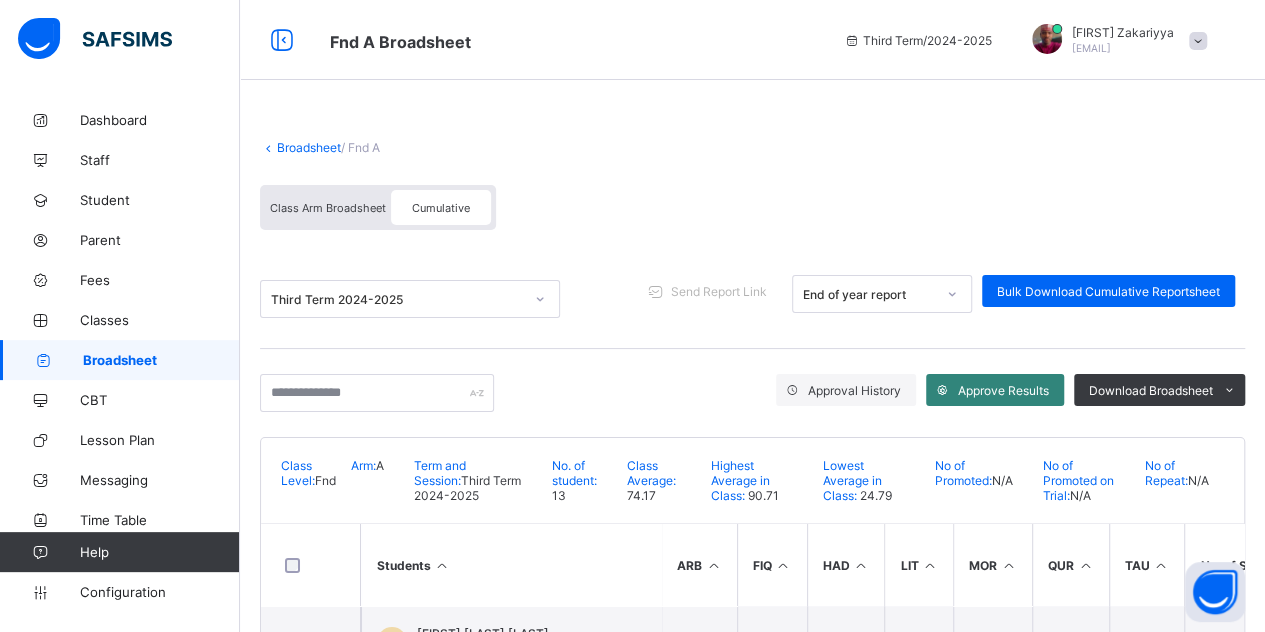click on "Approve Results" at bounding box center (1003, 390) 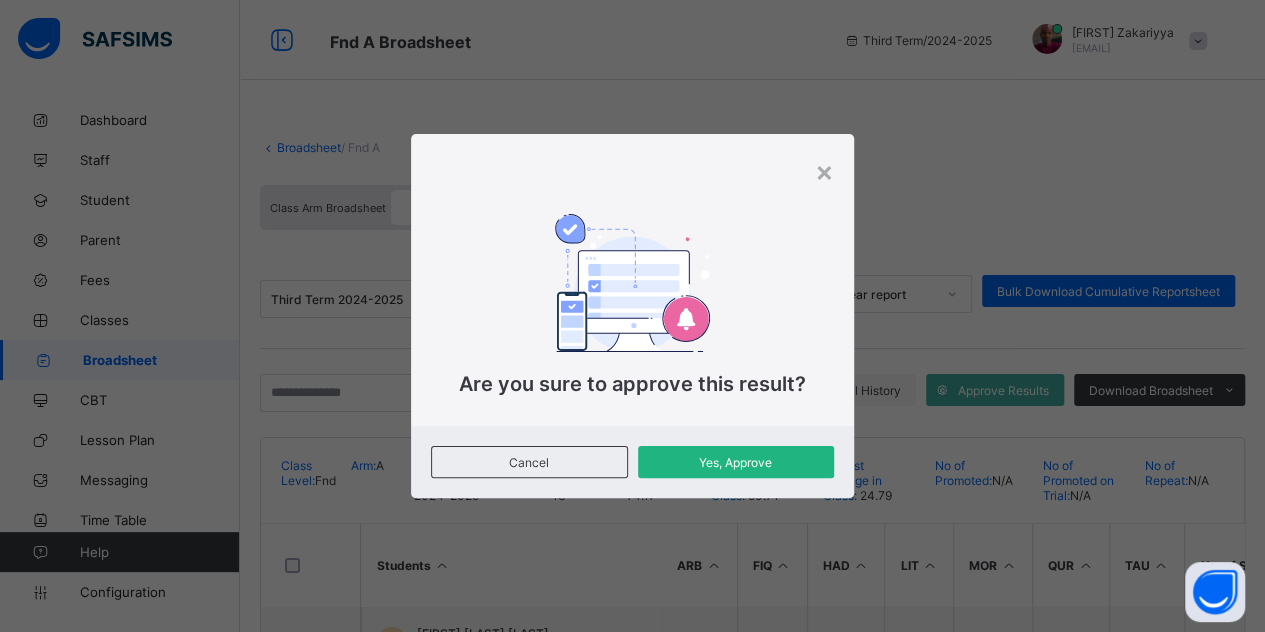 click on "Yes, Approve" at bounding box center [736, 462] 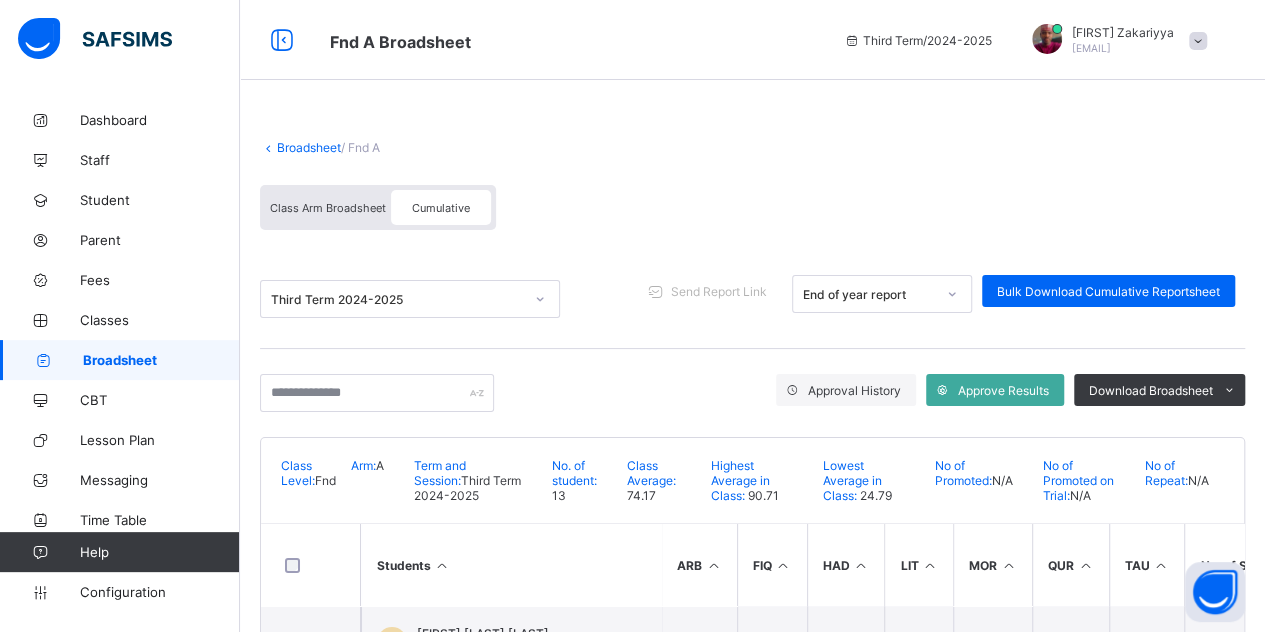 click on "Broadsheet" at bounding box center (309, 147) 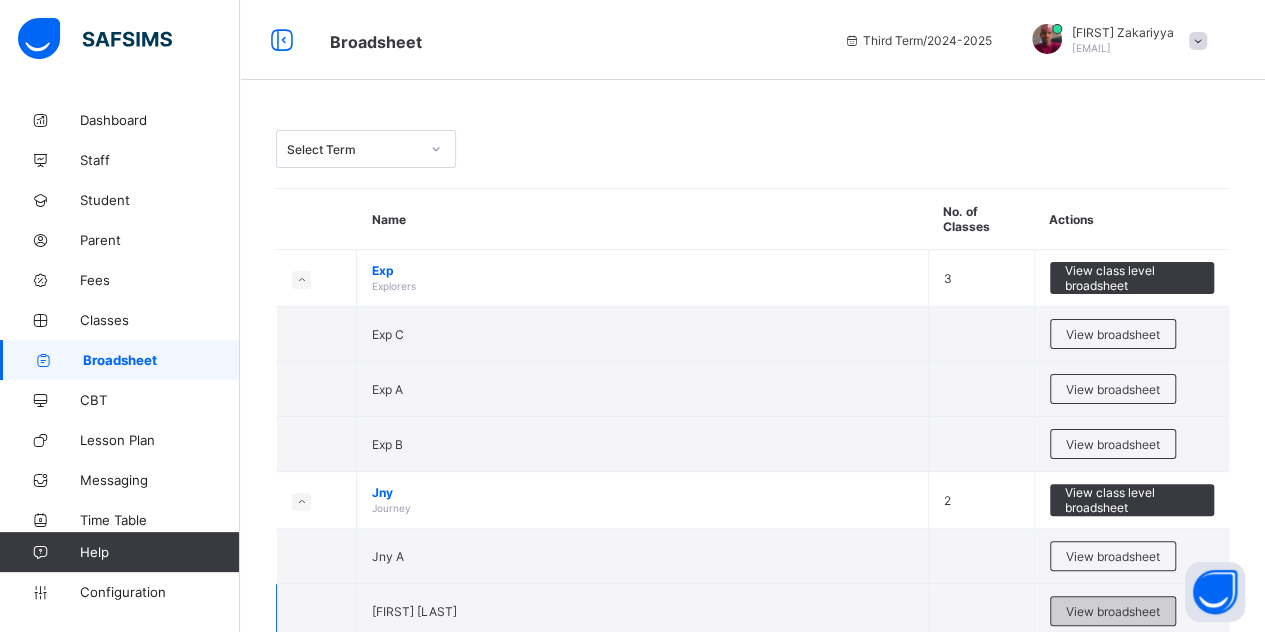 click on "View broadsheet" at bounding box center (1113, 611) 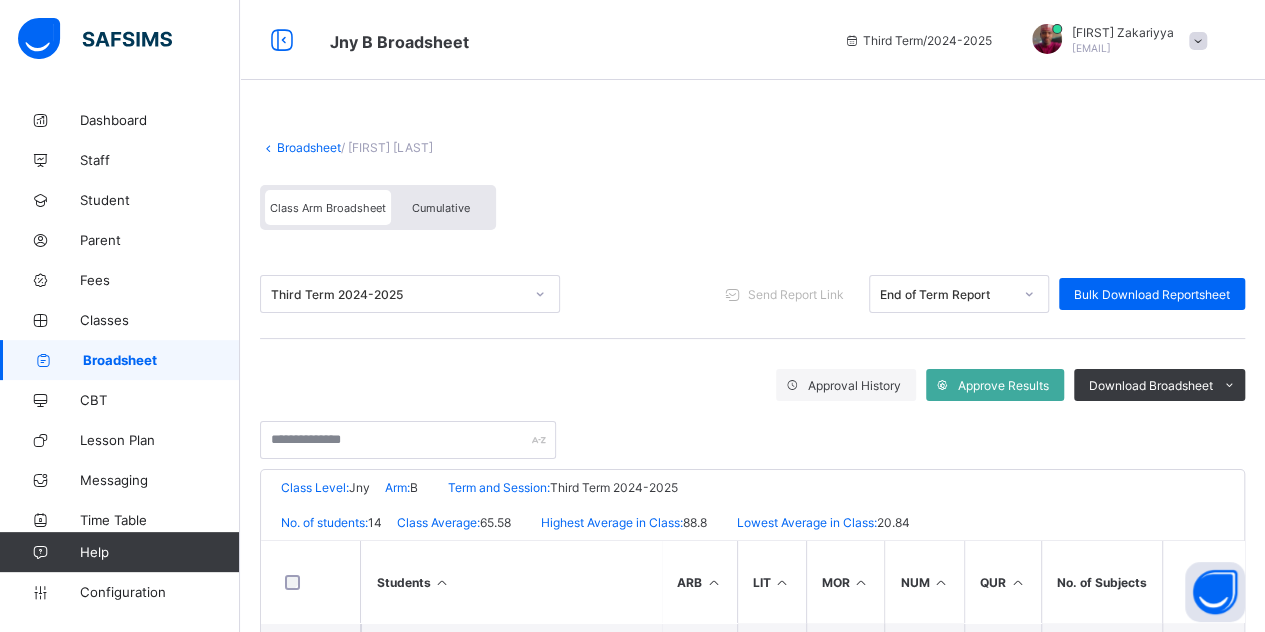click on "Cumulative" at bounding box center (441, 208) 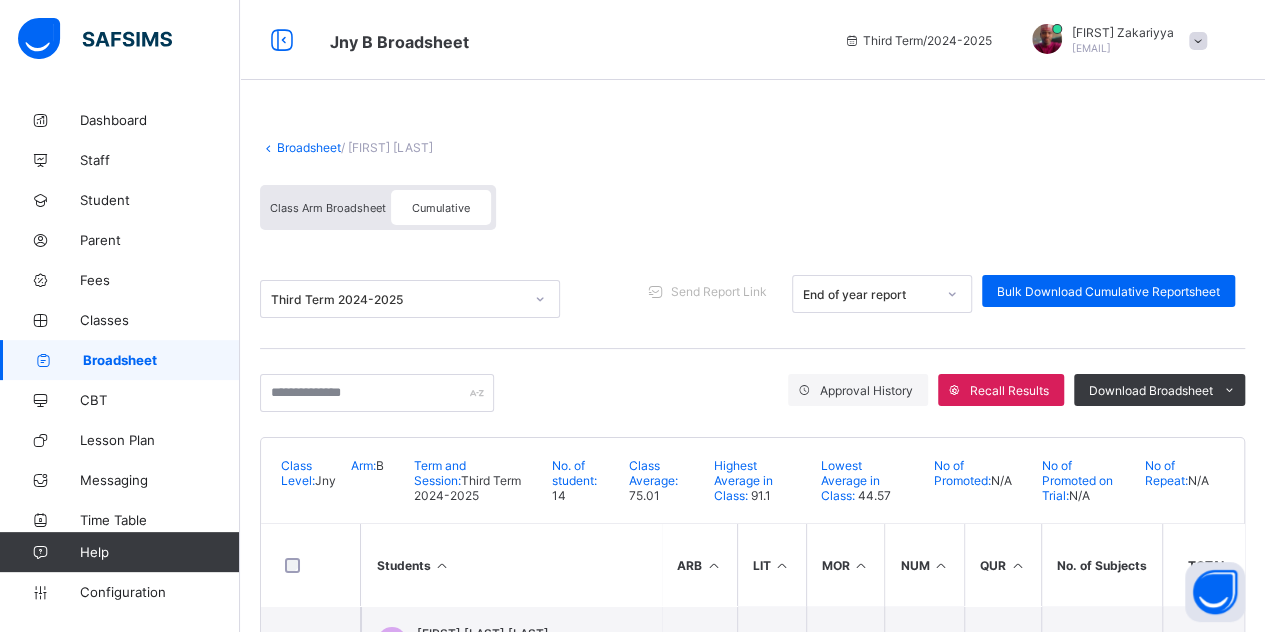click on "Class Arm Broadsheet" at bounding box center (328, 207) 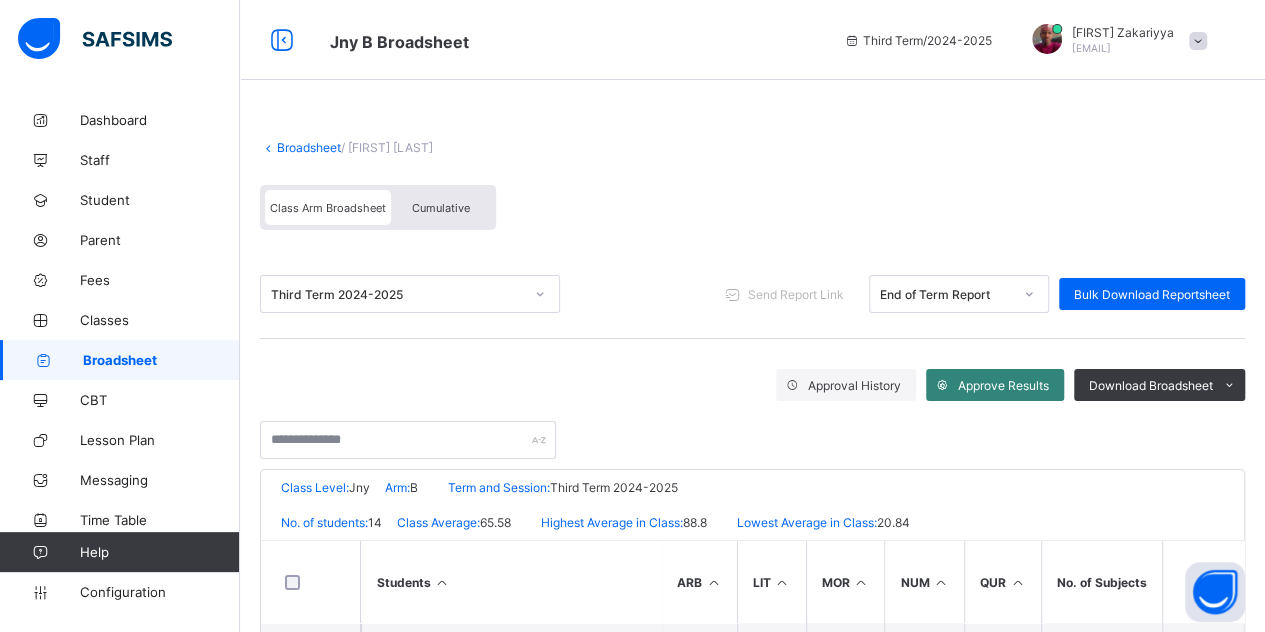 click on "Approve Results" at bounding box center [1003, 385] 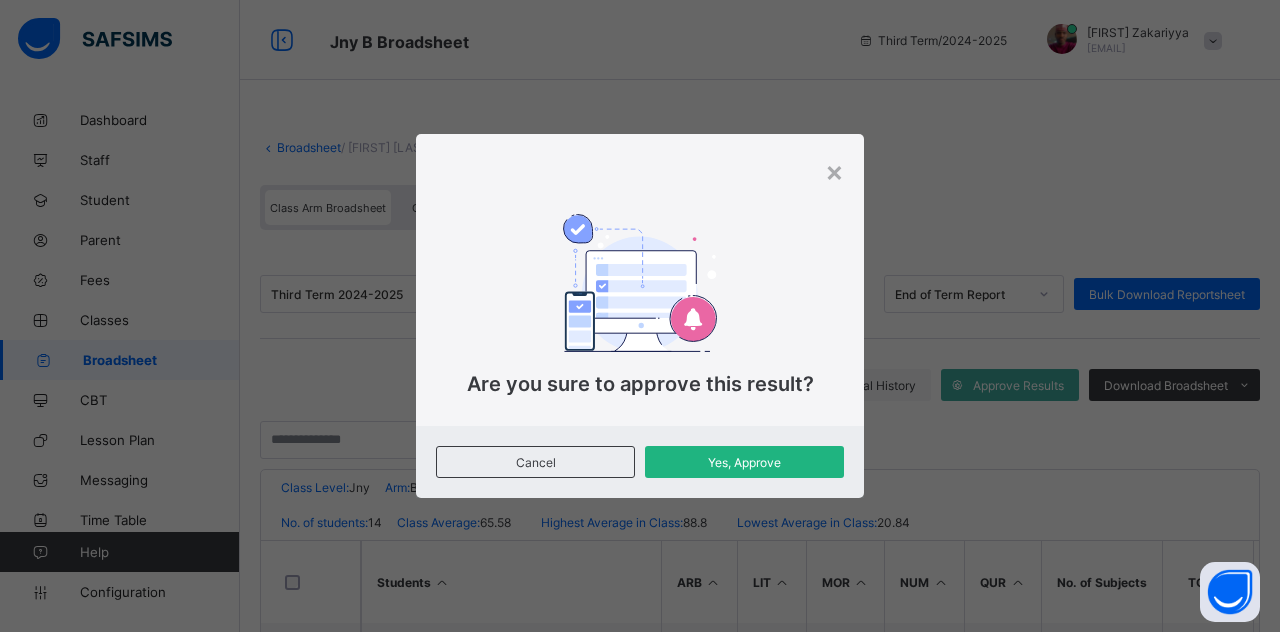 click on "Yes, Approve" at bounding box center [744, 462] 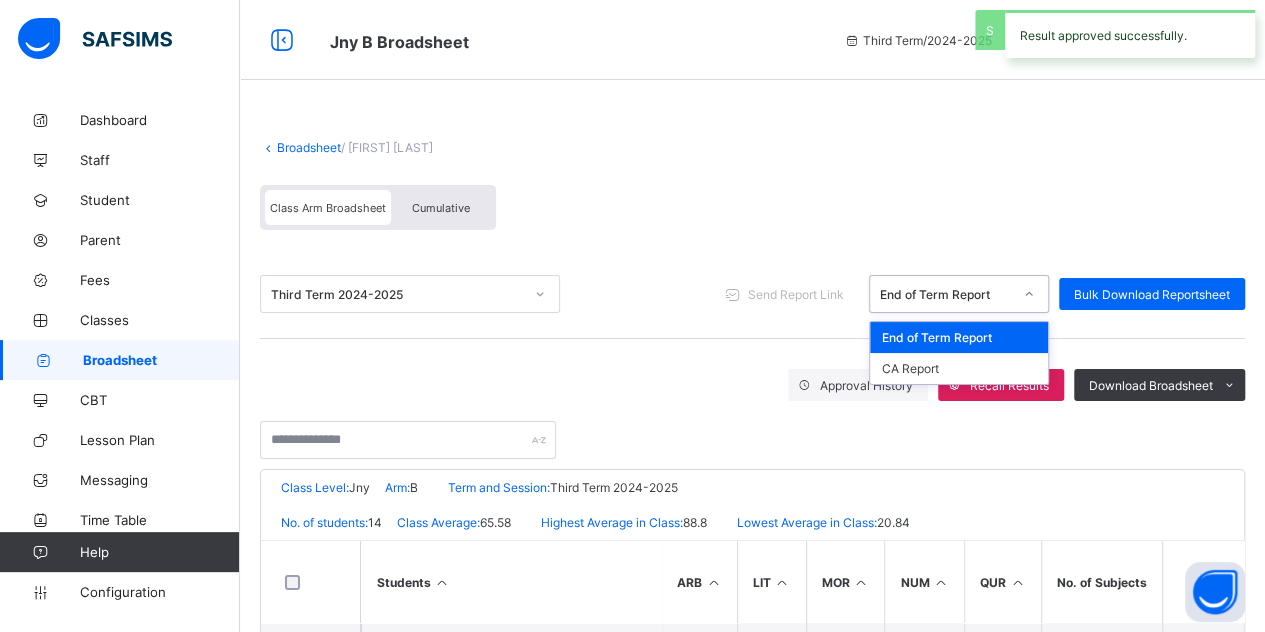 click on "End of Term Report" at bounding box center (946, 294) 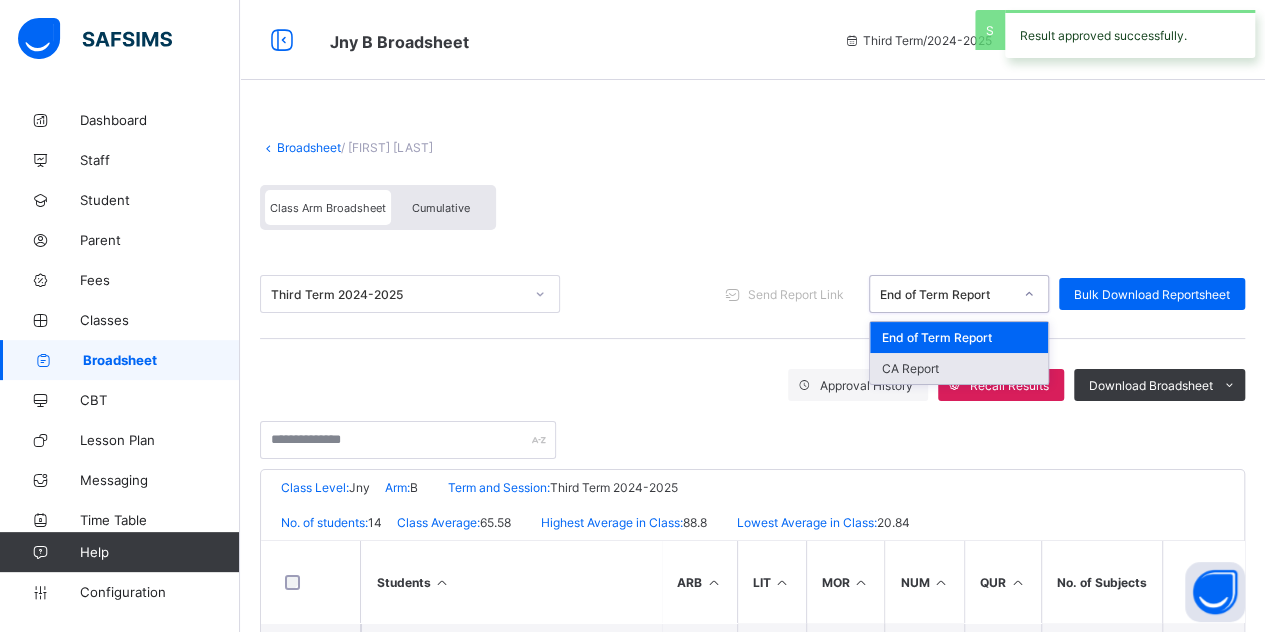 click on "CA Report" at bounding box center [959, 368] 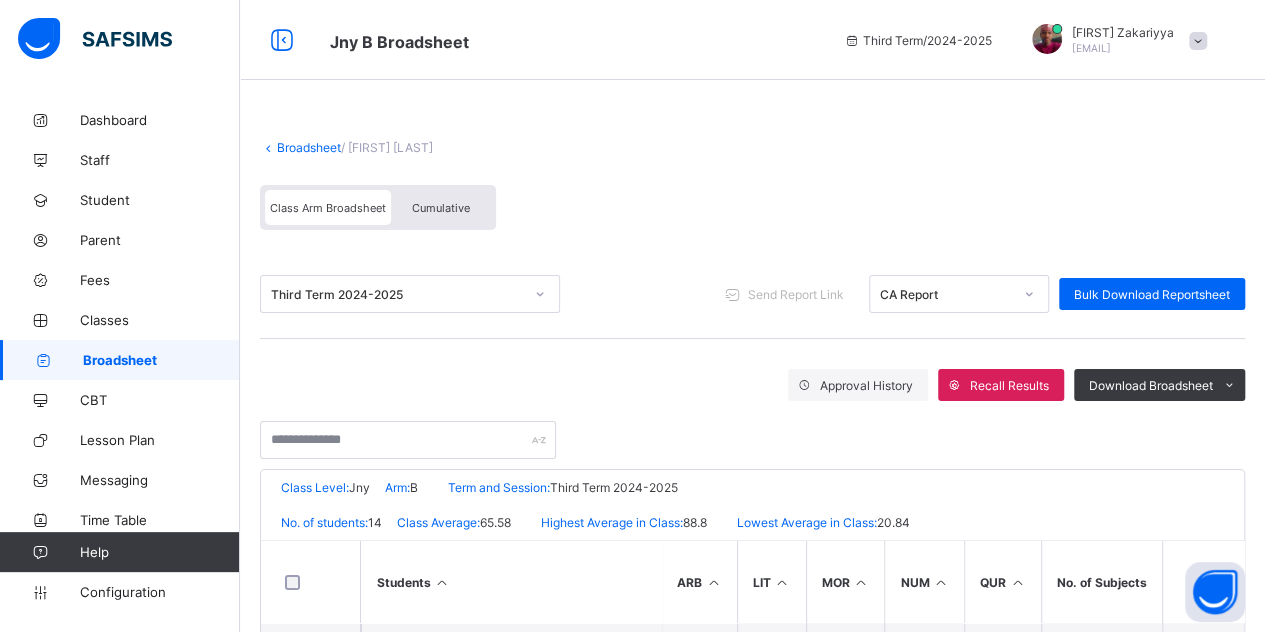 click on "Broadsheet" at bounding box center [309, 147] 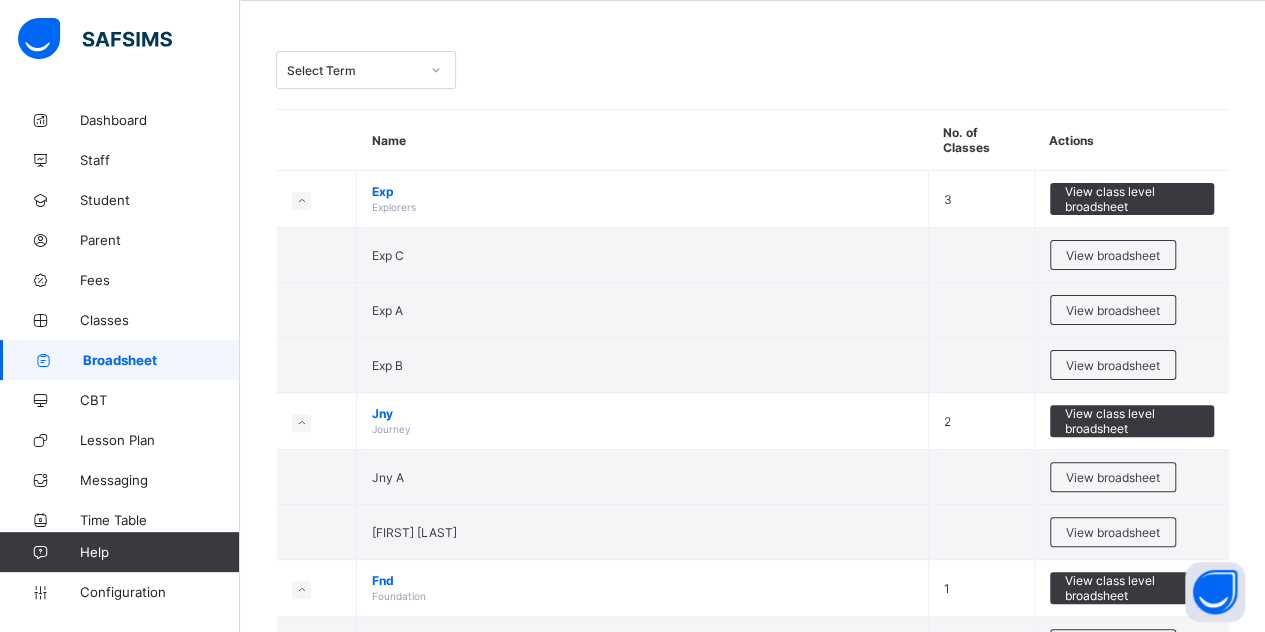 scroll, scrollTop: 163, scrollLeft: 0, axis: vertical 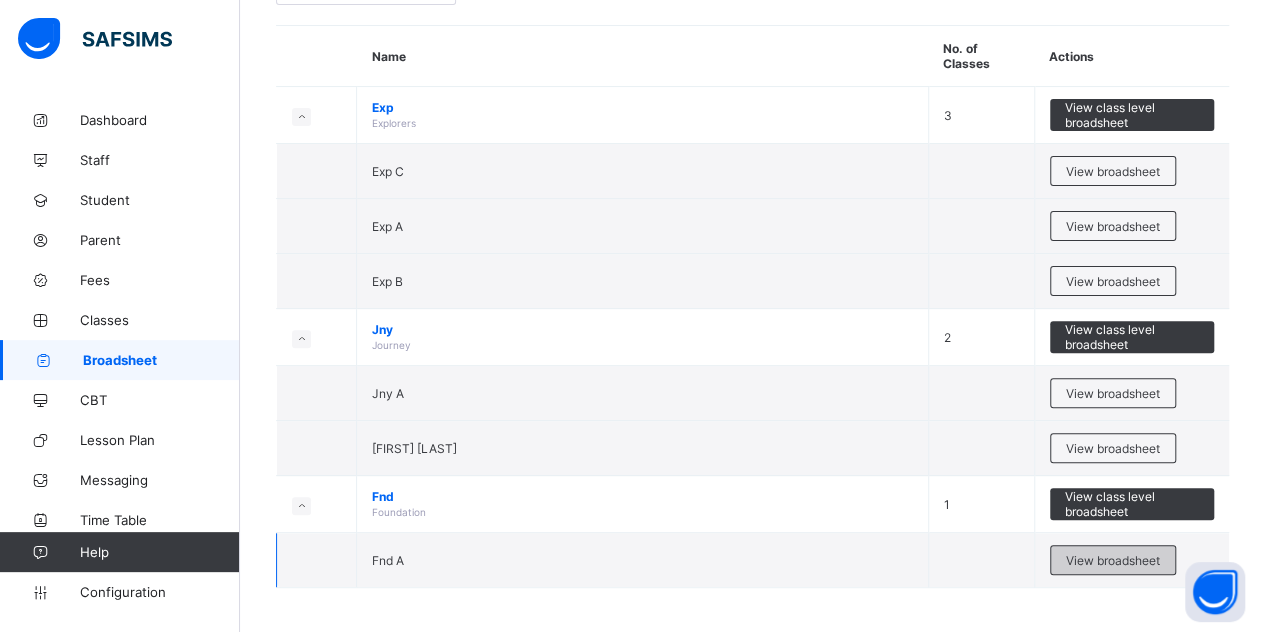 click on "View broadsheet" at bounding box center (1113, 560) 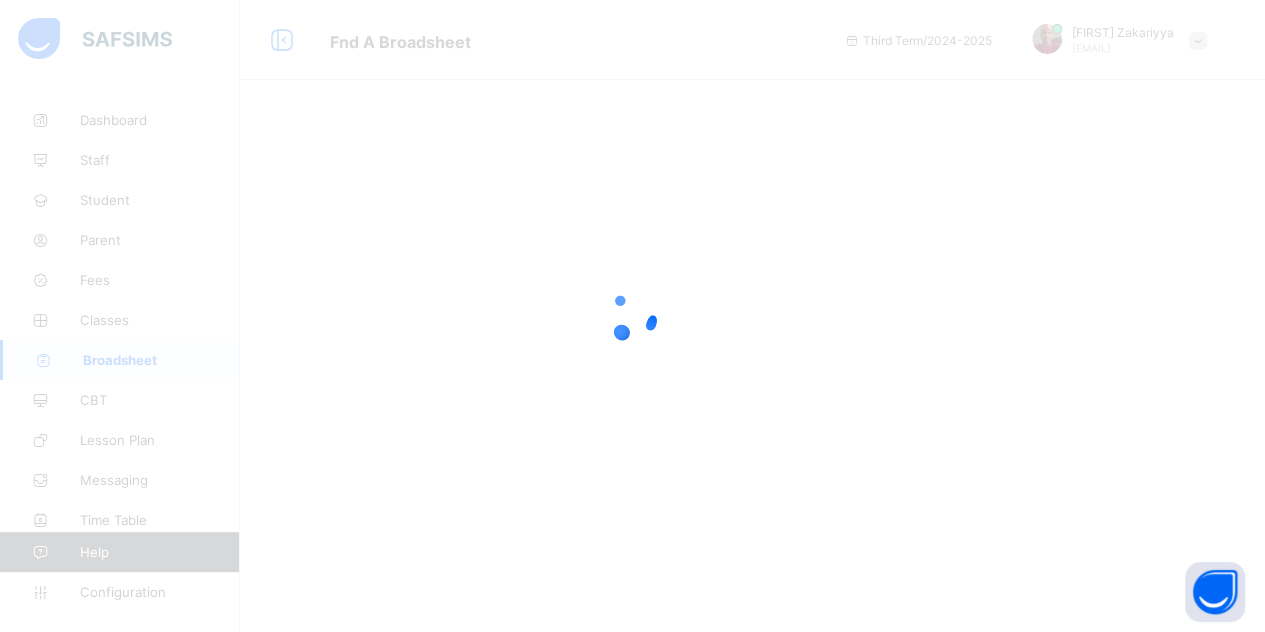 scroll, scrollTop: 0, scrollLeft: 0, axis: both 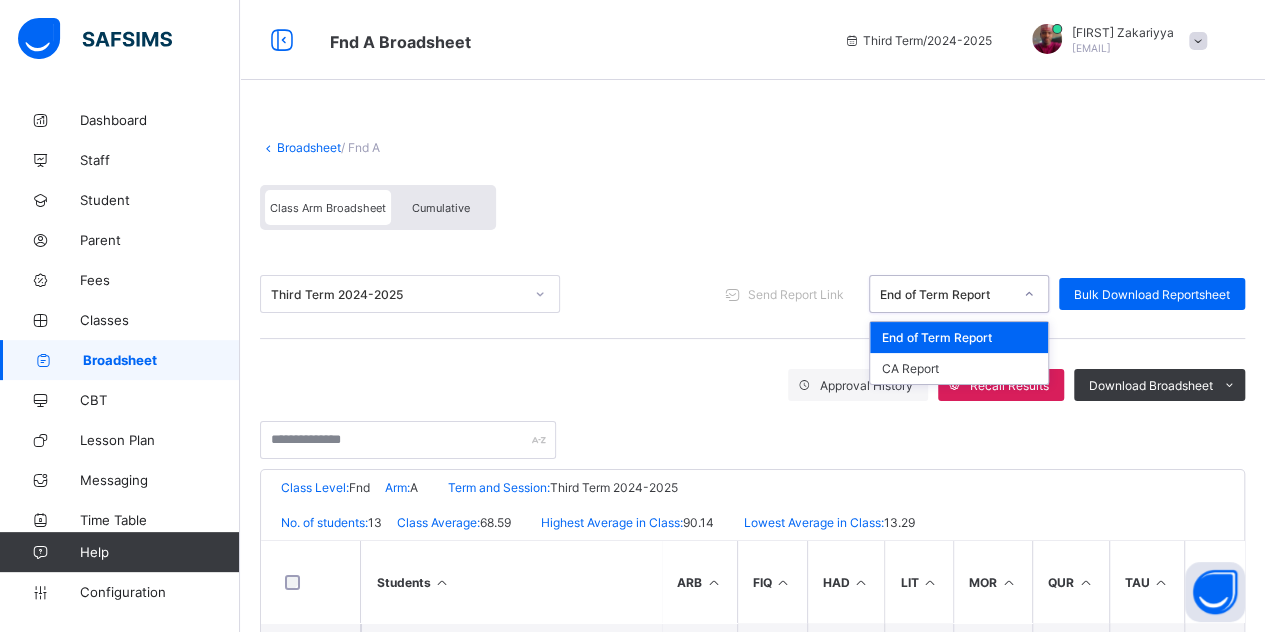 click on "End of Term Report" at bounding box center (946, 294) 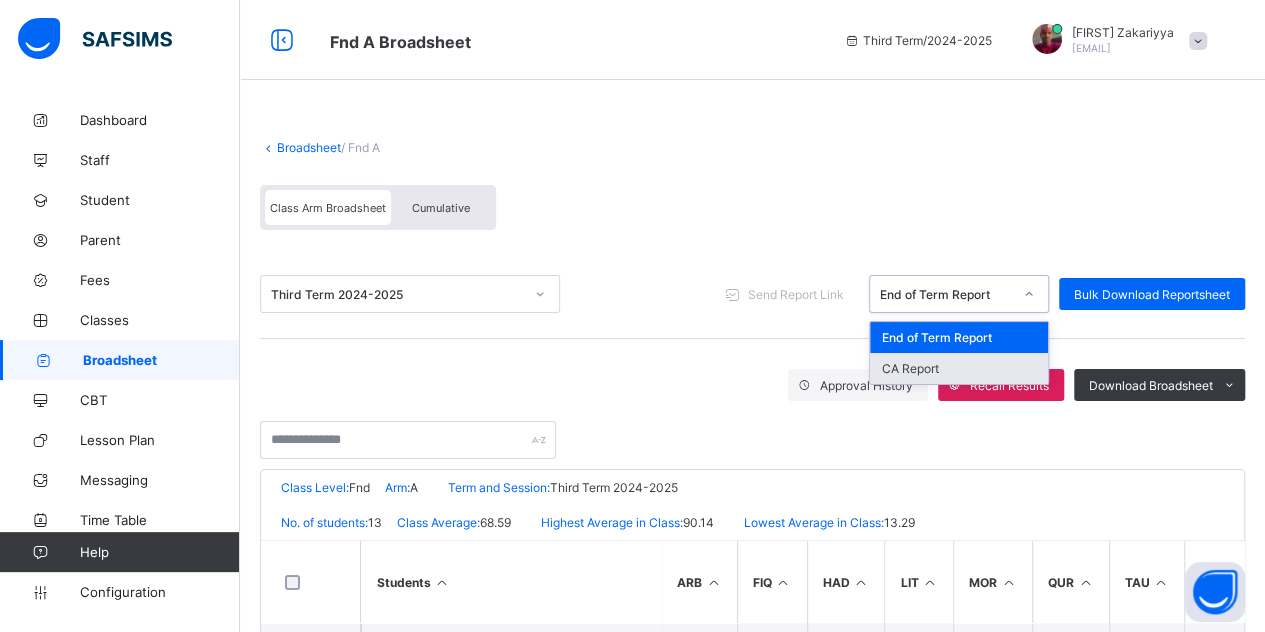 click on "CA Report" at bounding box center (959, 368) 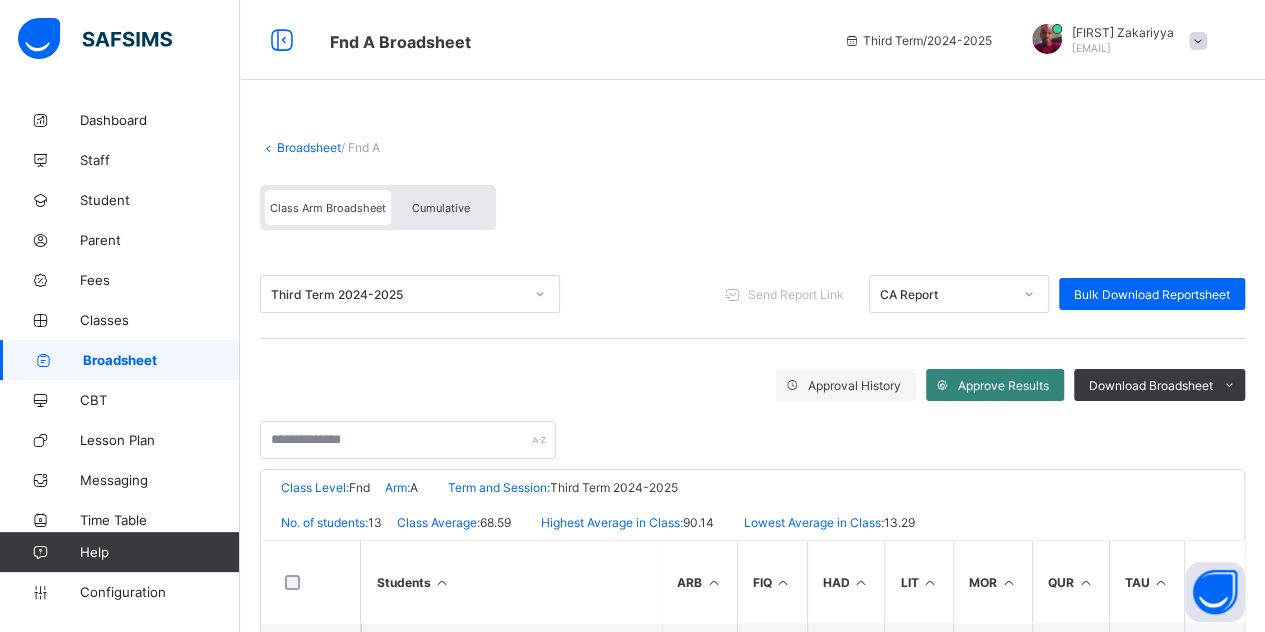 click on "Approve Results" at bounding box center (1003, 385) 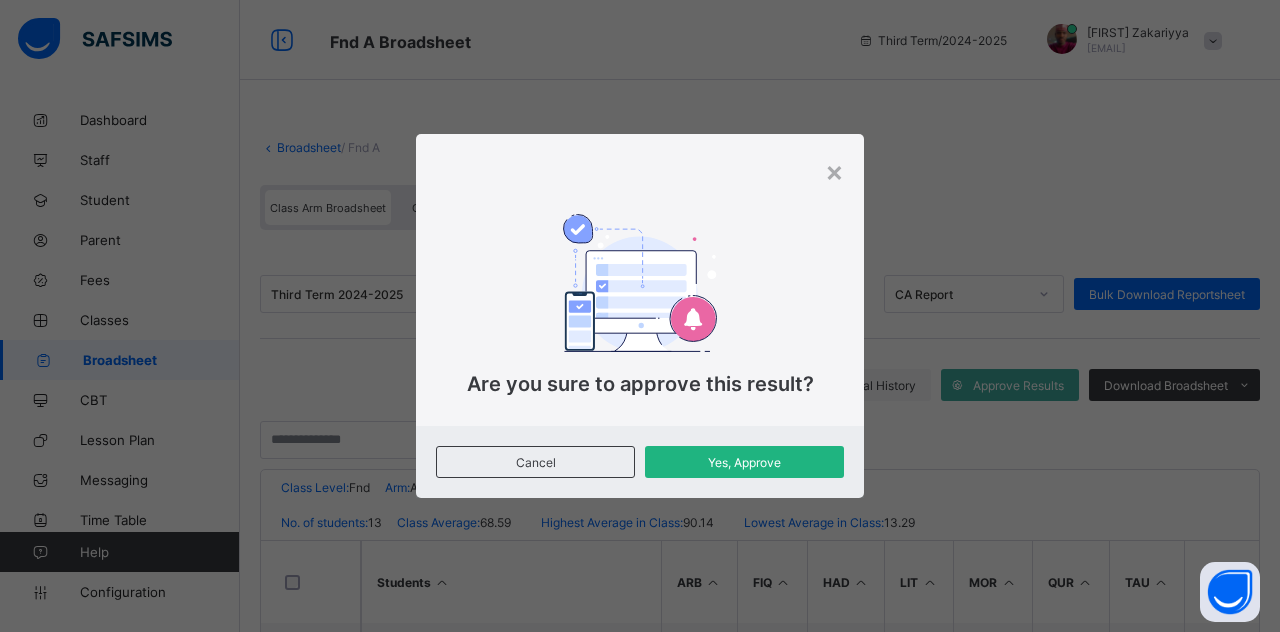 click on "Yes, Approve" at bounding box center (744, 462) 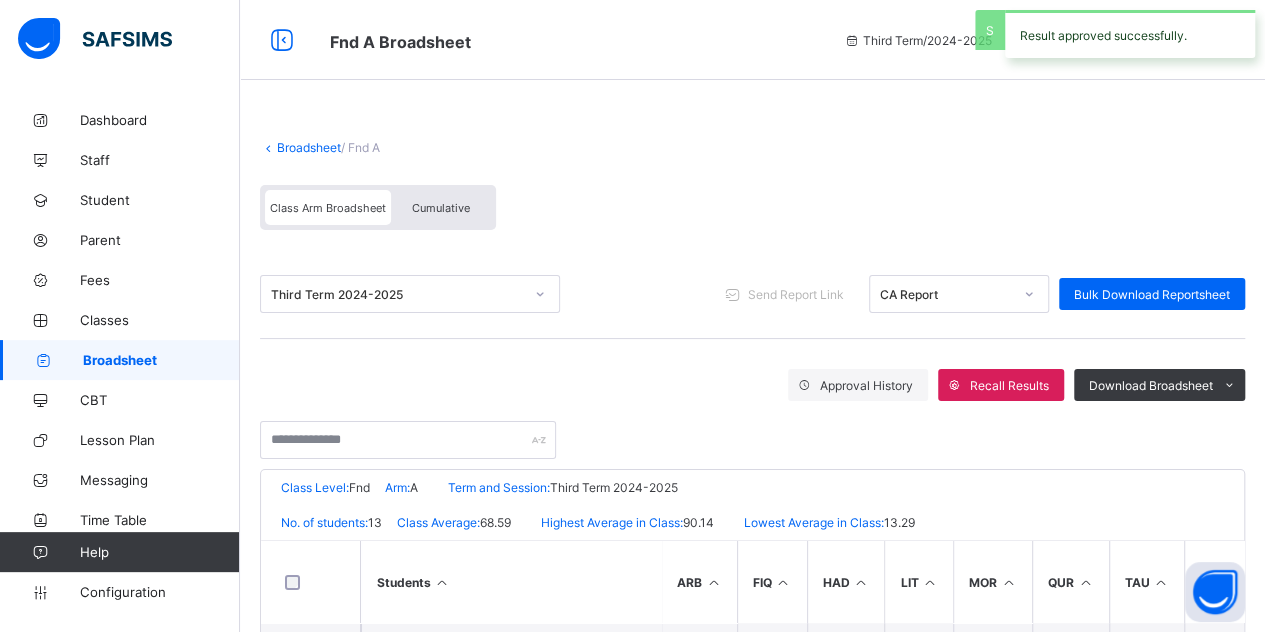 click on "Cumulative" at bounding box center (441, 208) 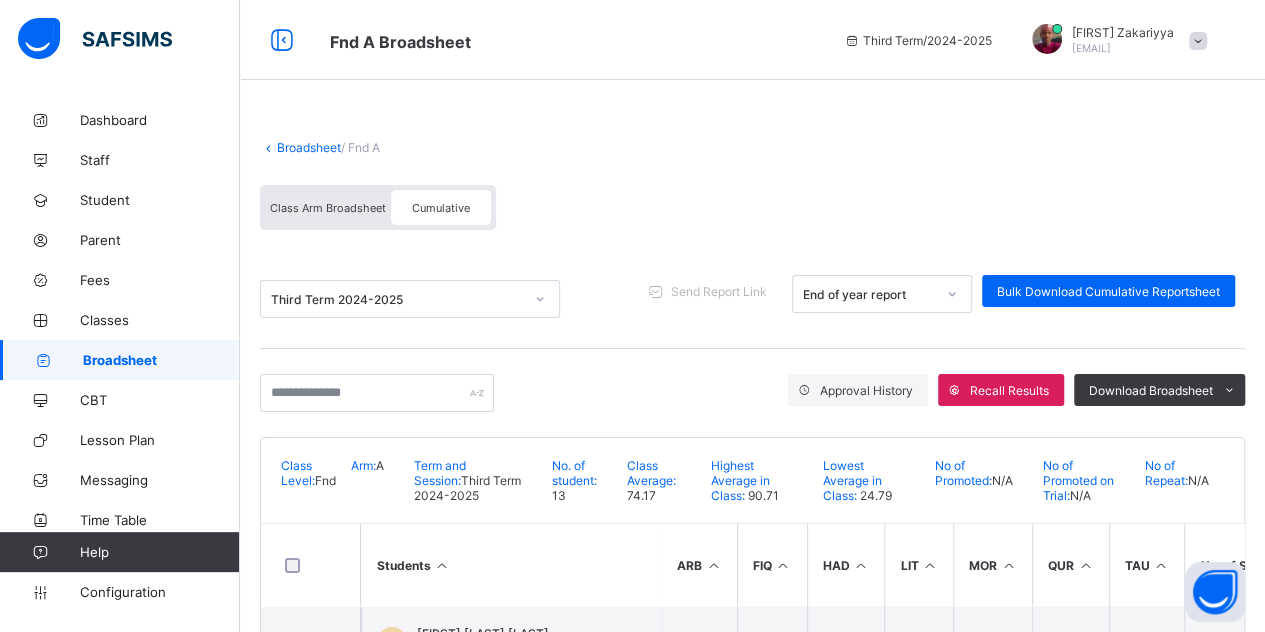 click on "Class Arm Broadsheet" at bounding box center [328, 208] 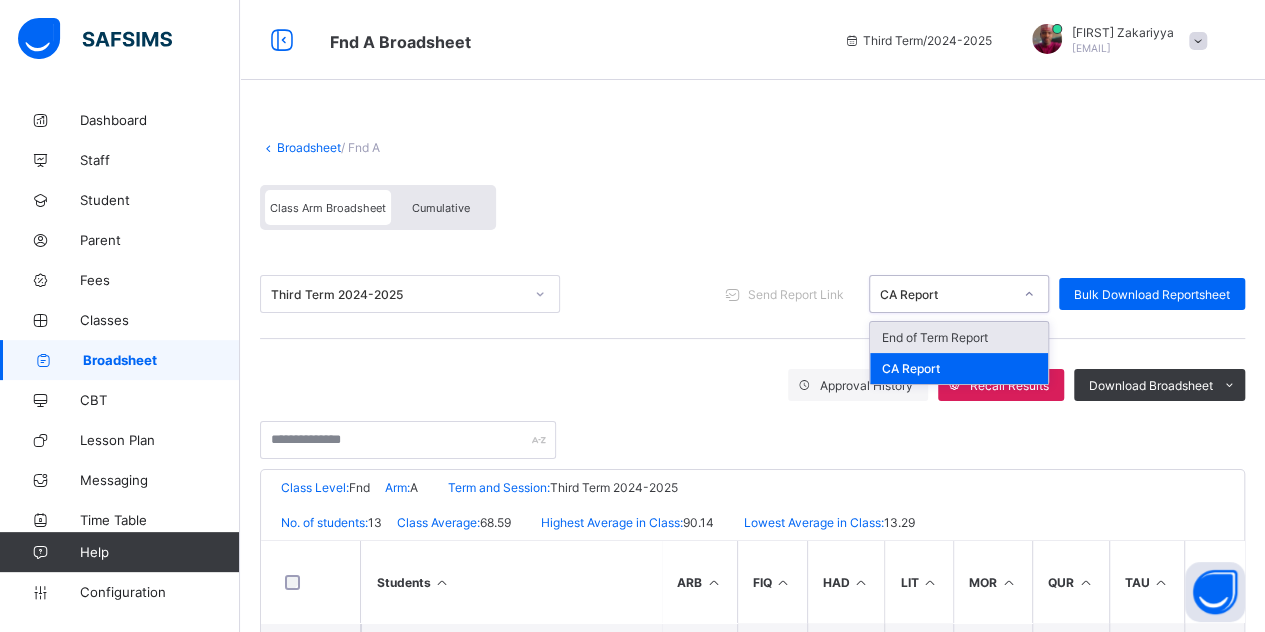 drag, startPoint x: 942, startPoint y: 294, endPoint x: 941, endPoint y: 346, distance: 52.009613 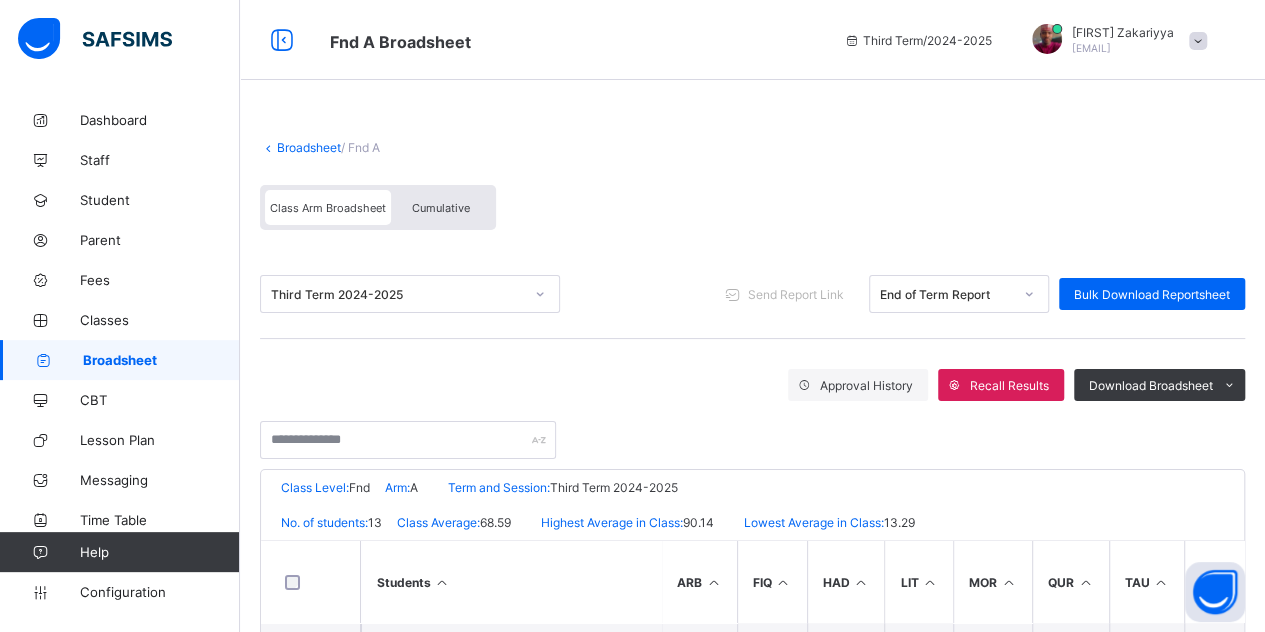 click on "Broadsheet" at bounding box center (309, 147) 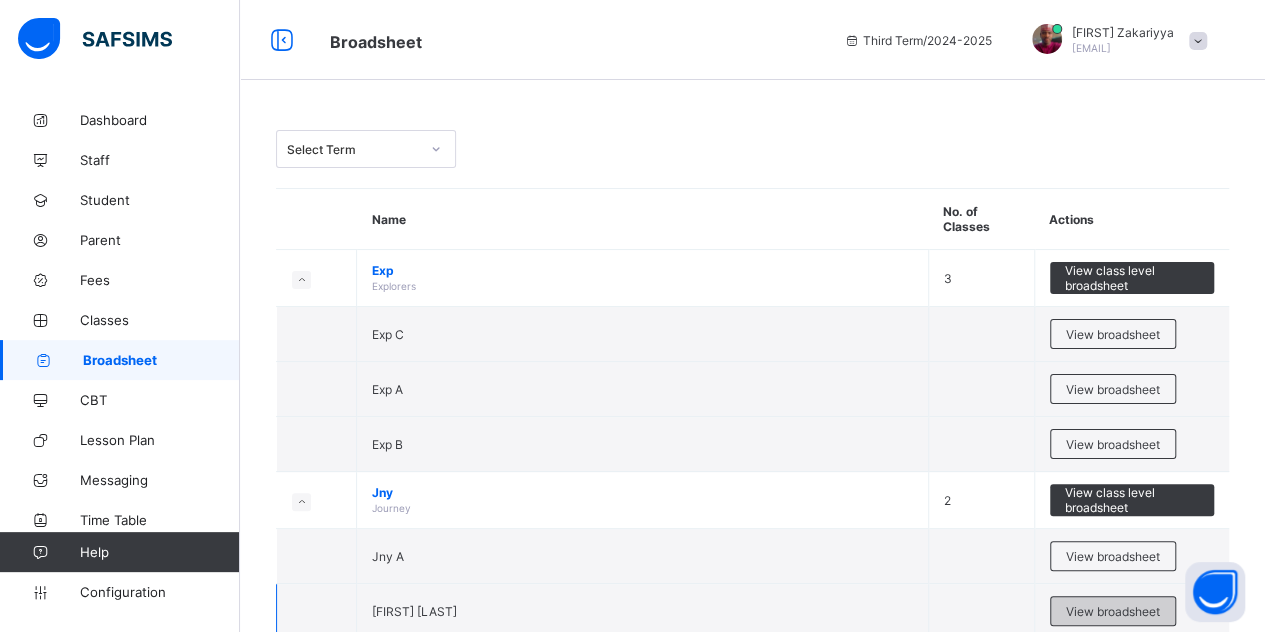 click on "View broadsheet" at bounding box center (1113, 611) 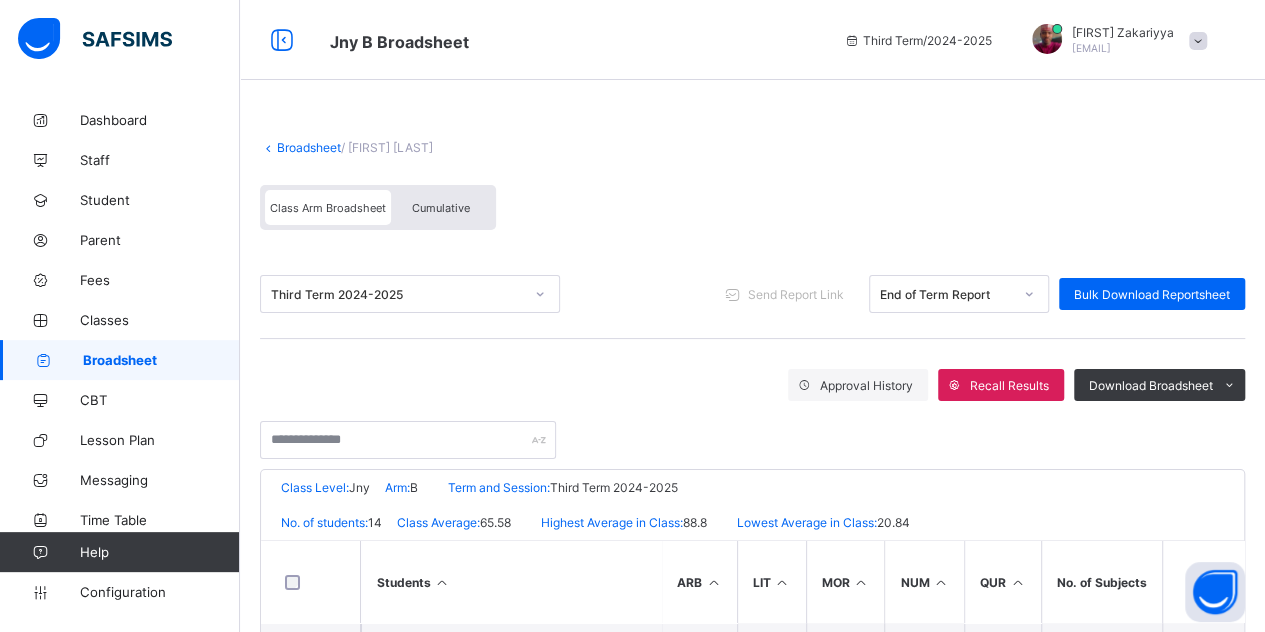 click on "End of Term Report" at bounding box center (946, 294) 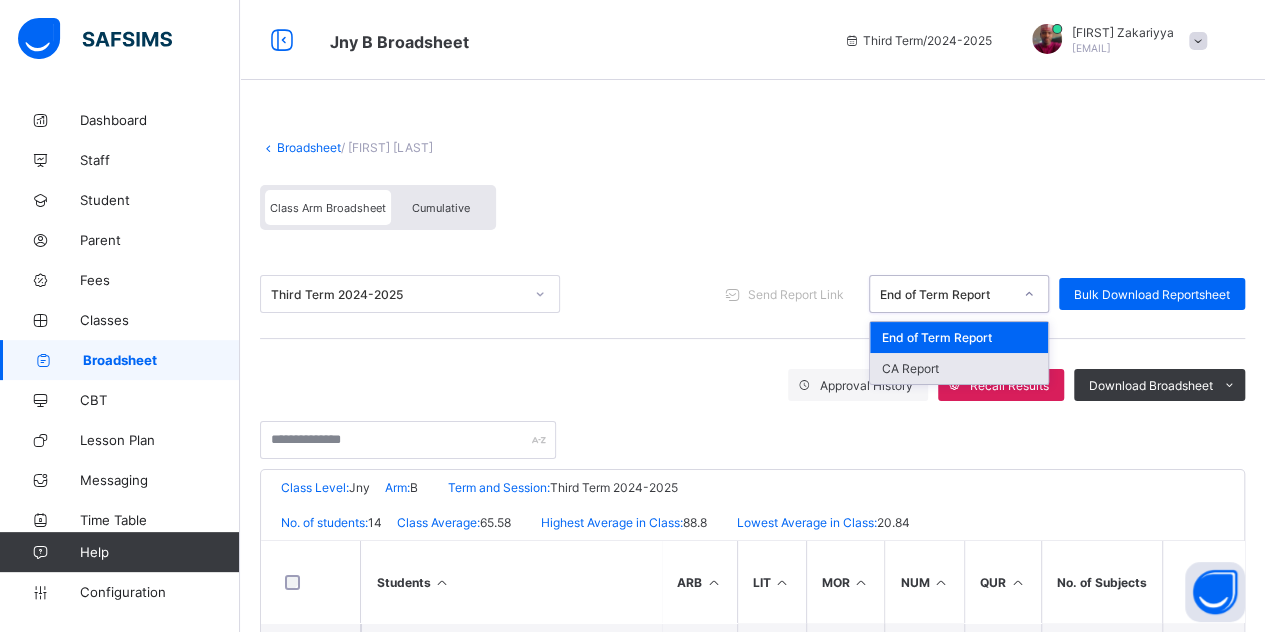 click on "CA Report" at bounding box center (959, 368) 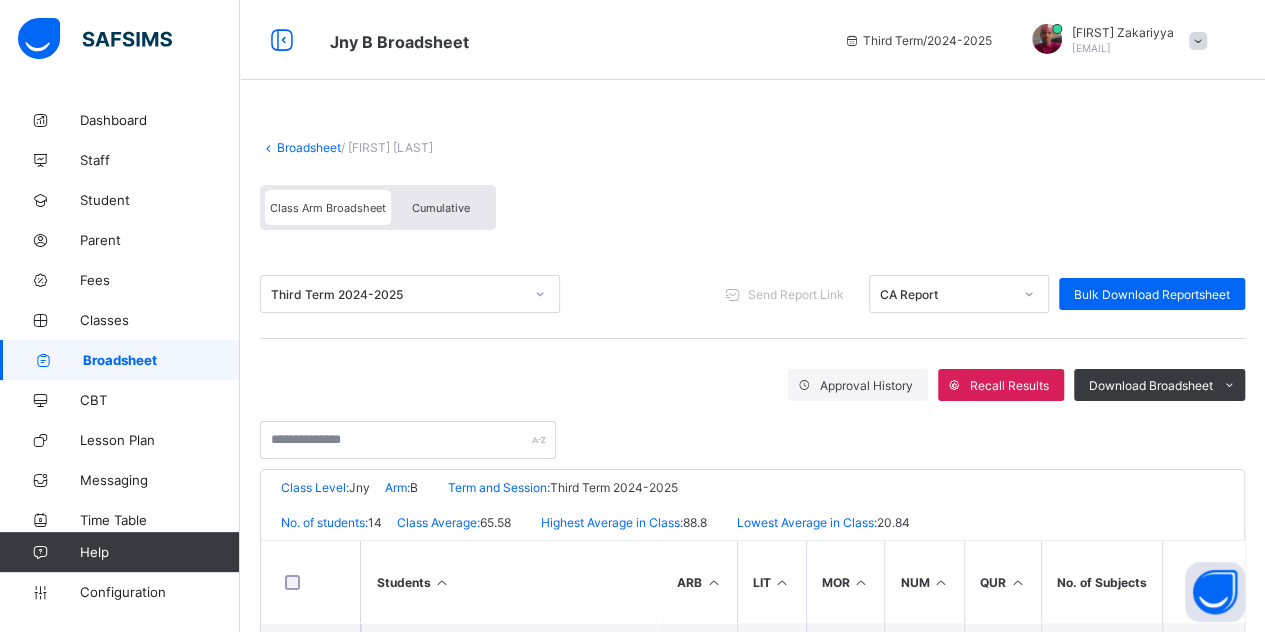 click on "Cumulative" at bounding box center (441, 208) 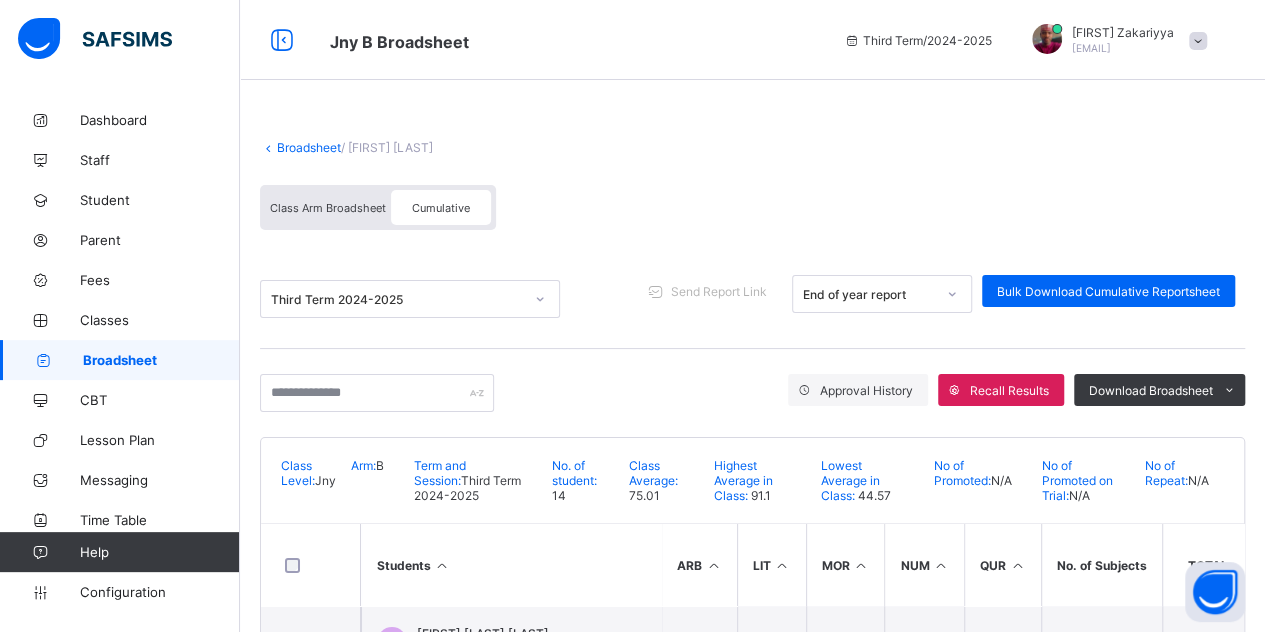 click on "Broadsheet" at bounding box center (309, 147) 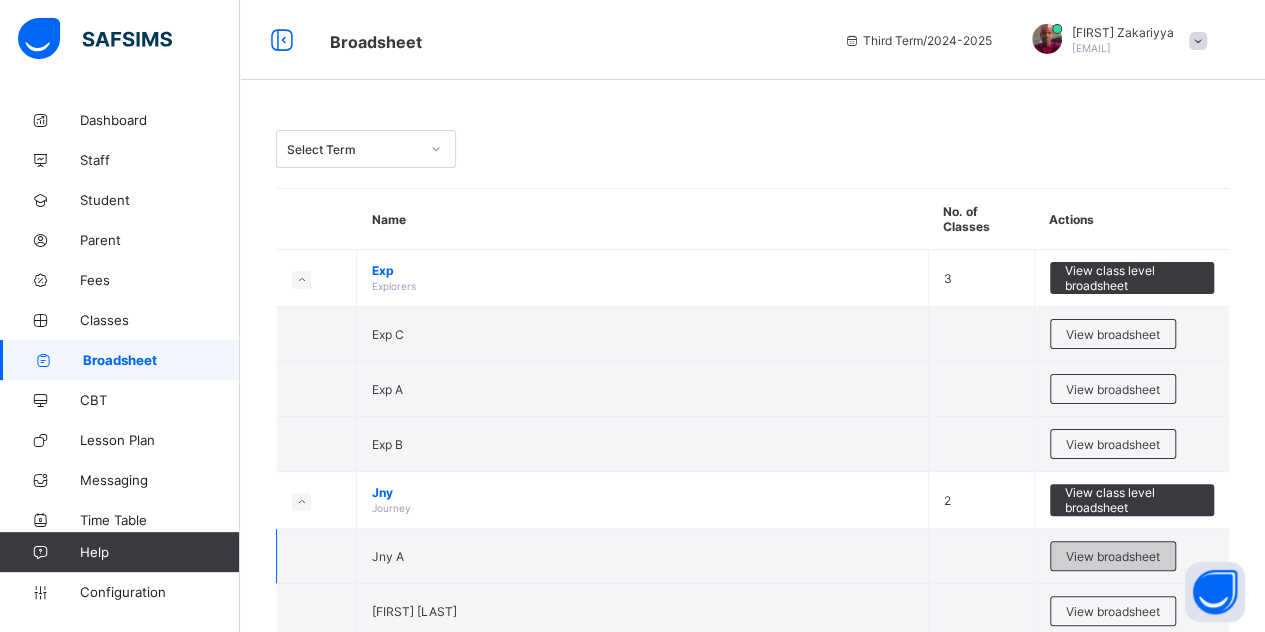 click on "View broadsheet" at bounding box center [1113, 556] 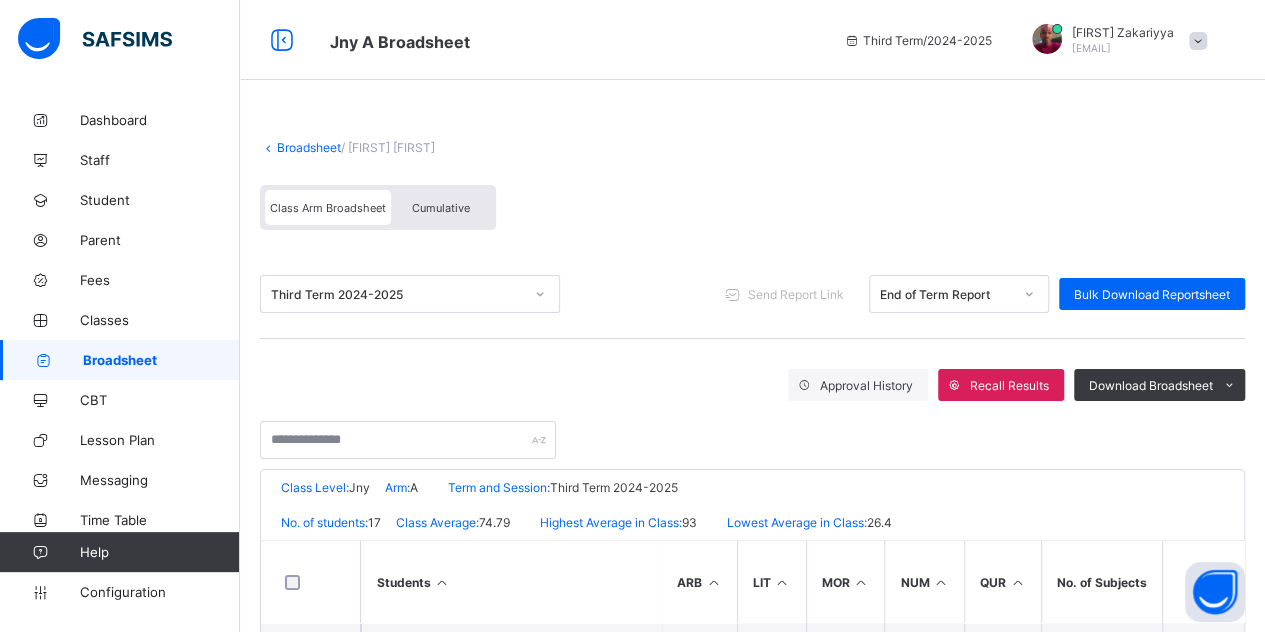 click on "Cumulative" at bounding box center (441, 207) 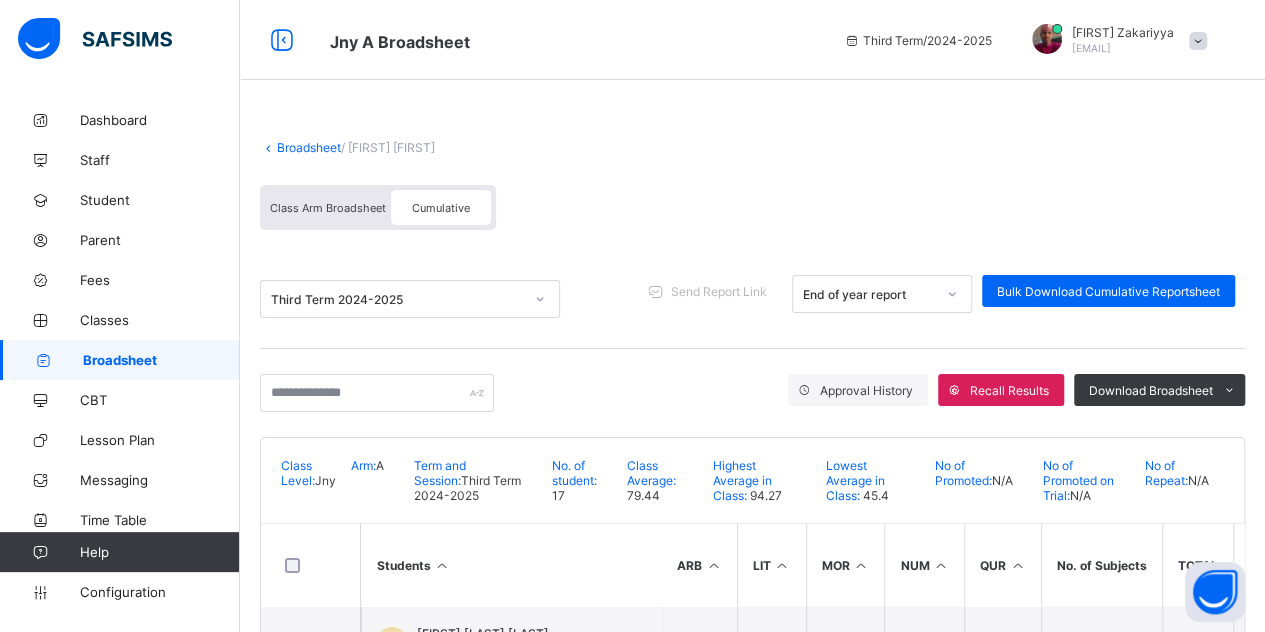 click on "Broadsheet" at bounding box center (309, 147) 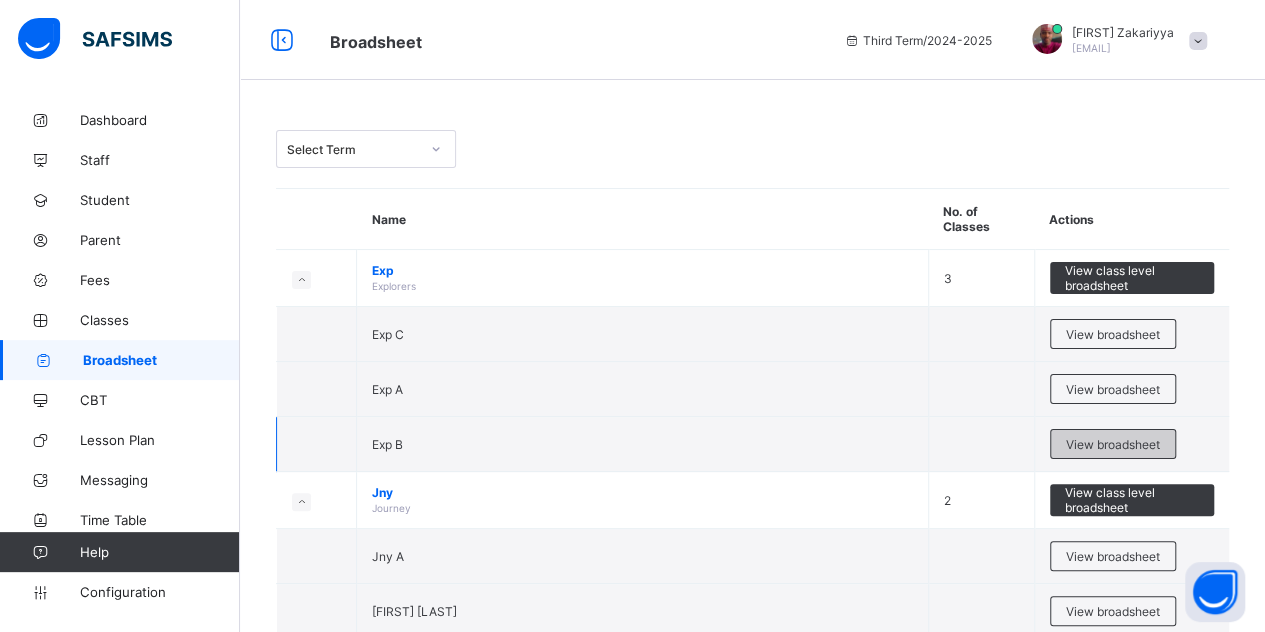 click on "View broadsheet" at bounding box center (1113, 444) 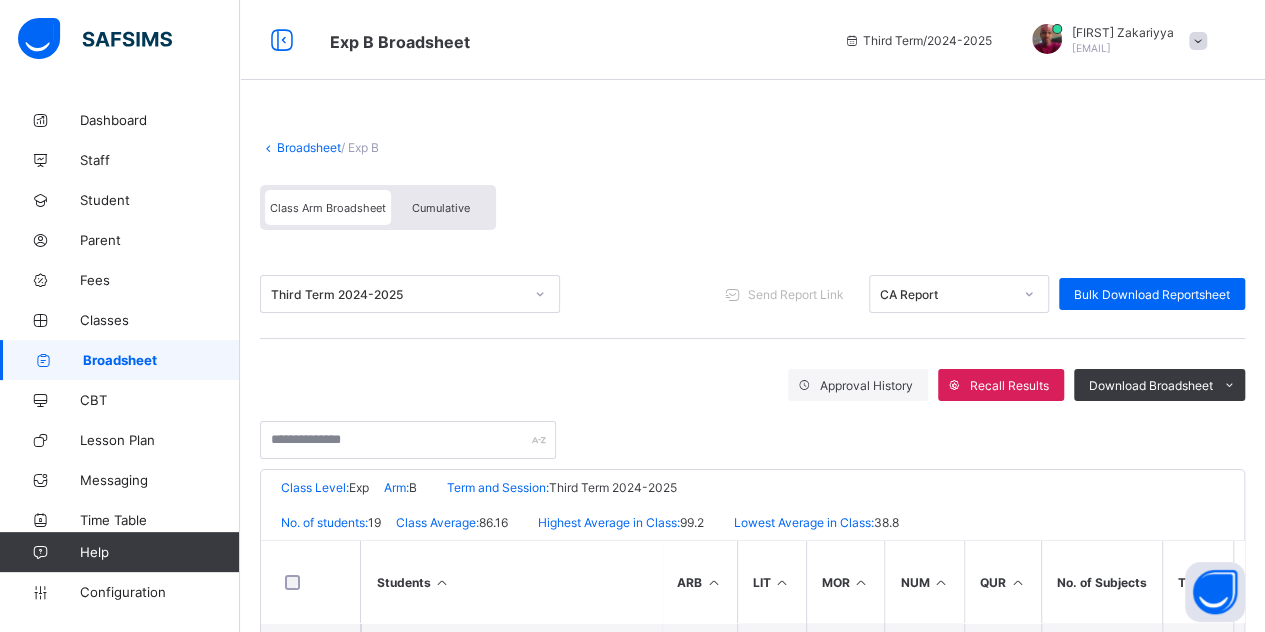 click 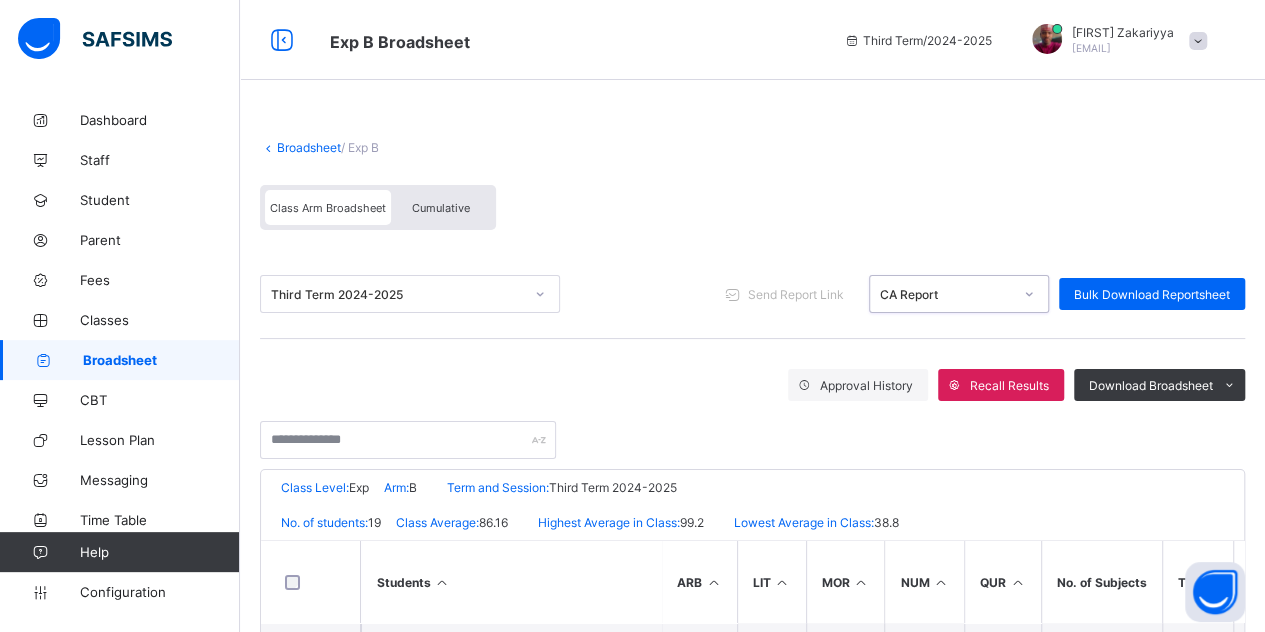 click 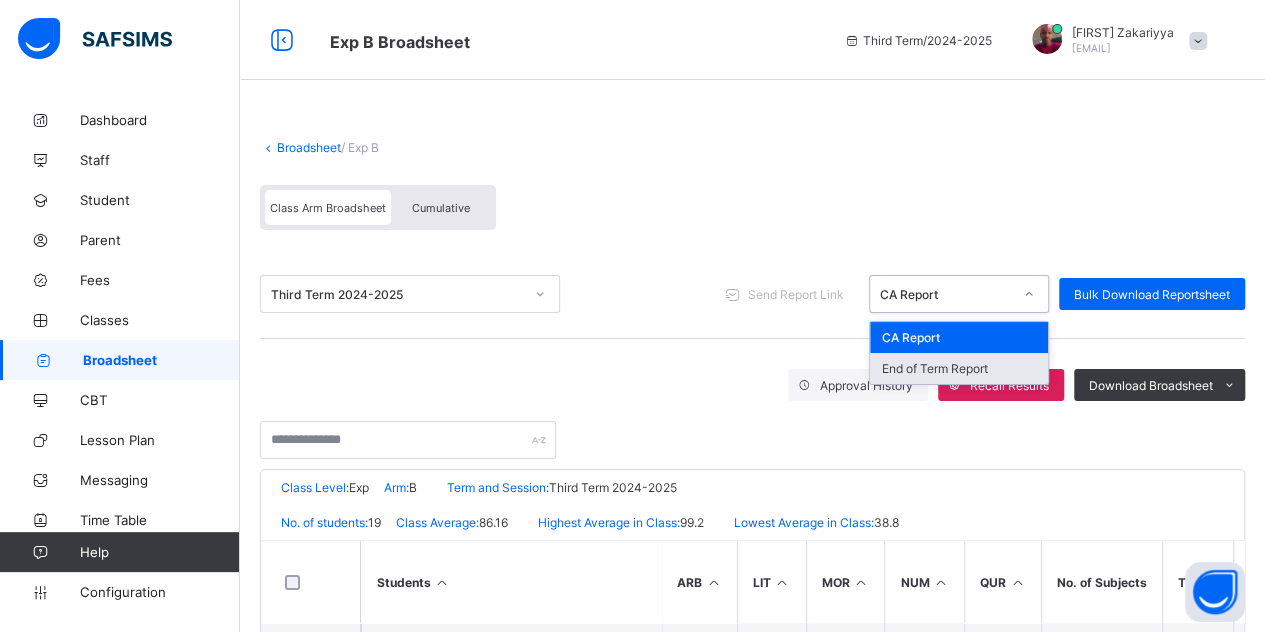 click on "End of Term Report" at bounding box center [959, 368] 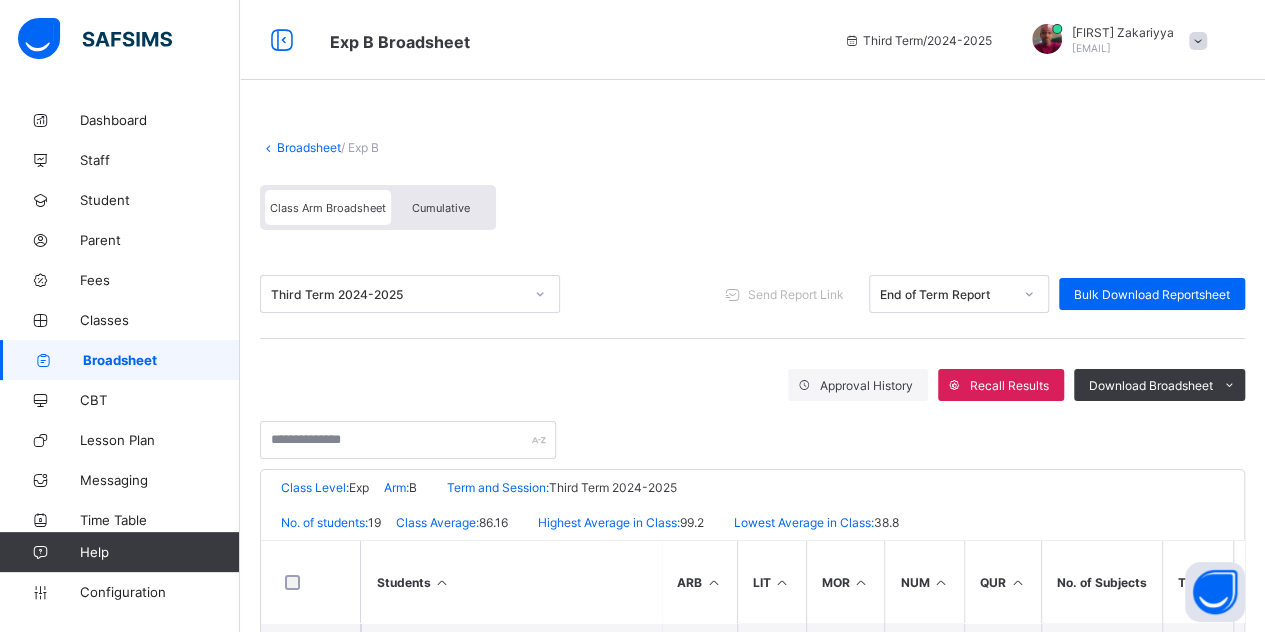 click on "End of Term Report" at bounding box center (940, 294) 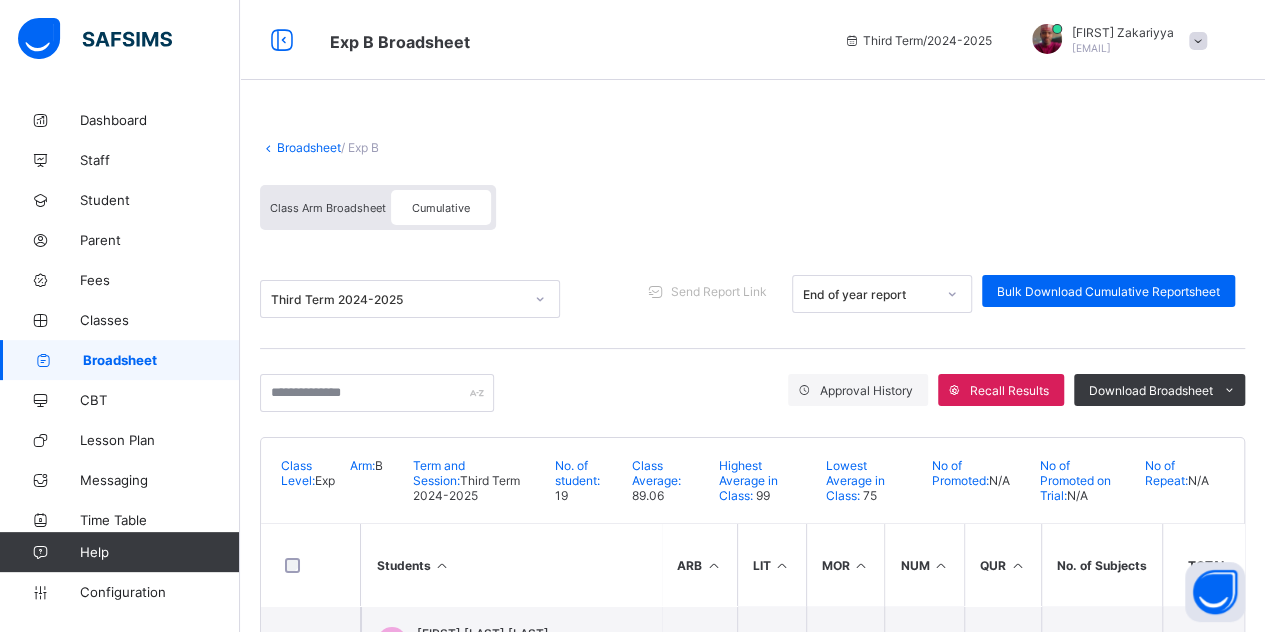 click on "Broadsheet" at bounding box center (309, 147) 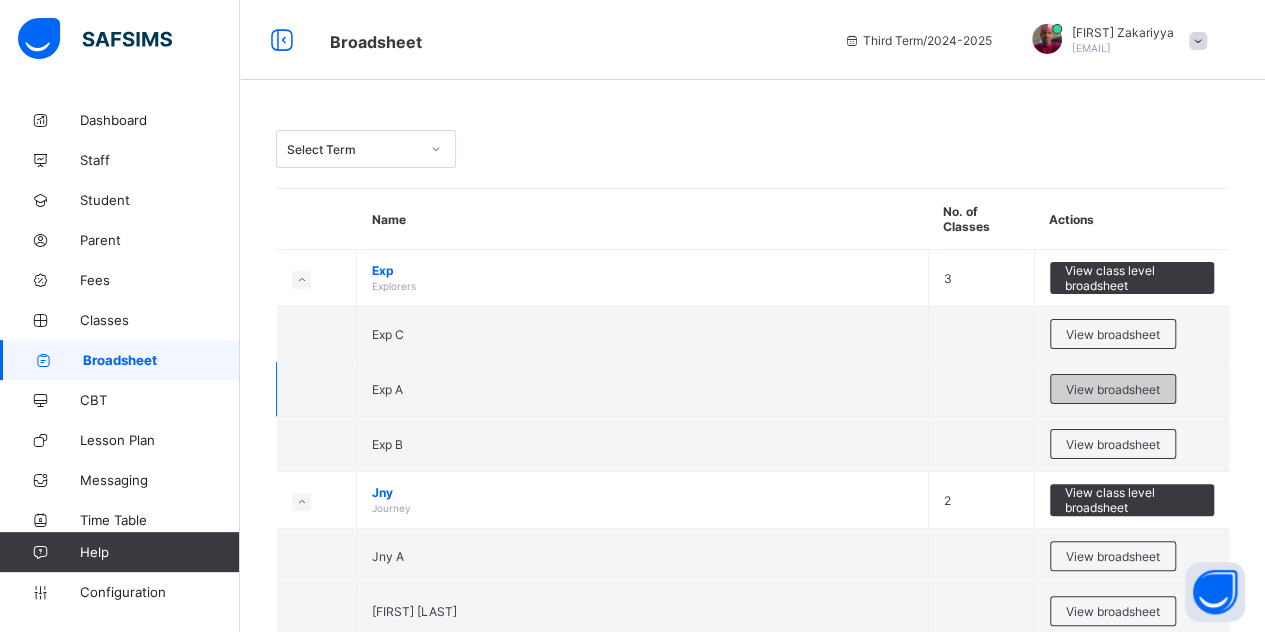 click on "View broadsheet" at bounding box center (1113, 389) 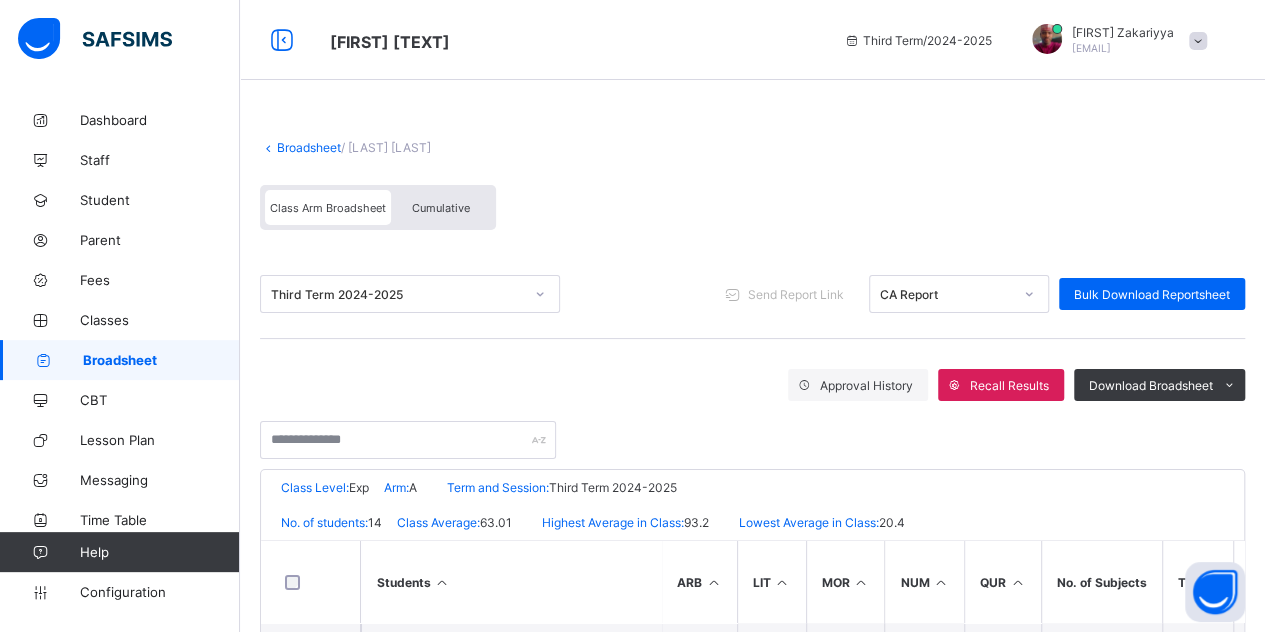 click at bounding box center (1029, 294) 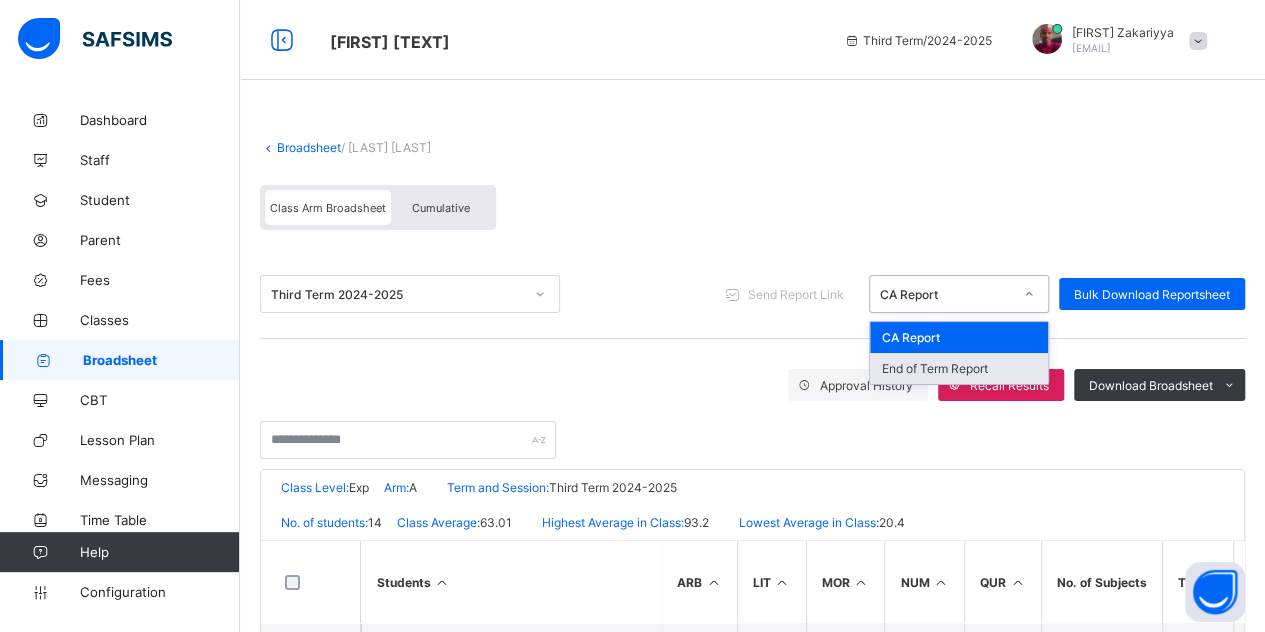click on "End of Term Report" at bounding box center [959, 368] 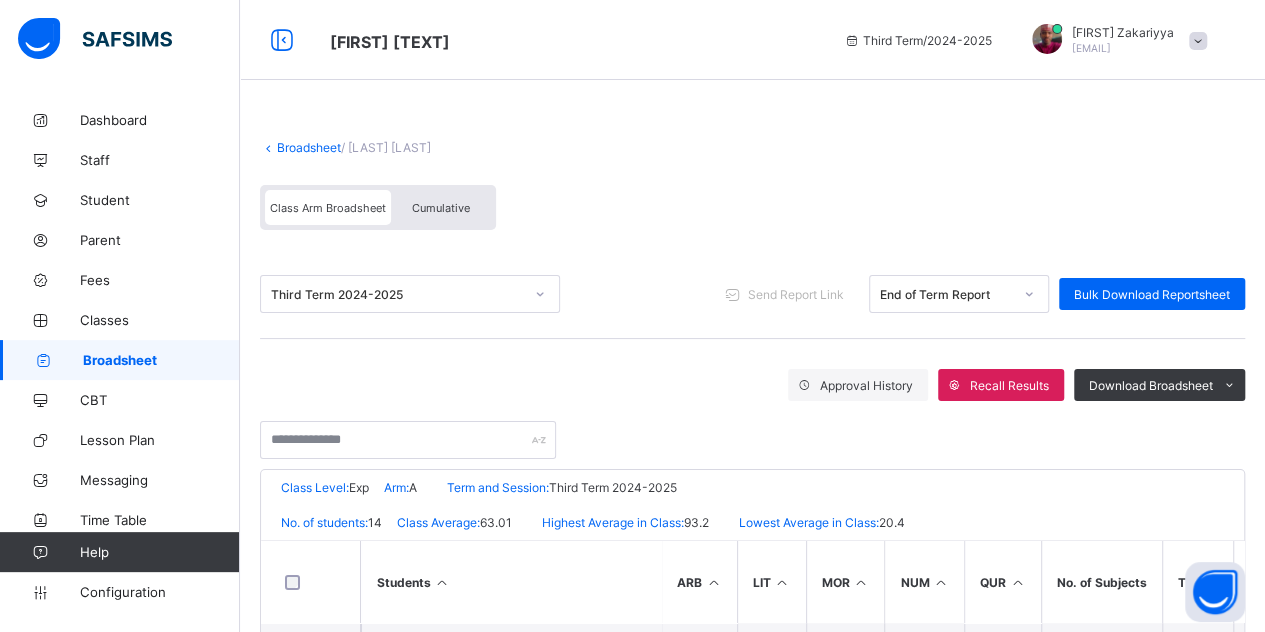 click on "Cumulative" at bounding box center (441, 207) 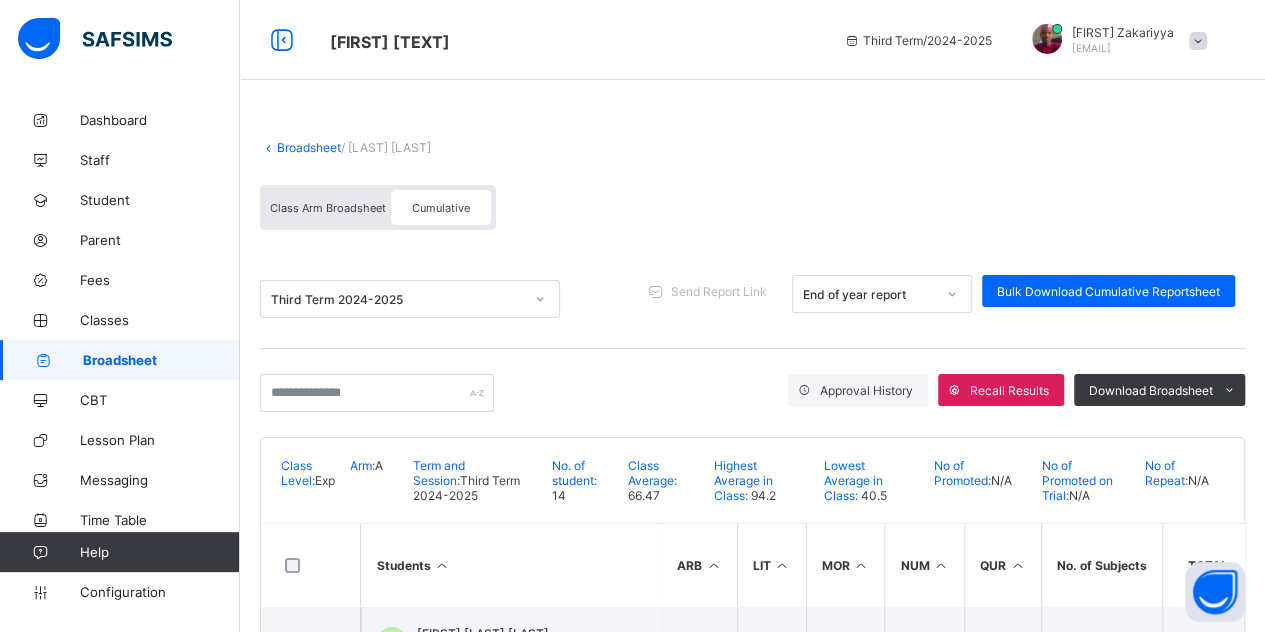 click on "Broadsheet" at bounding box center (309, 147) 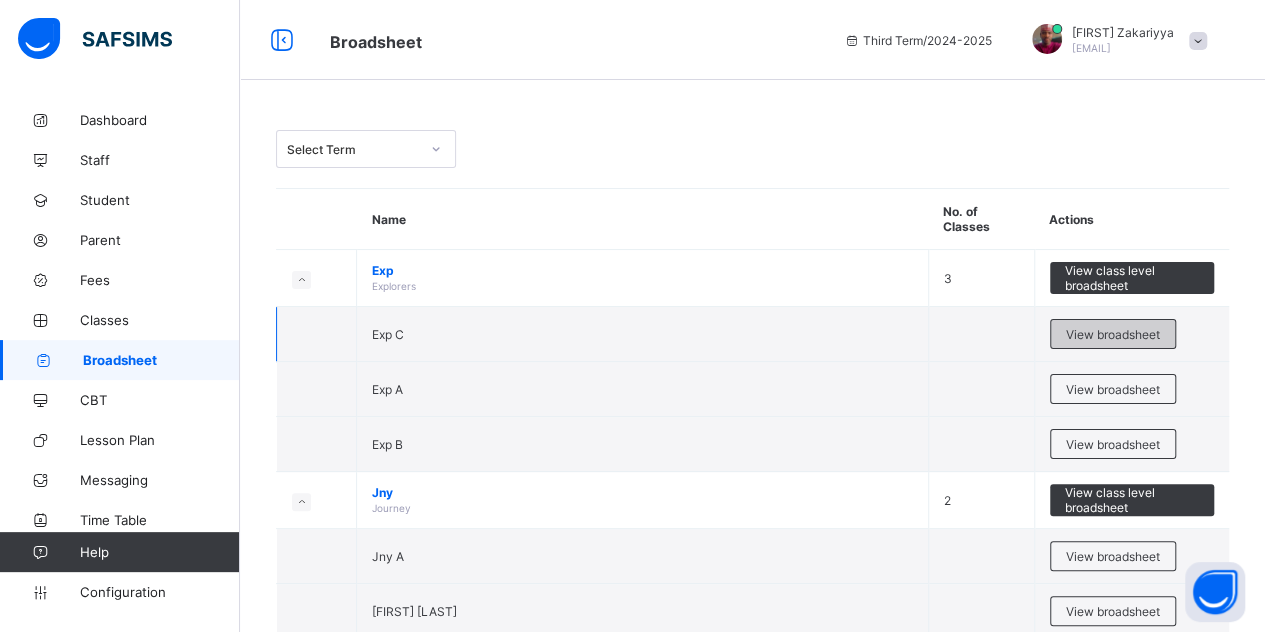 click on "View broadsheet" at bounding box center [1113, 334] 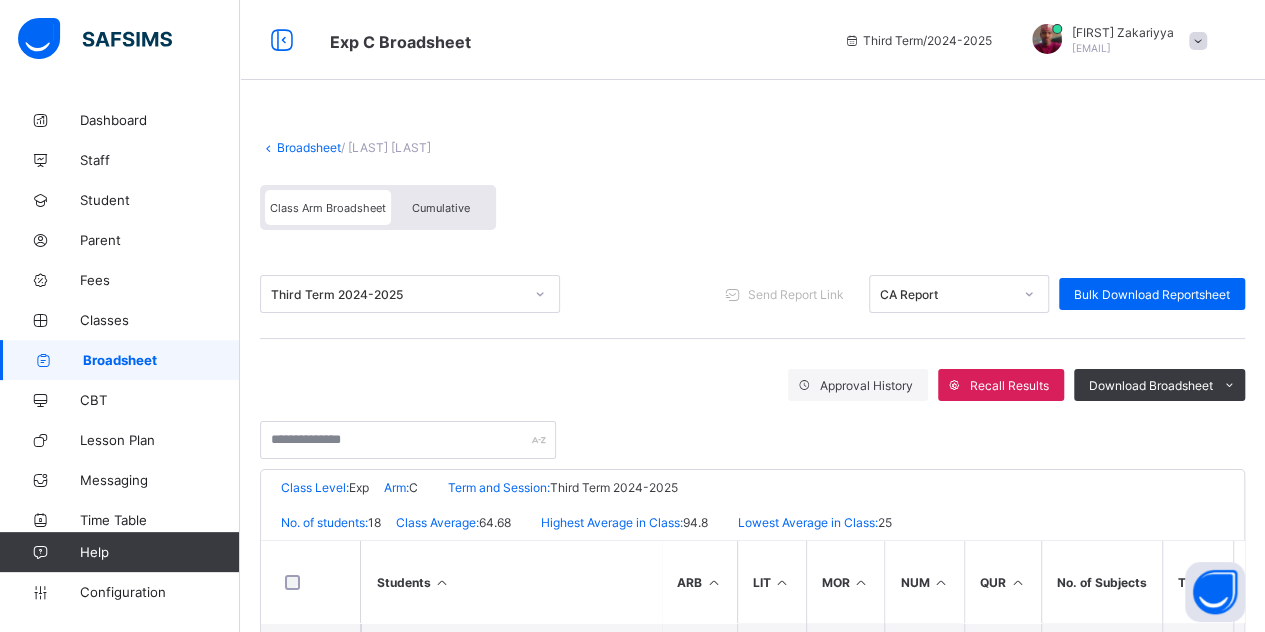 click at bounding box center [1029, 294] 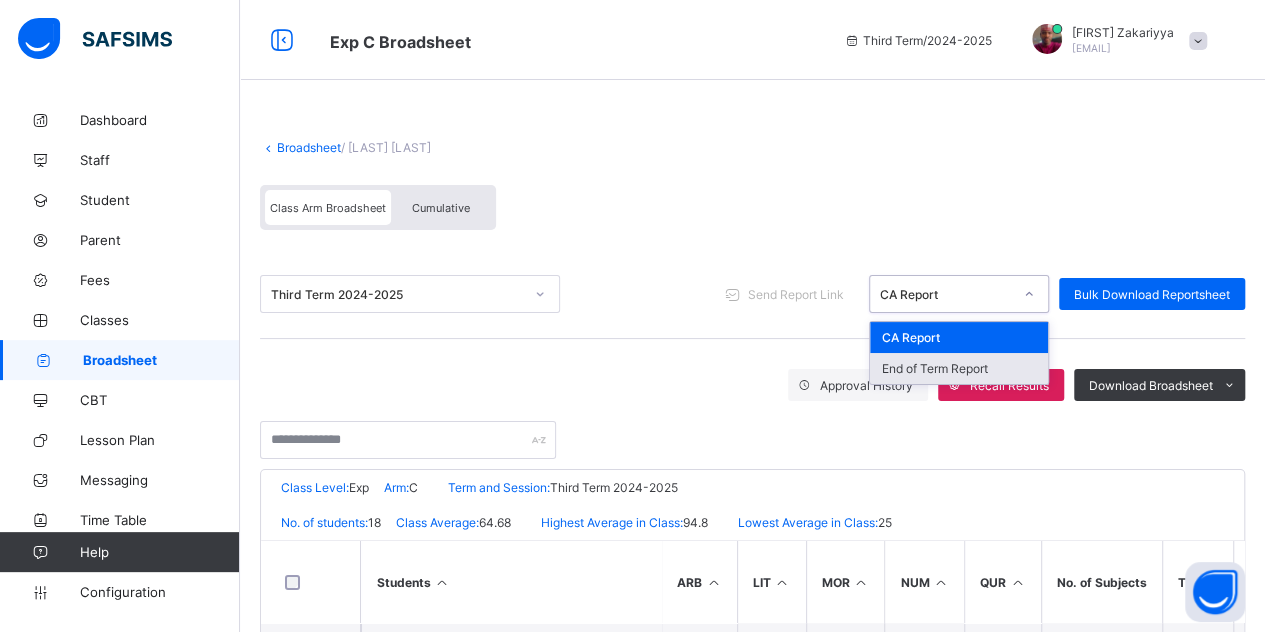 click on "End of Term Report" at bounding box center (959, 368) 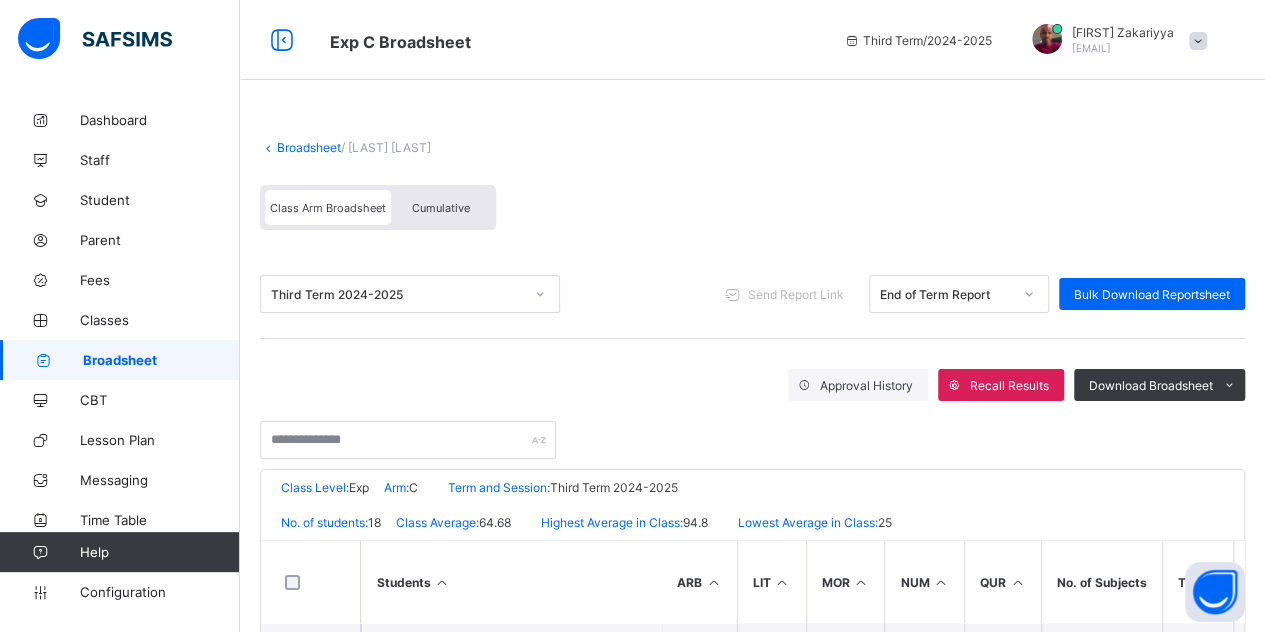click on "Cumulative" at bounding box center [441, 208] 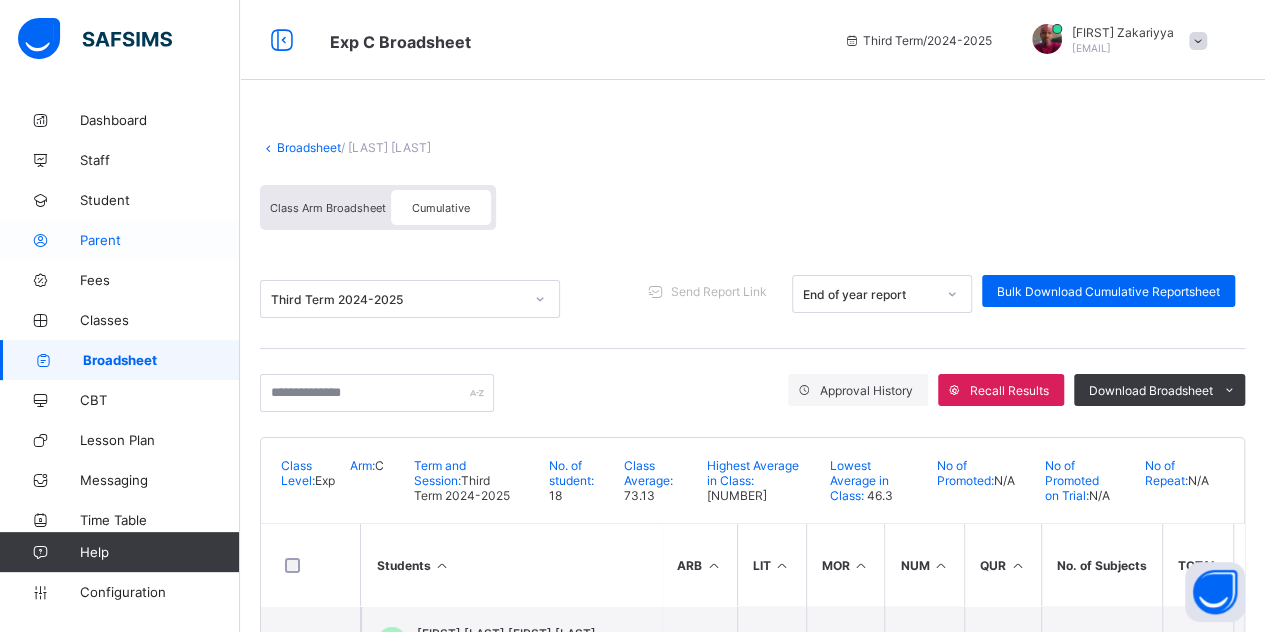 click on "Parent" at bounding box center [160, 240] 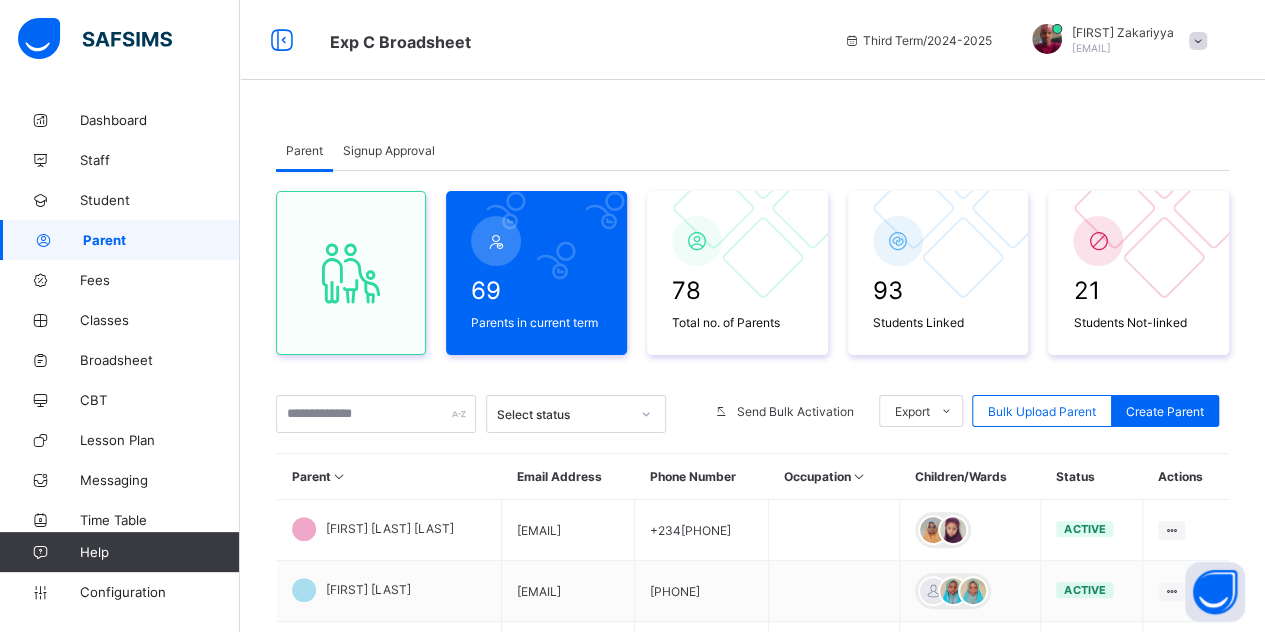 click on "Signup Approval" at bounding box center [389, 150] 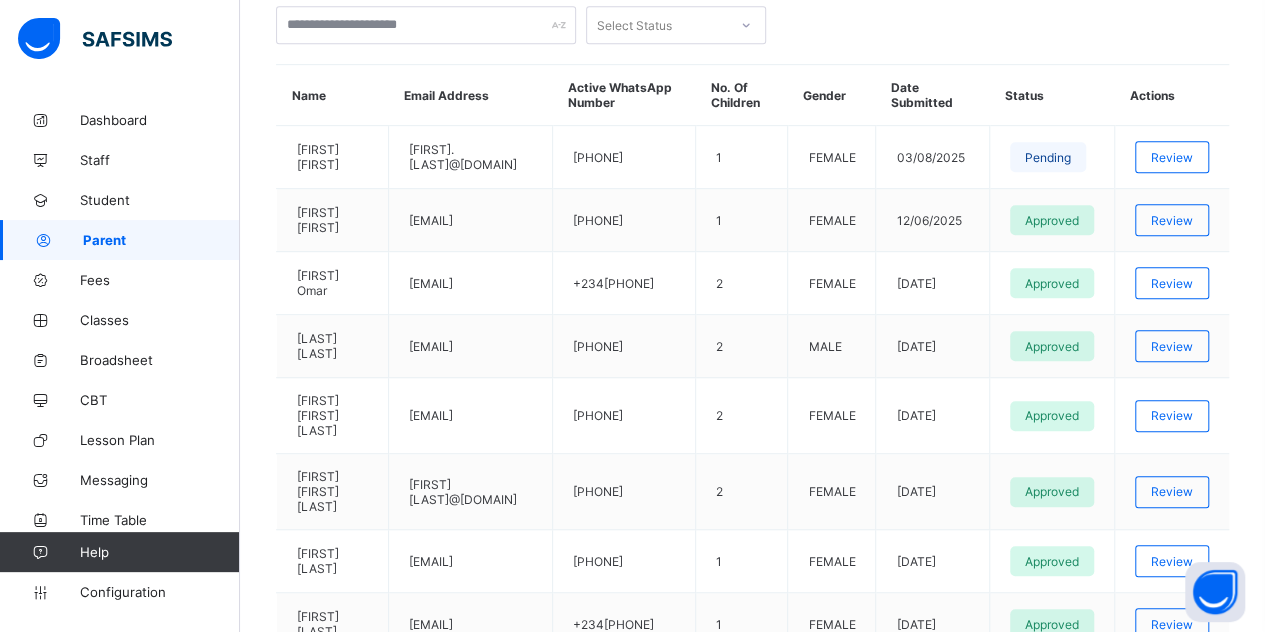 scroll, scrollTop: 468, scrollLeft: 0, axis: vertical 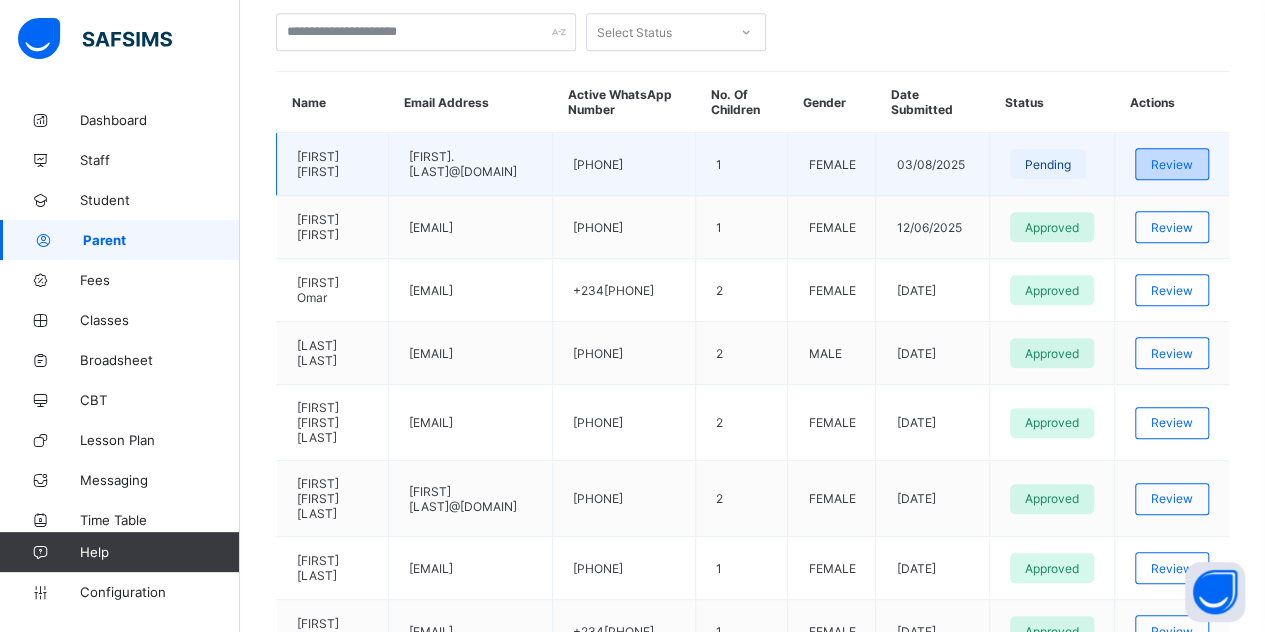 click on "Review" at bounding box center (1172, 164) 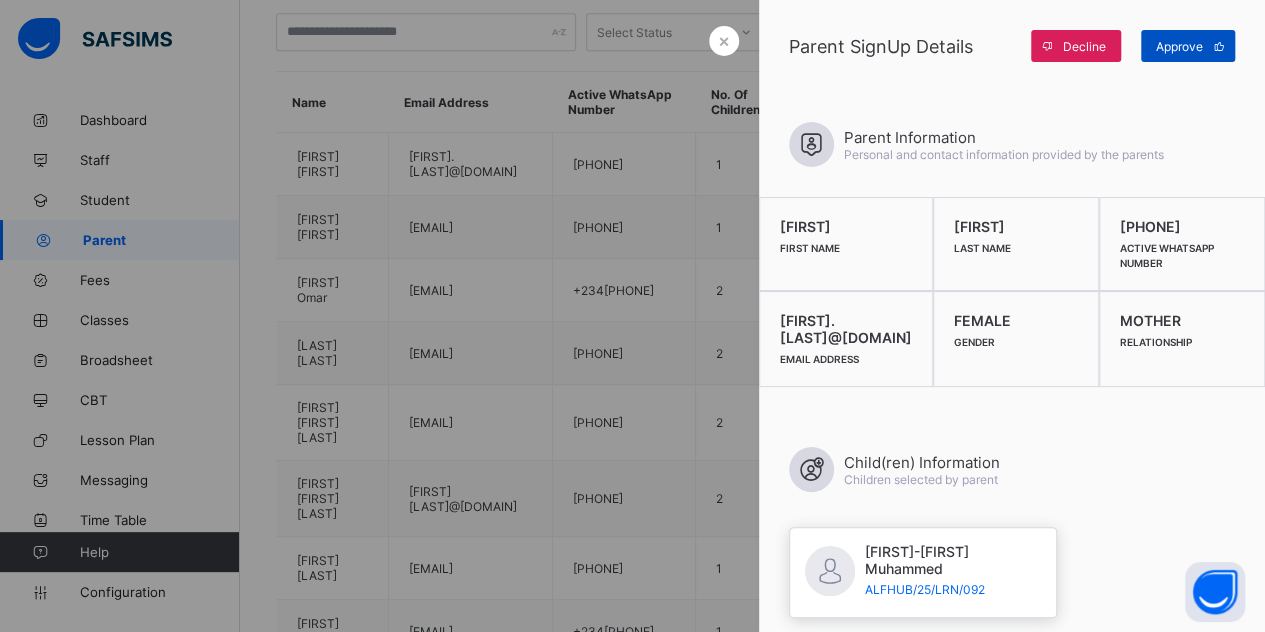click on "Approve" at bounding box center (1188, 46) 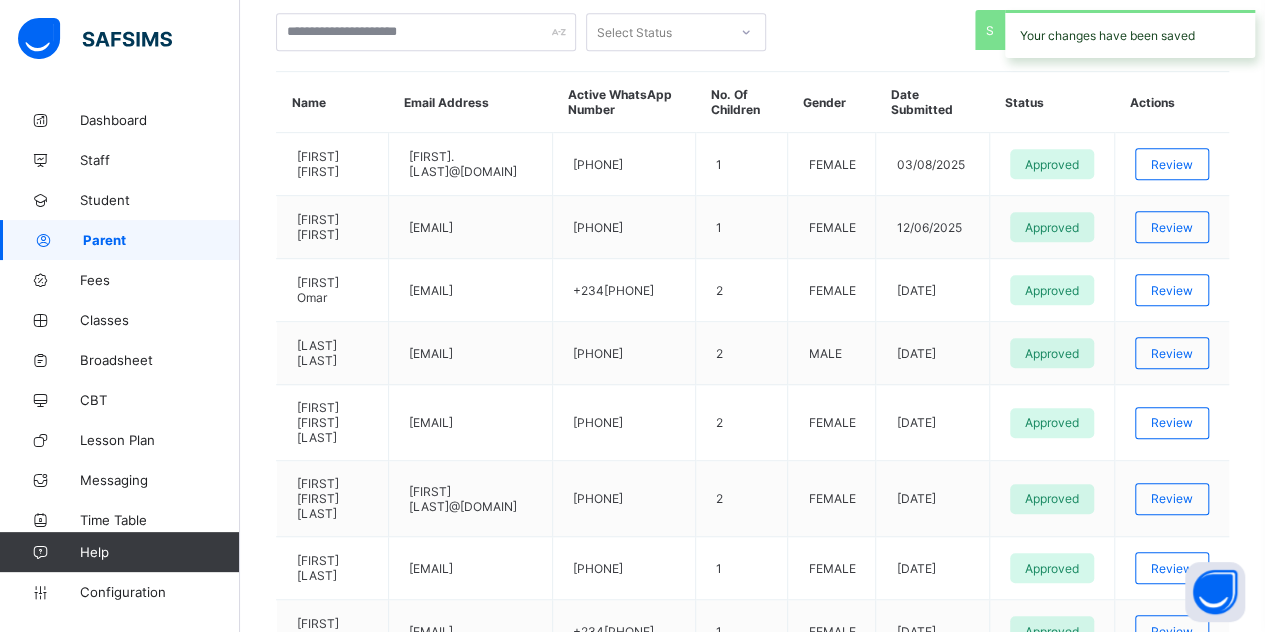 scroll, scrollTop: 0, scrollLeft: 0, axis: both 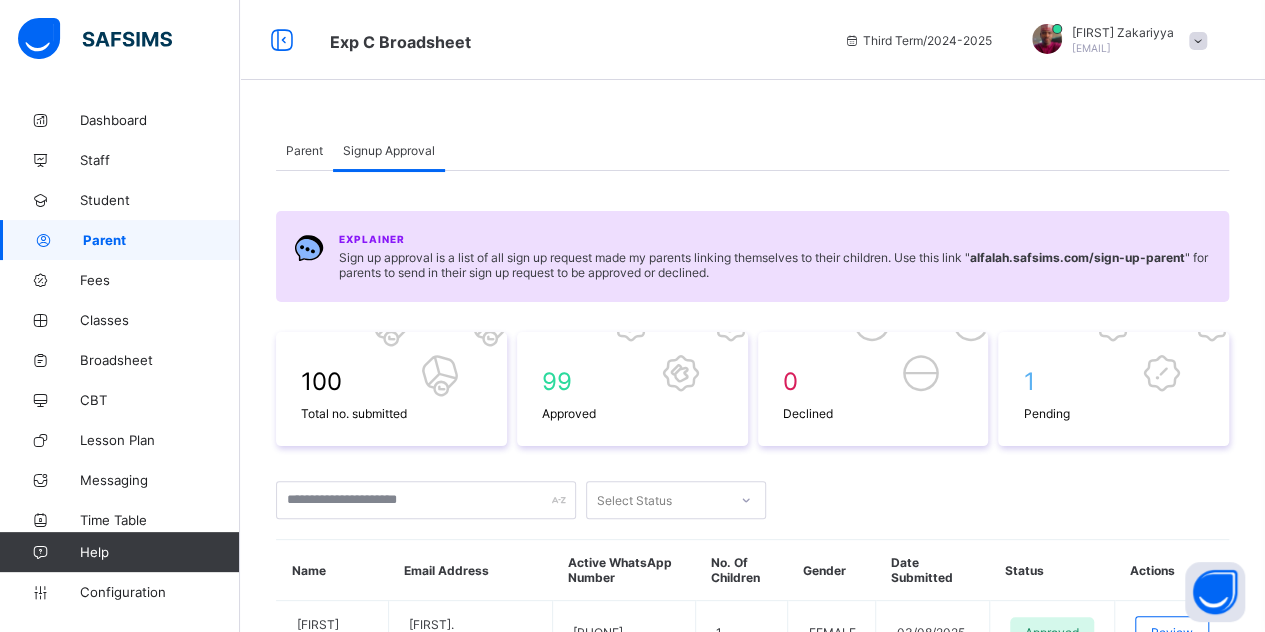 click on "Parent" at bounding box center [304, 150] 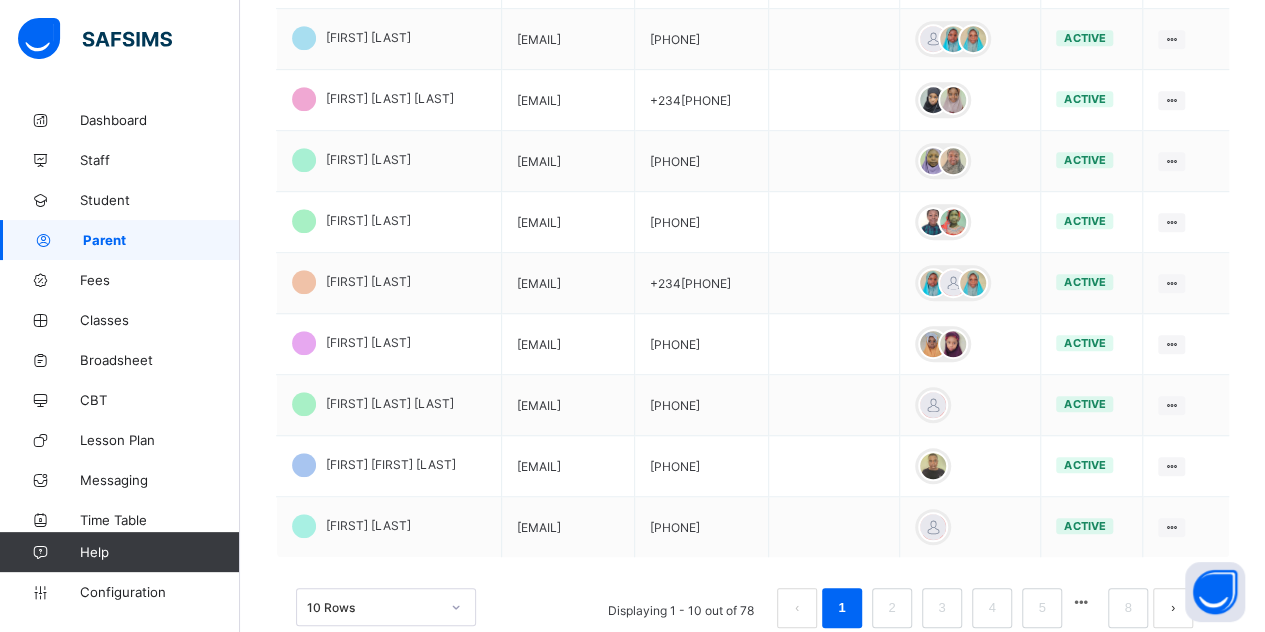 scroll, scrollTop: 612, scrollLeft: 0, axis: vertical 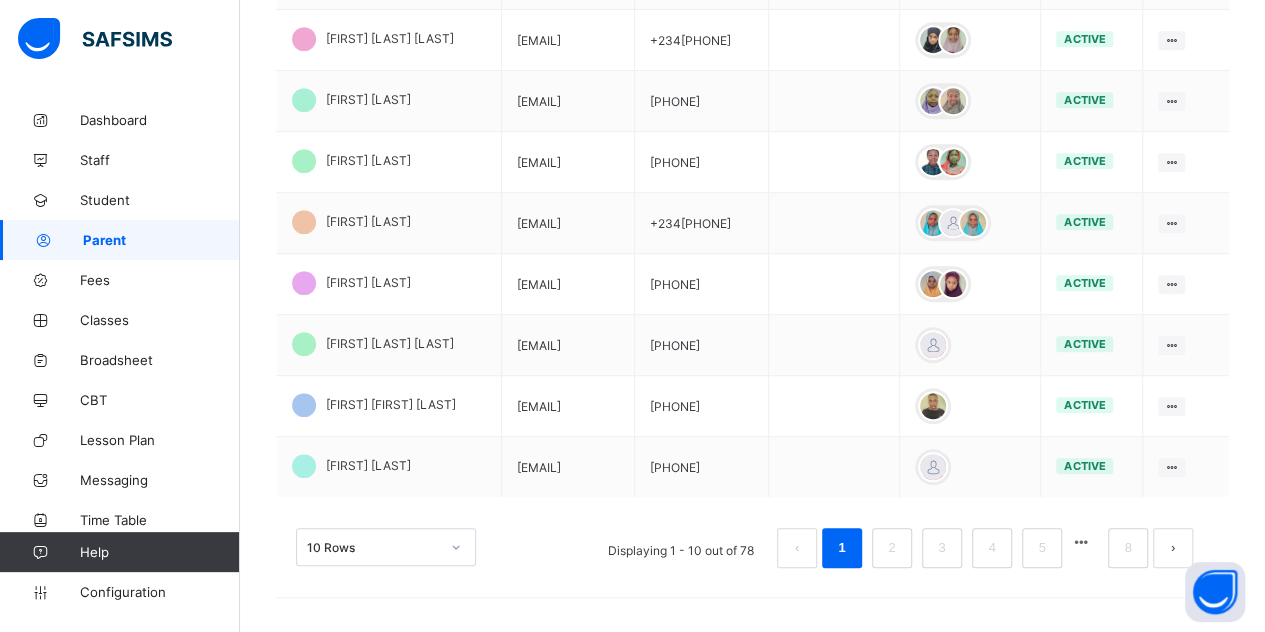 click at bounding box center [1173, 548] 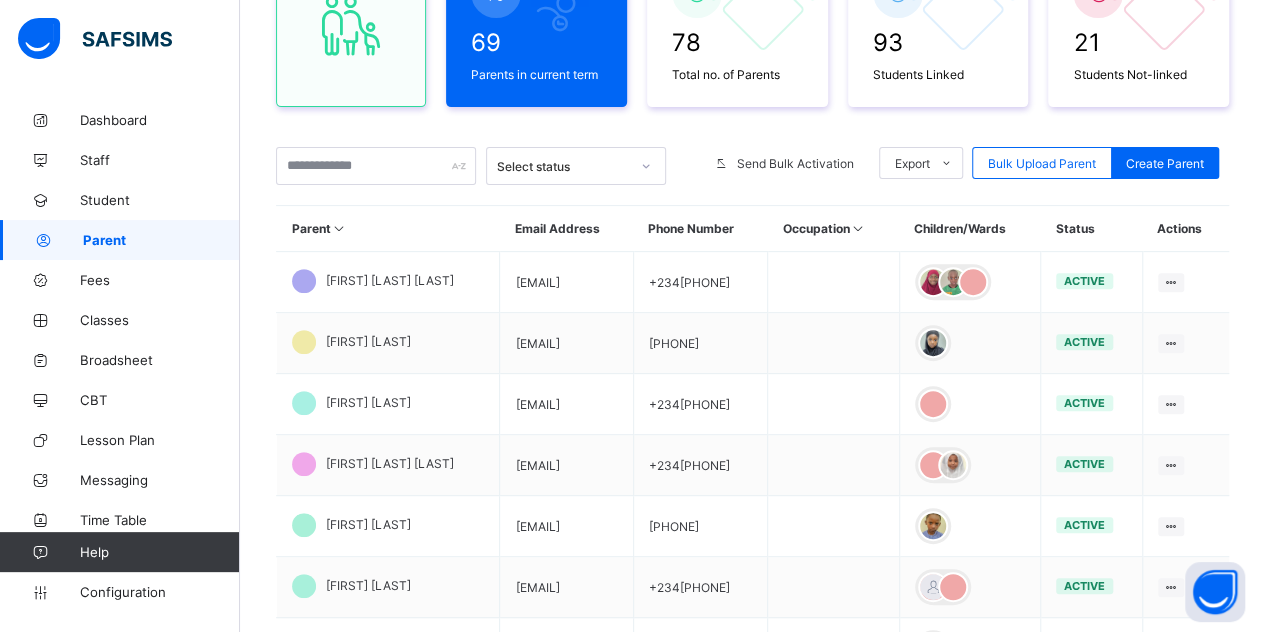scroll, scrollTop: 612, scrollLeft: 0, axis: vertical 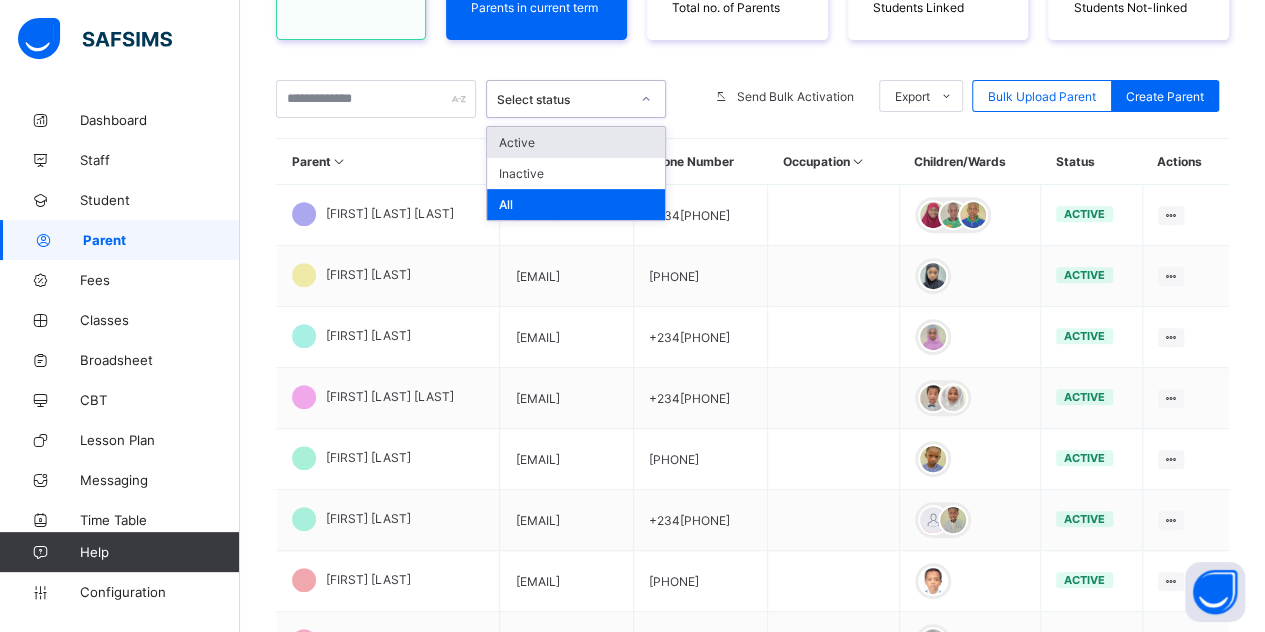 click 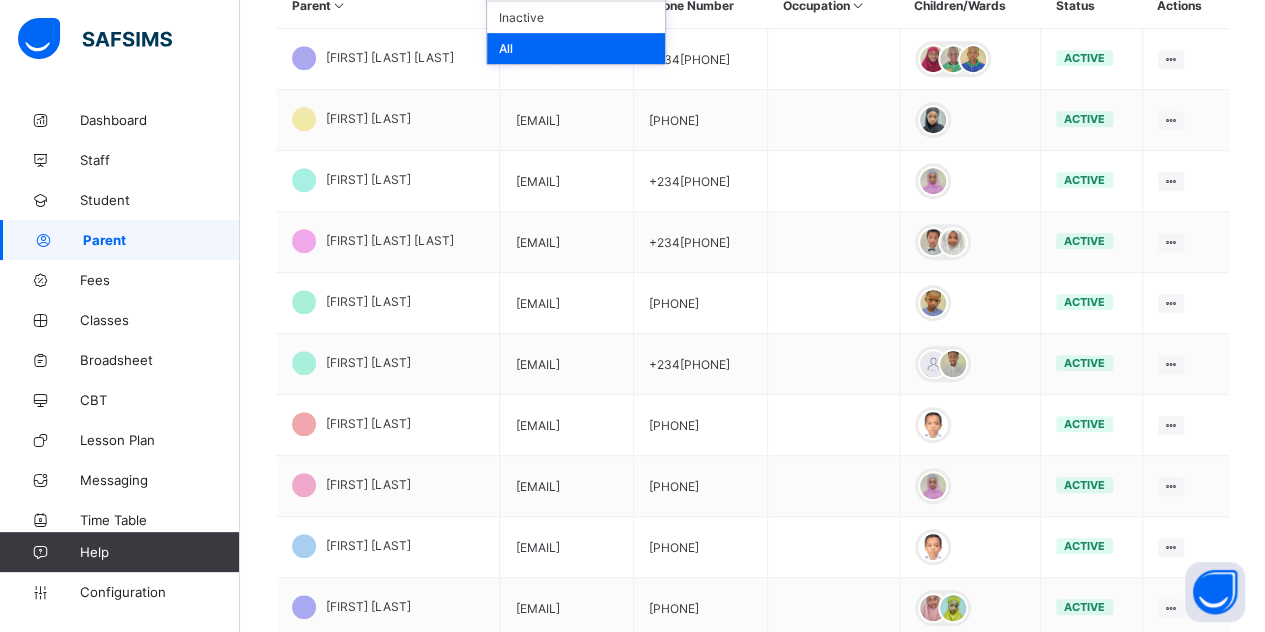 scroll, scrollTop: 612, scrollLeft: 0, axis: vertical 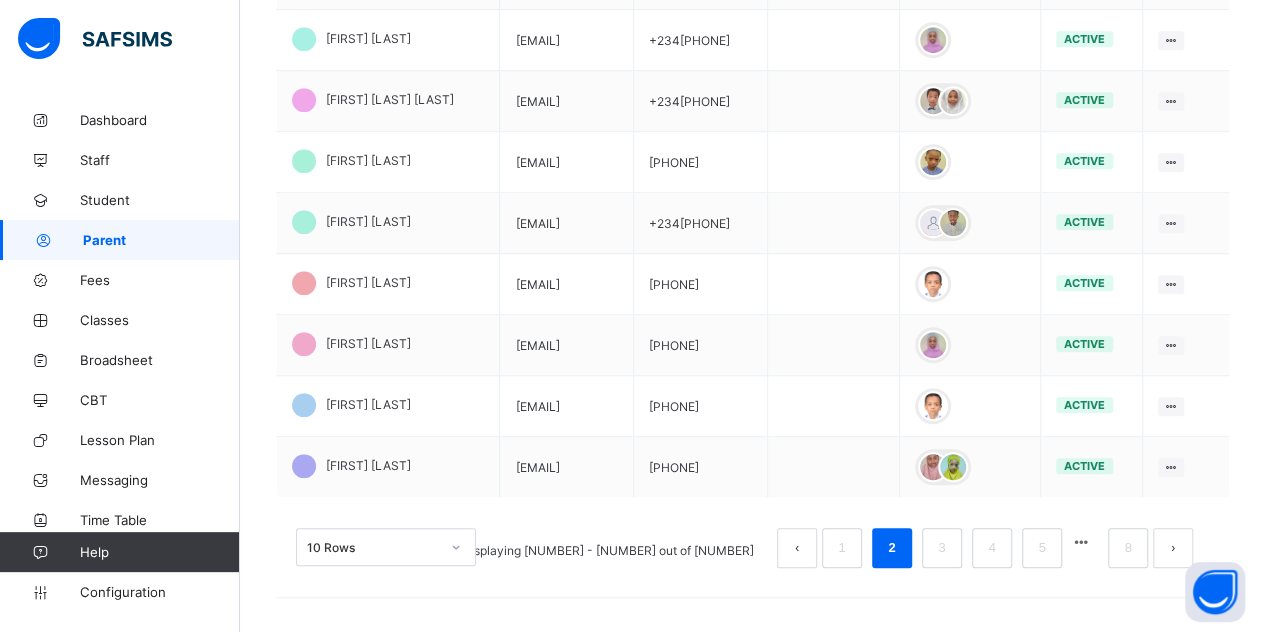 click at bounding box center [1173, 548] 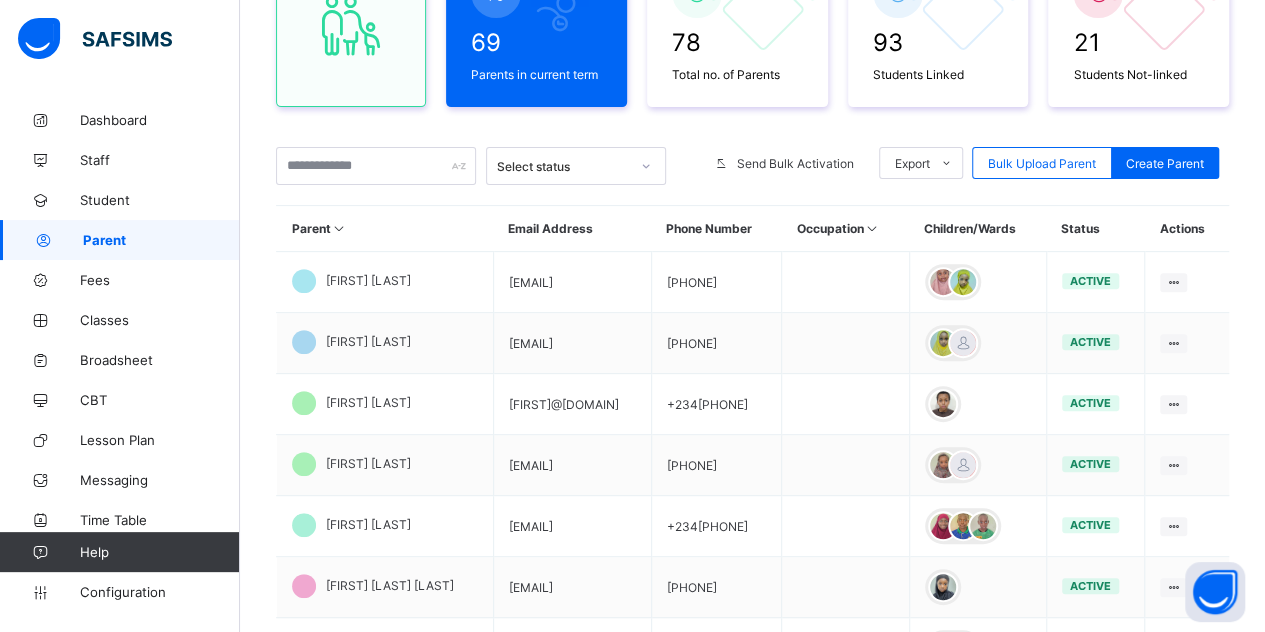 scroll, scrollTop: 612, scrollLeft: 0, axis: vertical 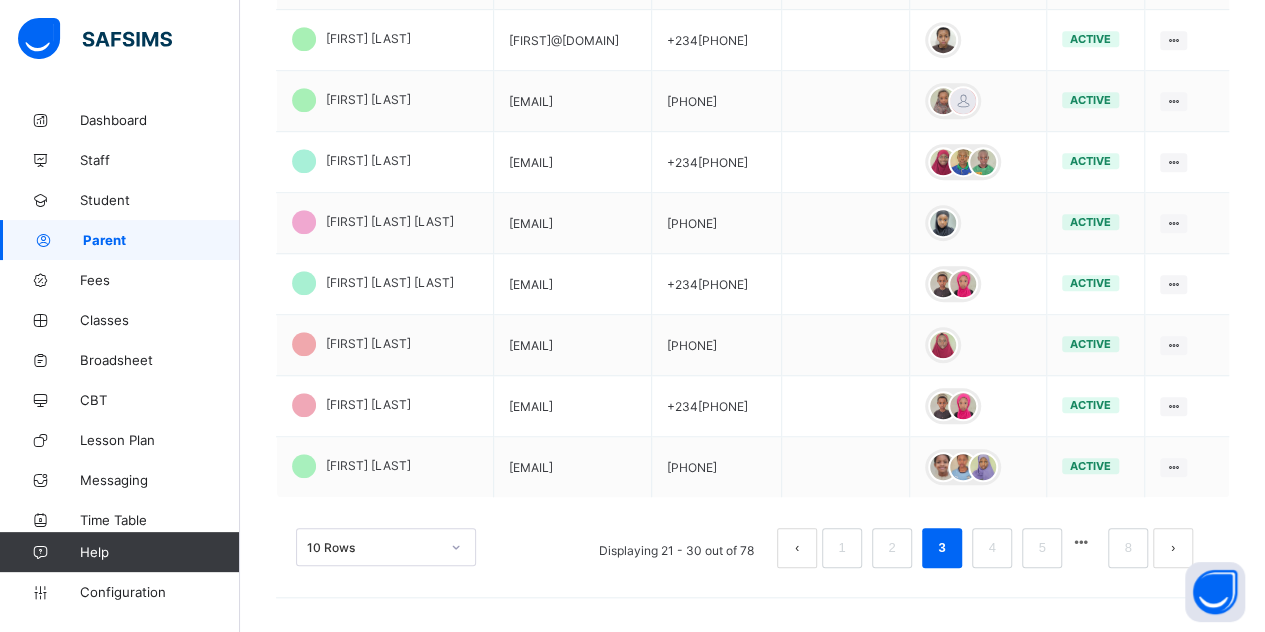 click at bounding box center [1173, 548] 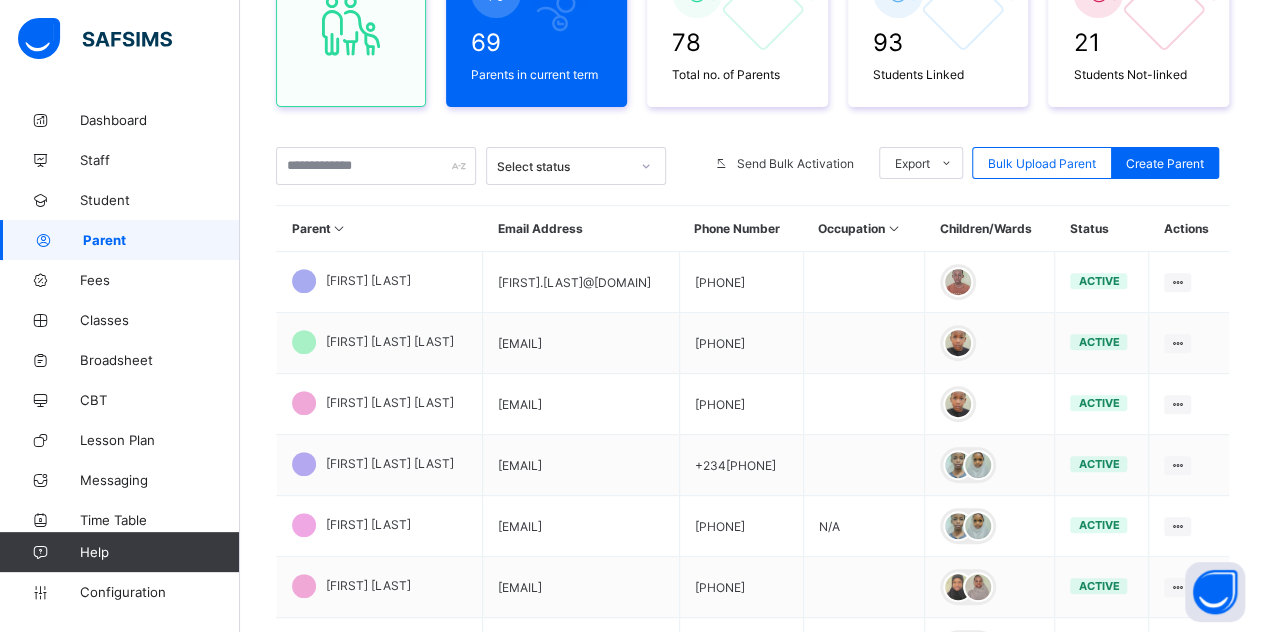 scroll, scrollTop: 612, scrollLeft: 0, axis: vertical 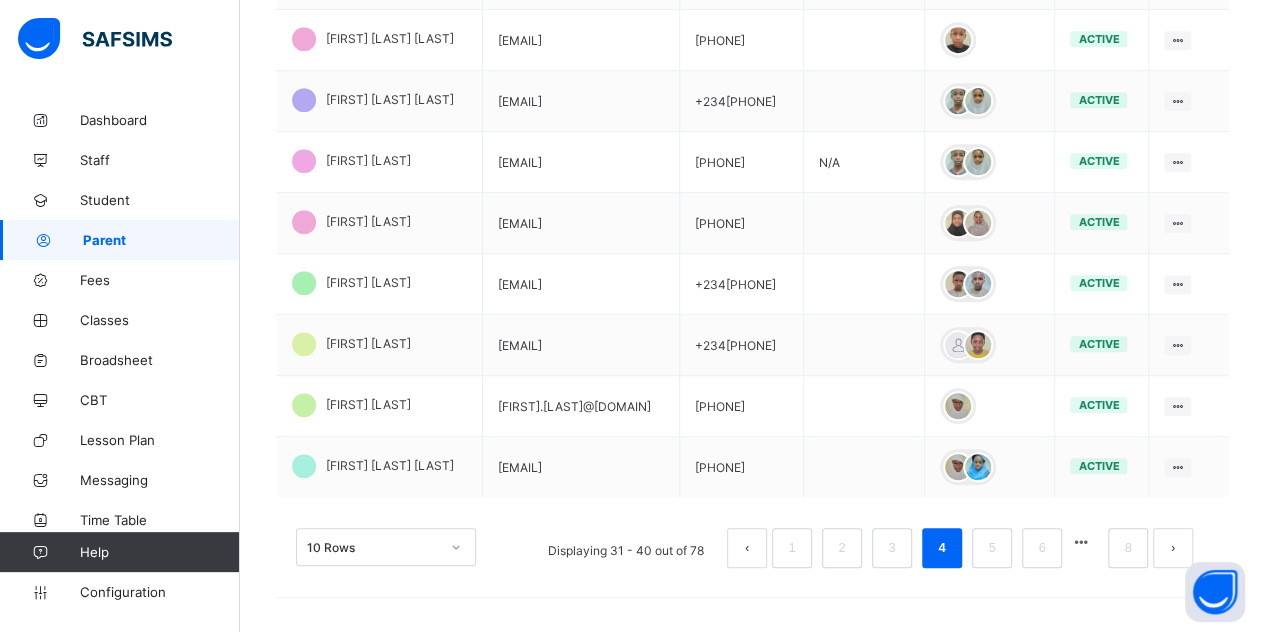 click at bounding box center [1173, 548] 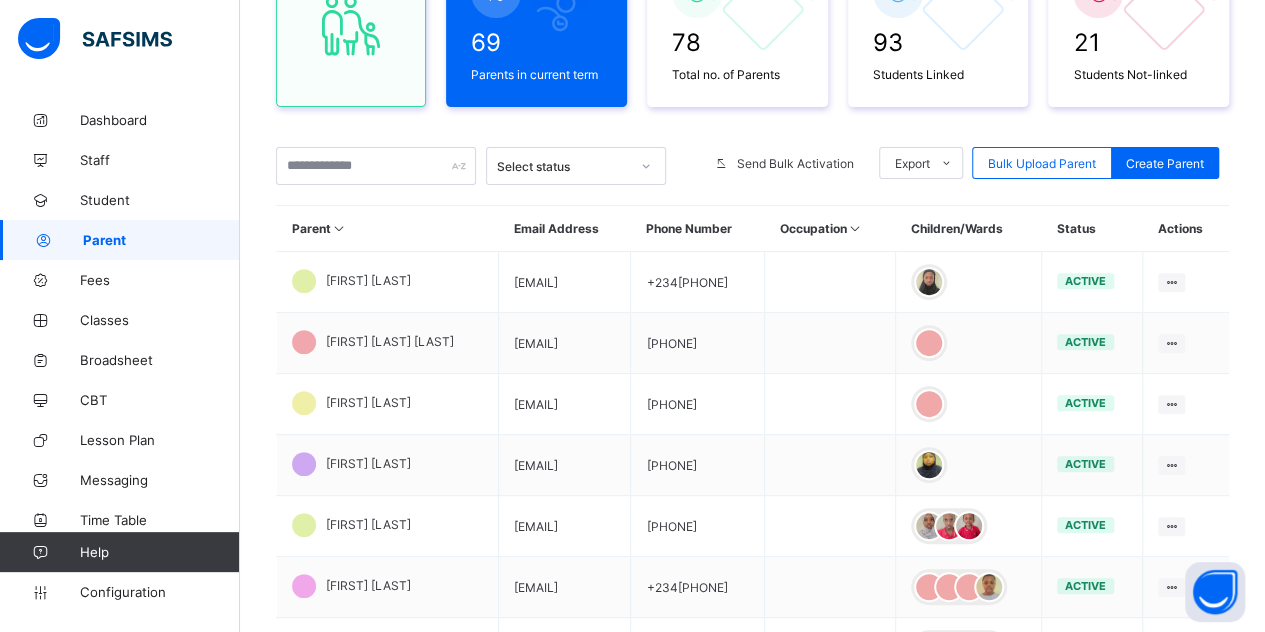 scroll, scrollTop: 612, scrollLeft: 0, axis: vertical 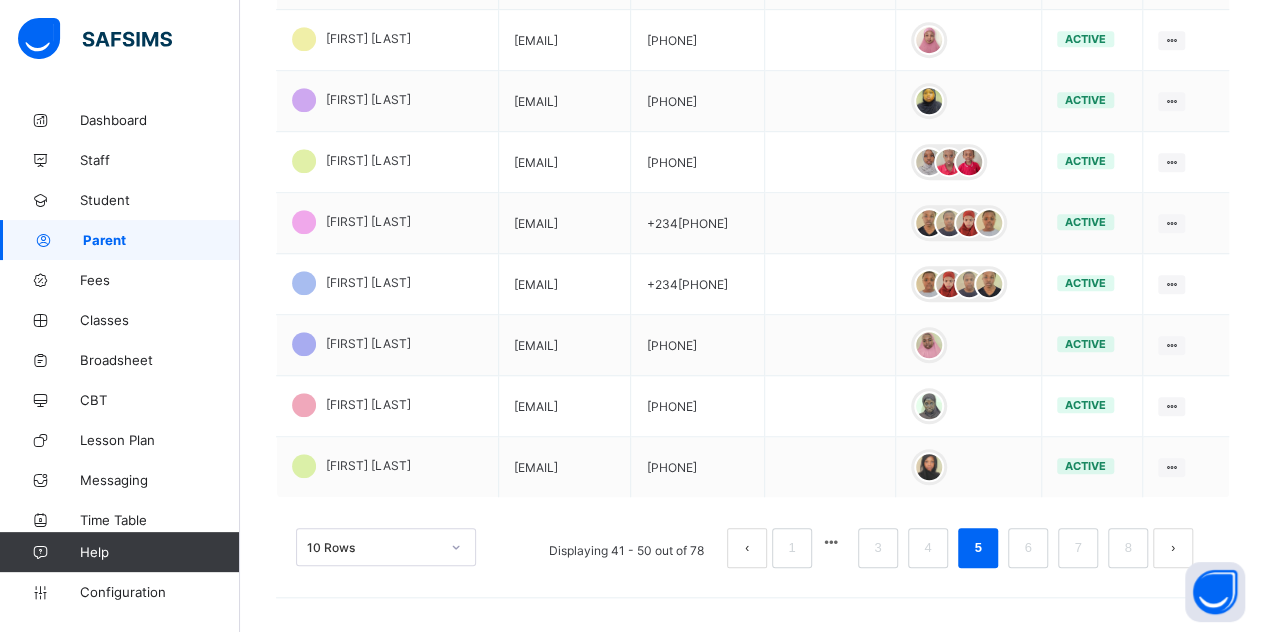 click at bounding box center (1173, 548) 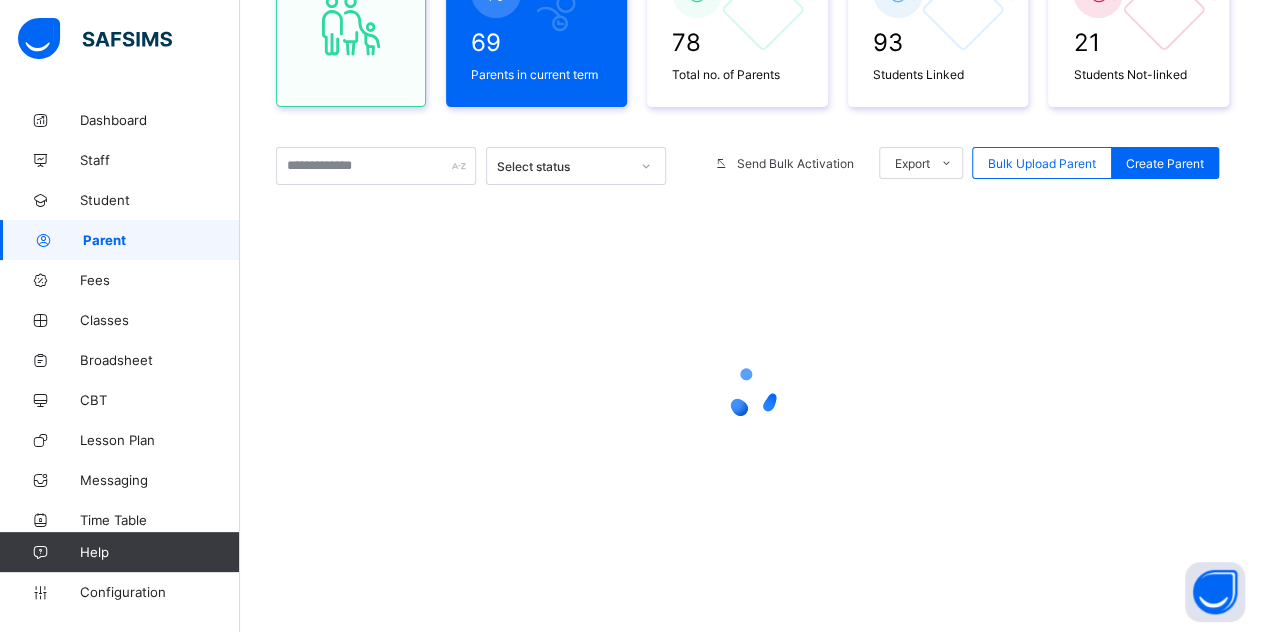 scroll, scrollTop: 612, scrollLeft: 0, axis: vertical 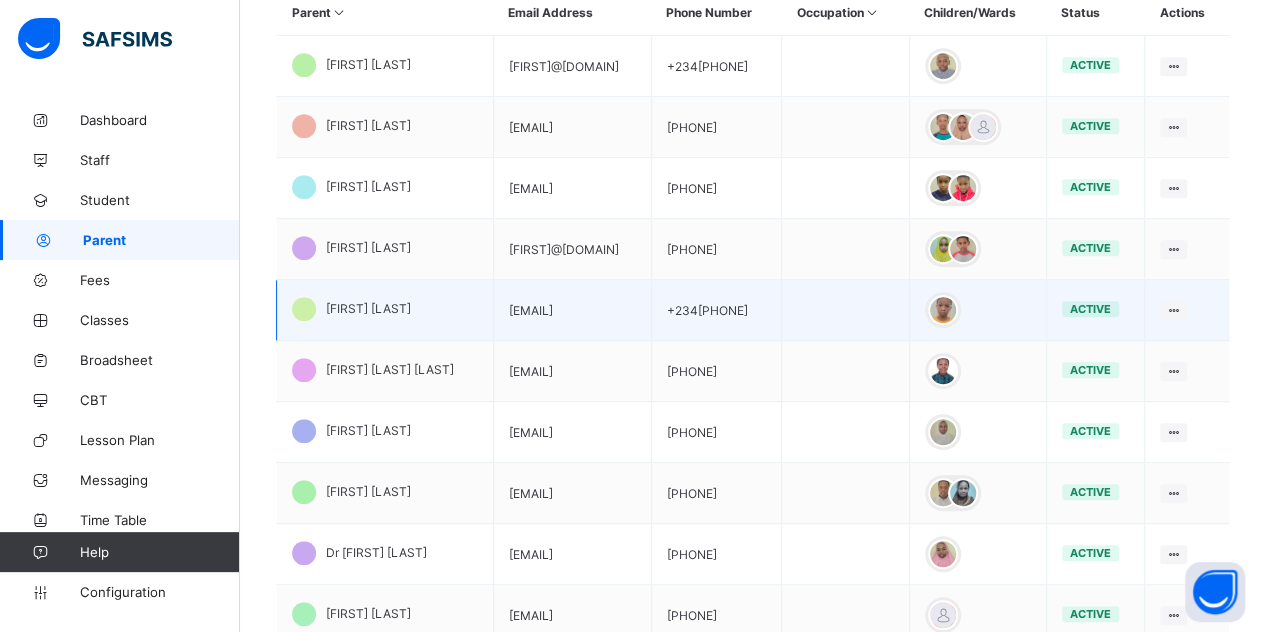 click on "[FIRST]   [LAST]" at bounding box center [368, 308] 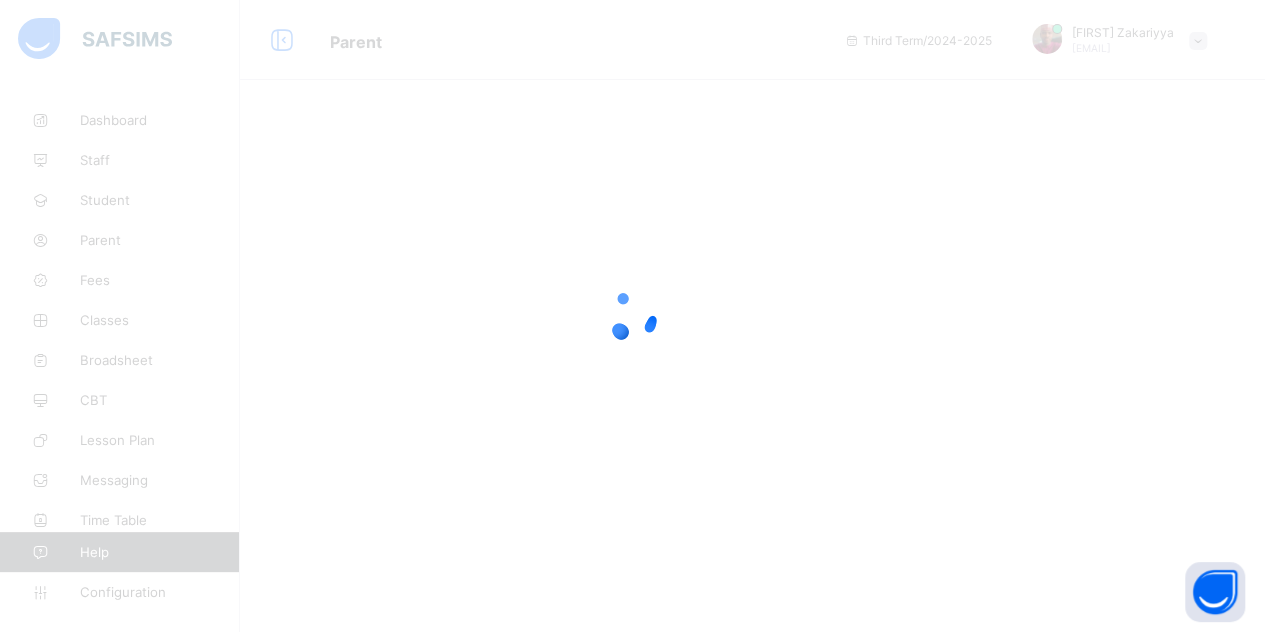 scroll, scrollTop: 0, scrollLeft: 0, axis: both 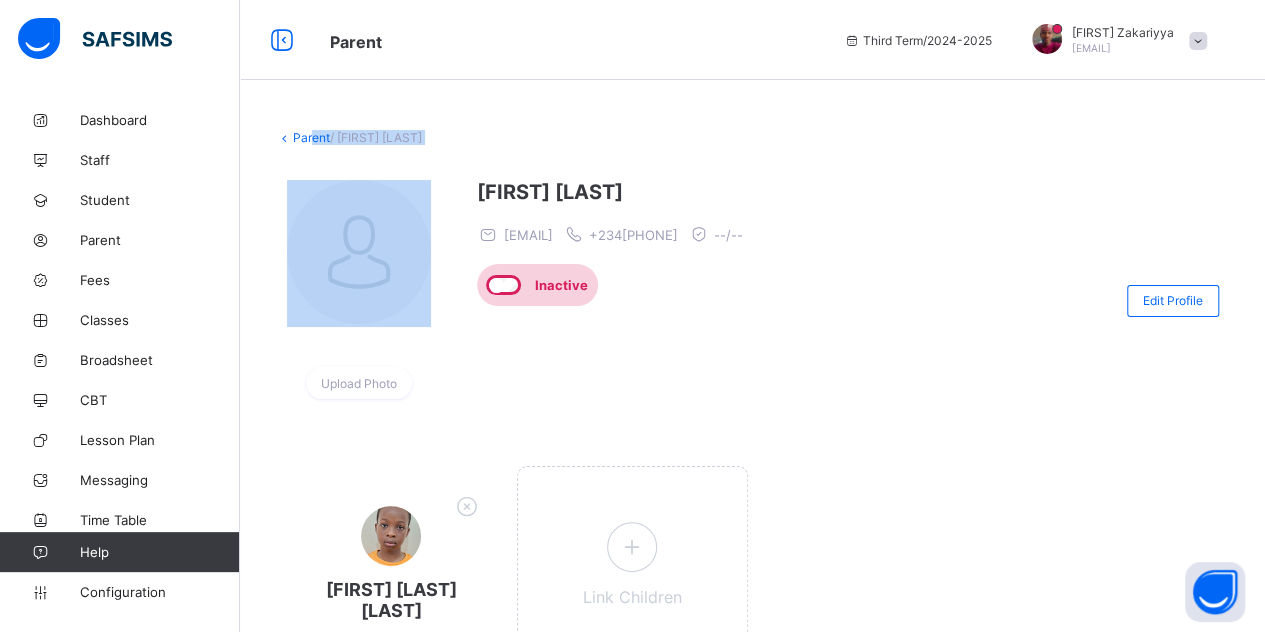 drag, startPoint x: 306, startPoint y: 149, endPoint x: 316, endPoint y: 135, distance: 17.20465 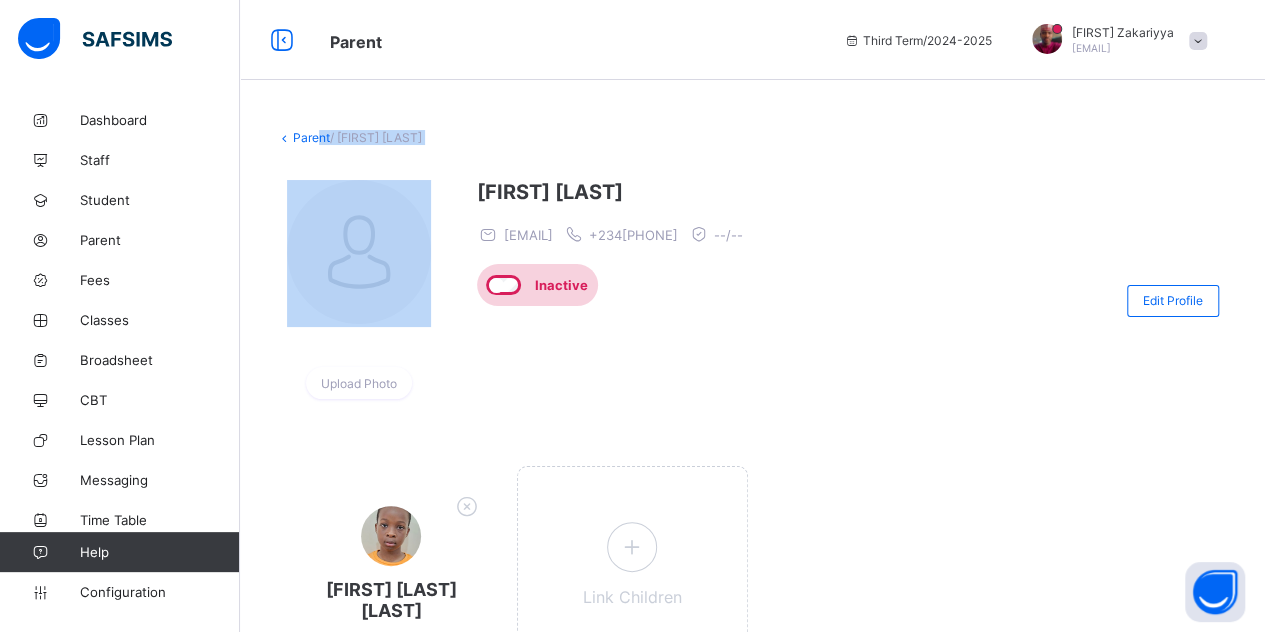 click on "Parent" at bounding box center (311, 137) 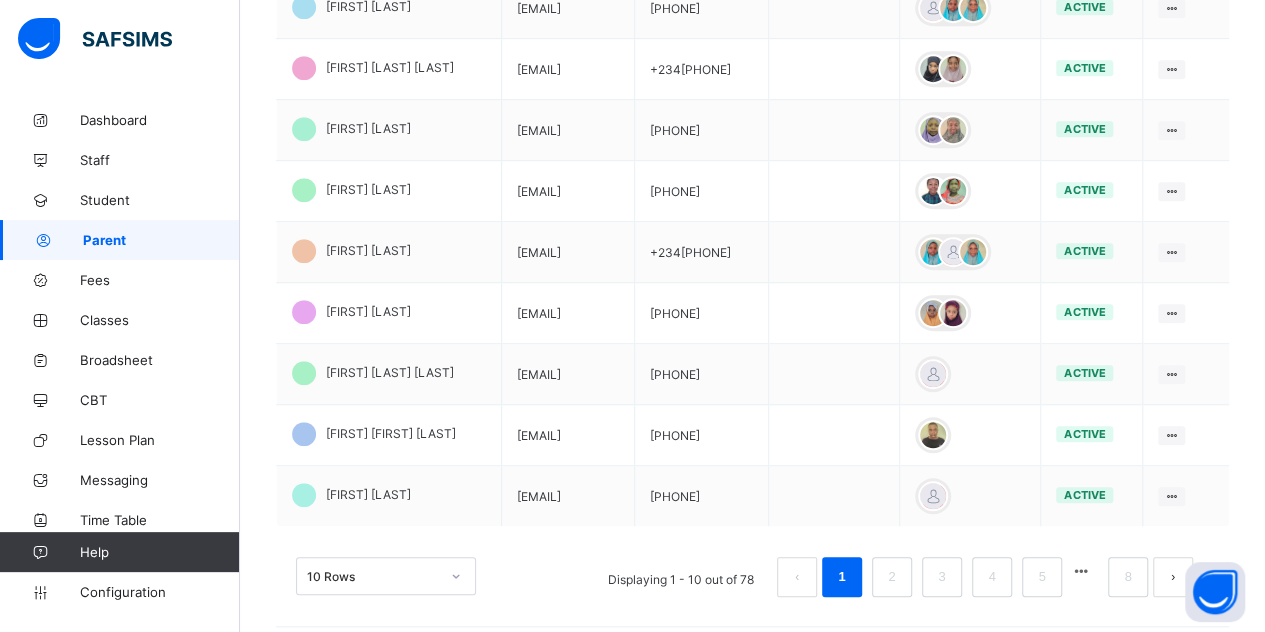 scroll, scrollTop: 612, scrollLeft: 0, axis: vertical 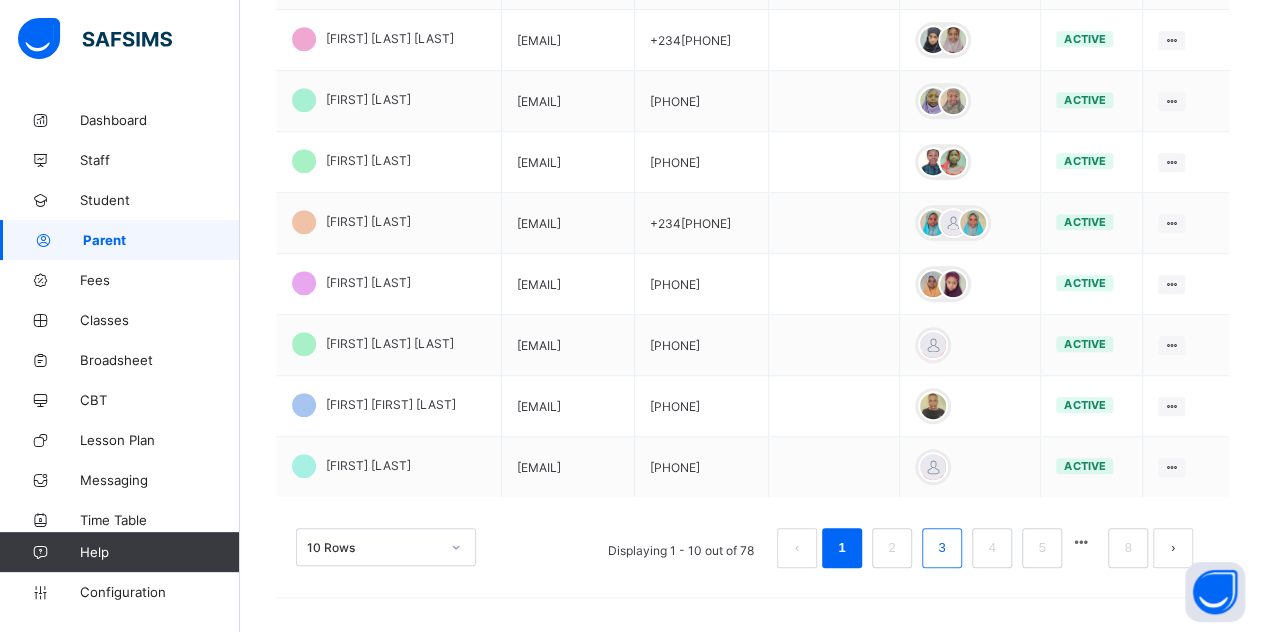 click on "3" at bounding box center (941, 548) 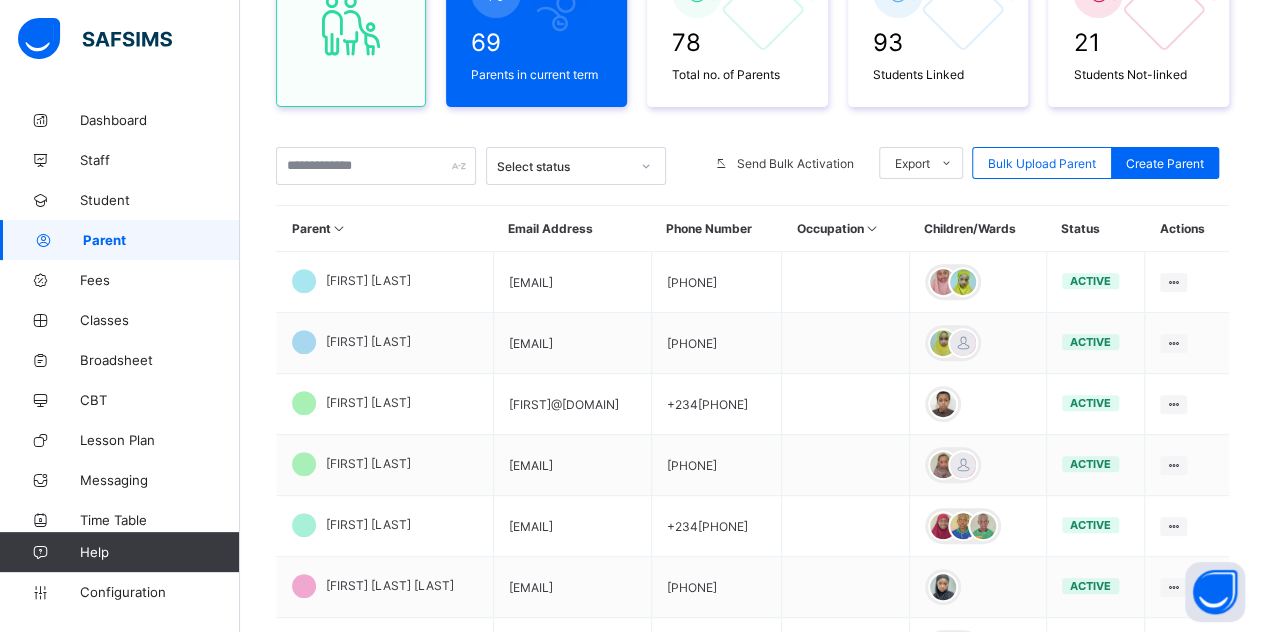 scroll, scrollTop: 612, scrollLeft: 0, axis: vertical 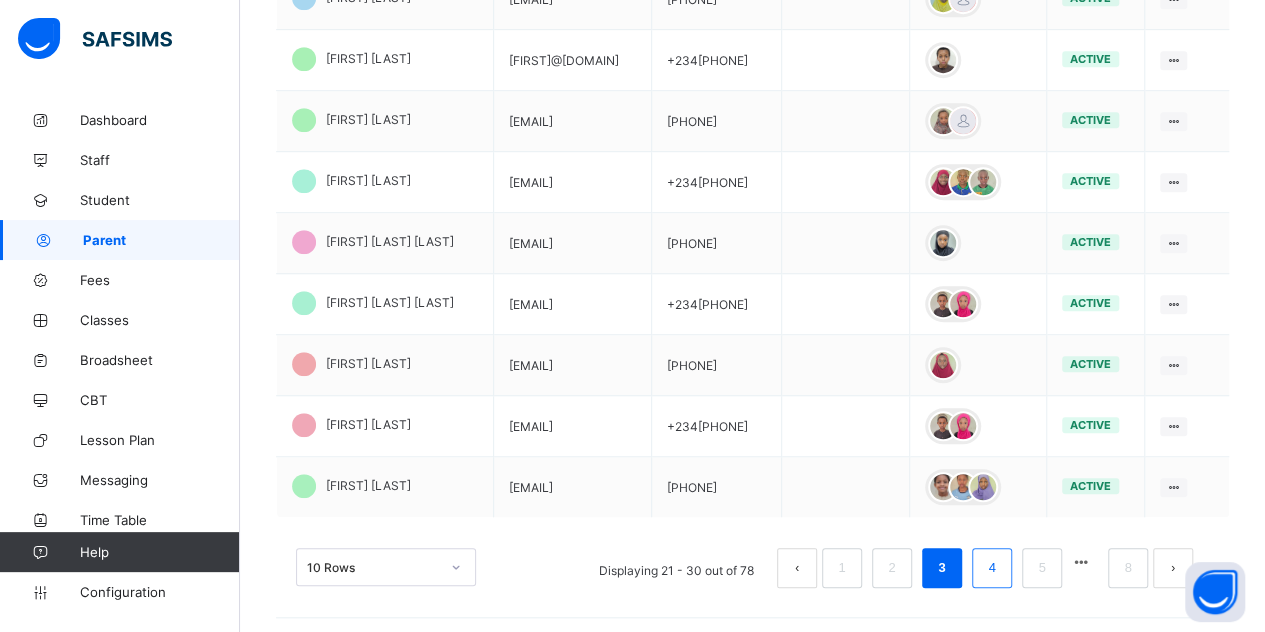 click on "4" at bounding box center (991, 568) 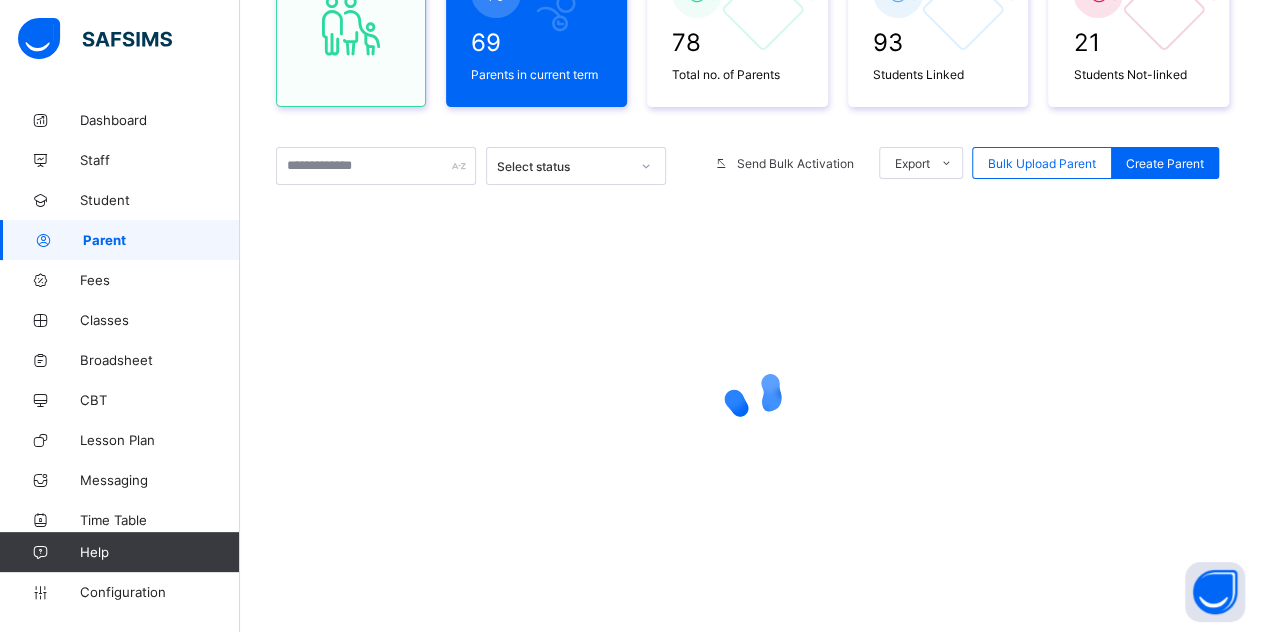click at bounding box center (752, 393) 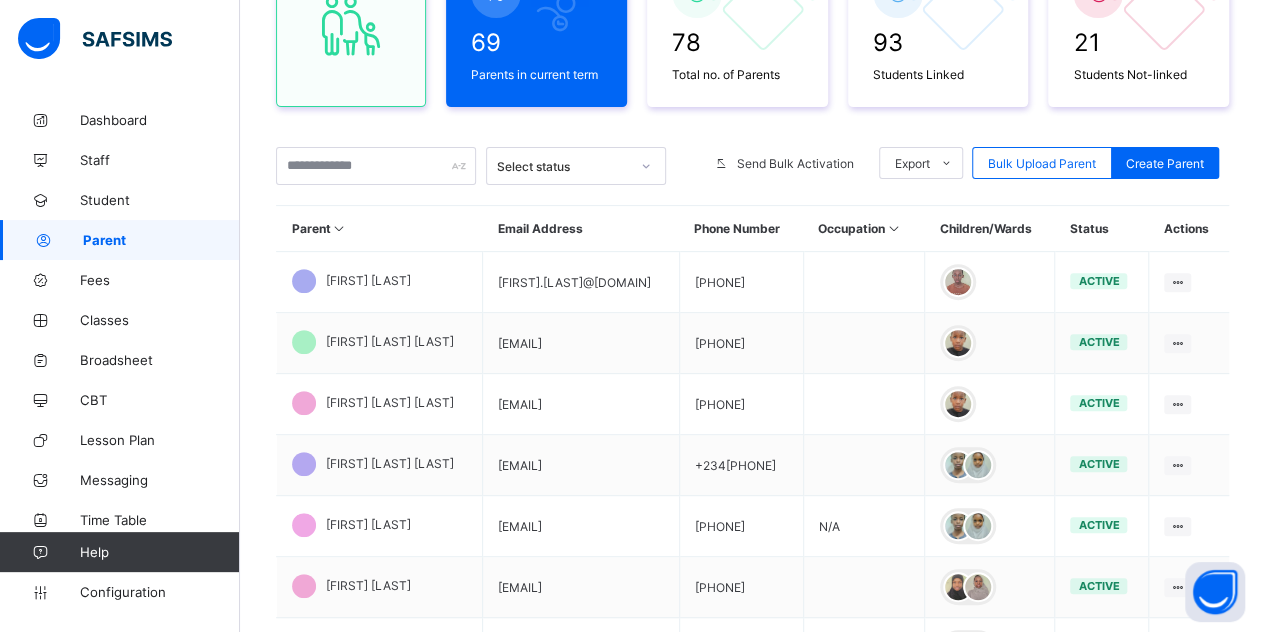 scroll, scrollTop: 592, scrollLeft: 0, axis: vertical 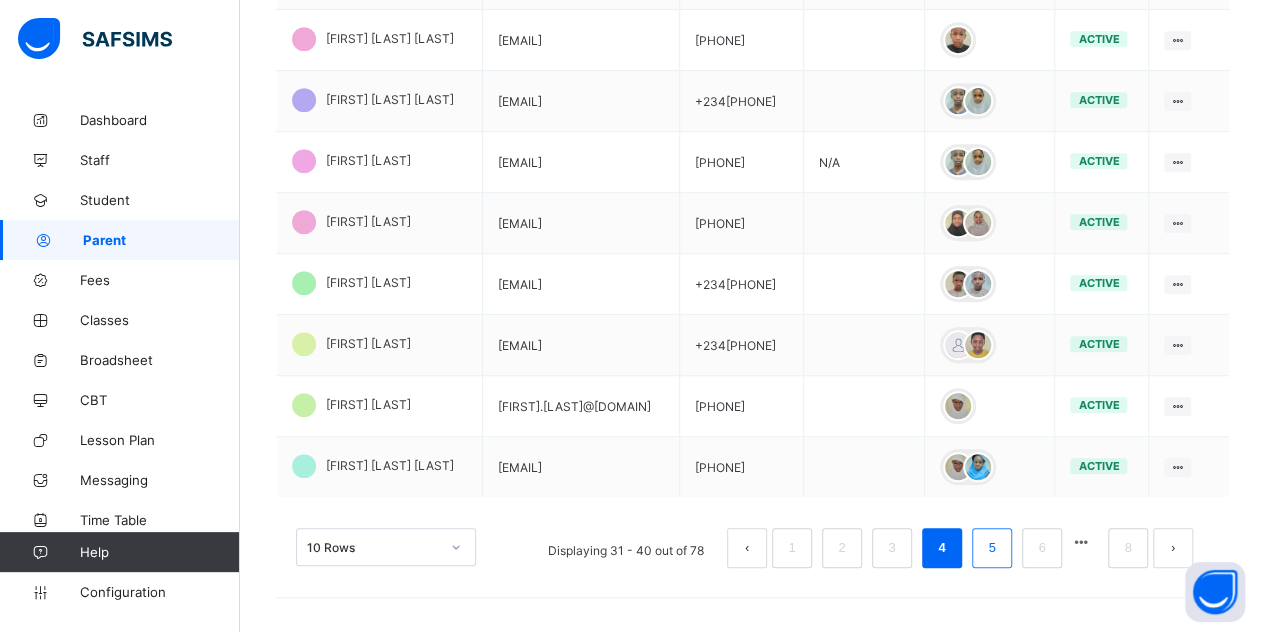 click on "5" at bounding box center [991, 548] 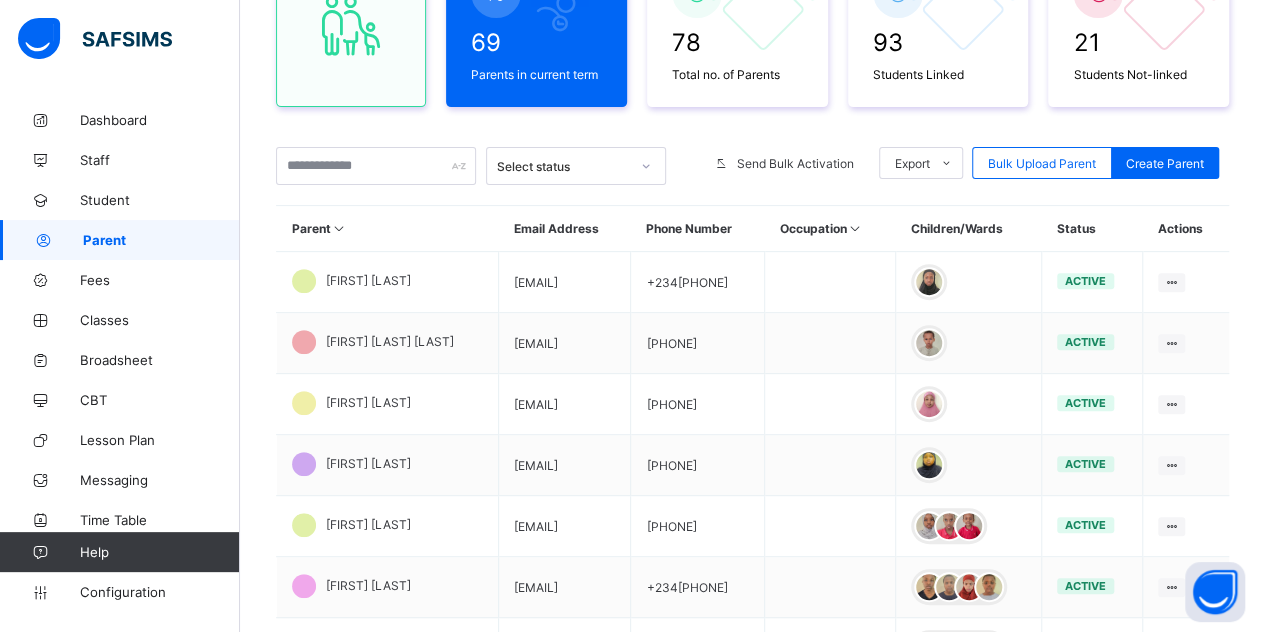 scroll, scrollTop: 612, scrollLeft: 0, axis: vertical 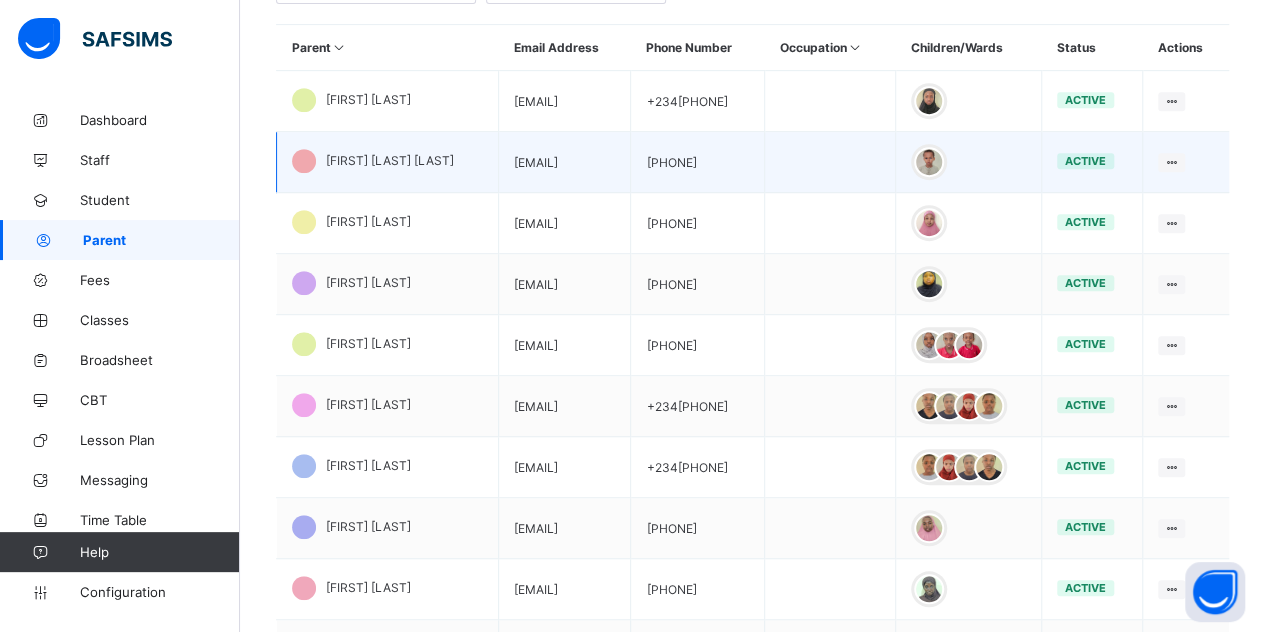 click on "[FIRST] [LAST] [LAST]" at bounding box center [390, 160] 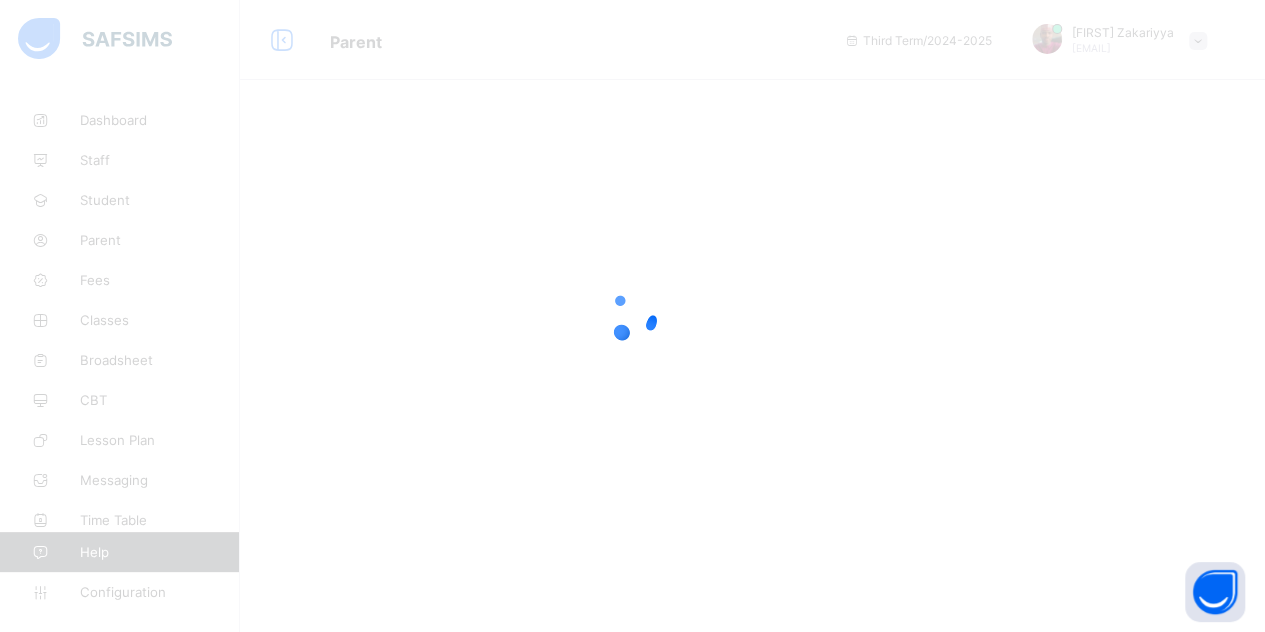 scroll, scrollTop: 0, scrollLeft: 0, axis: both 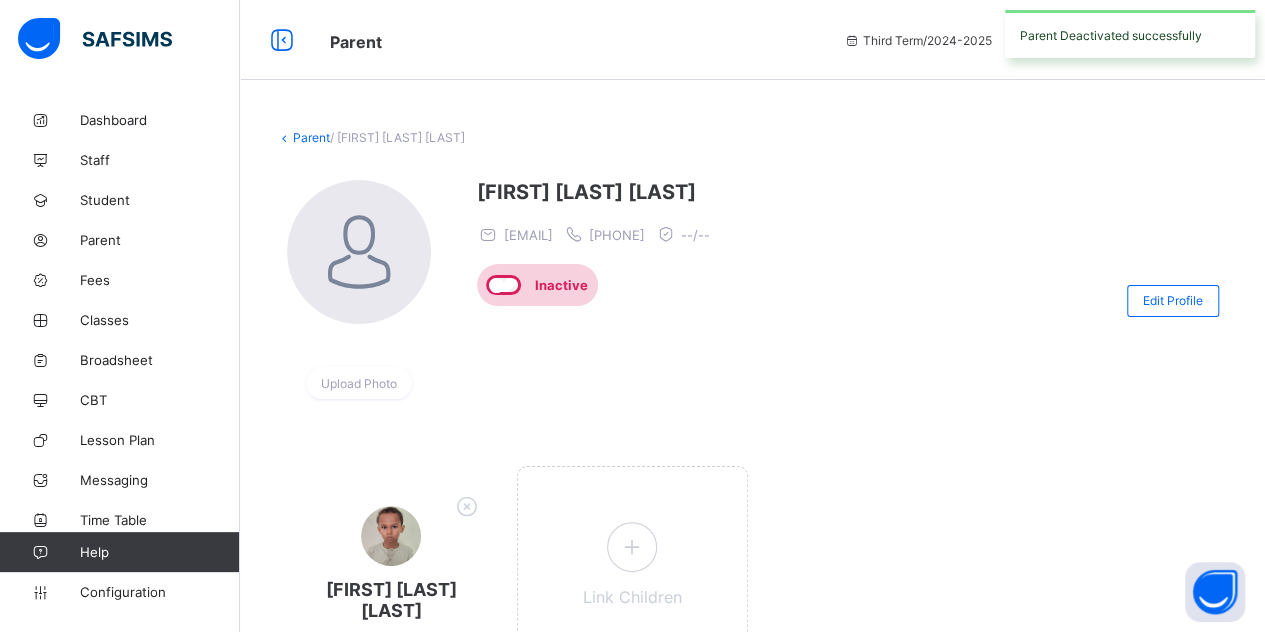 click on "Parent" at bounding box center [311, 137] 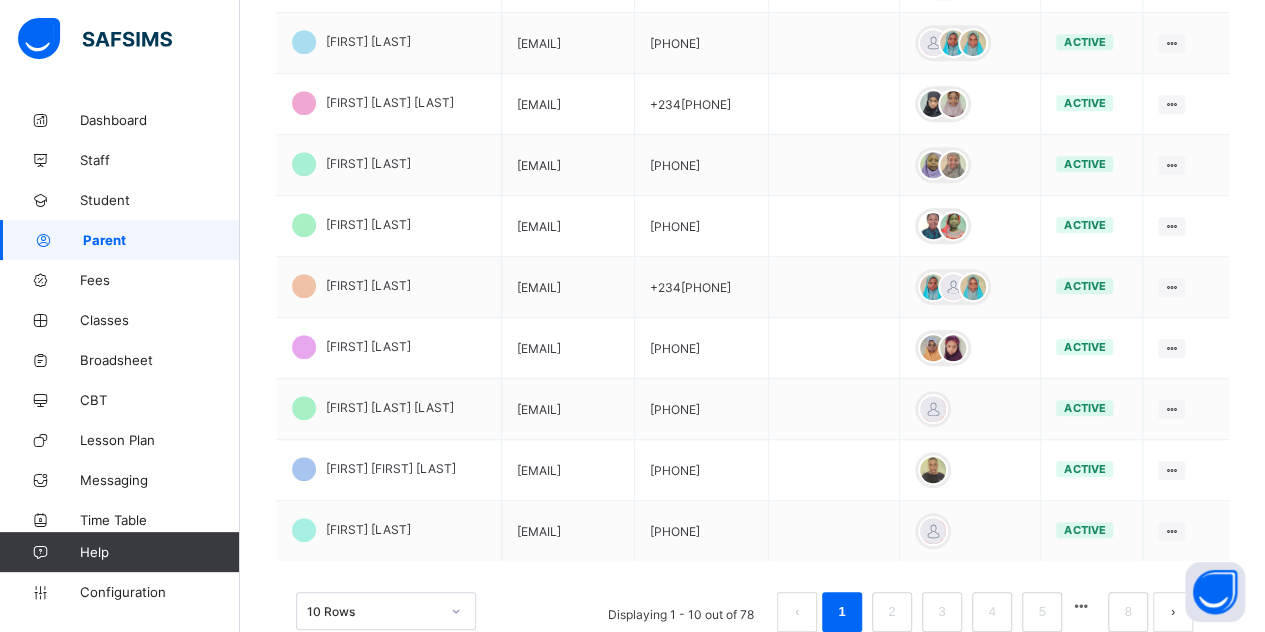 scroll, scrollTop: 612, scrollLeft: 0, axis: vertical 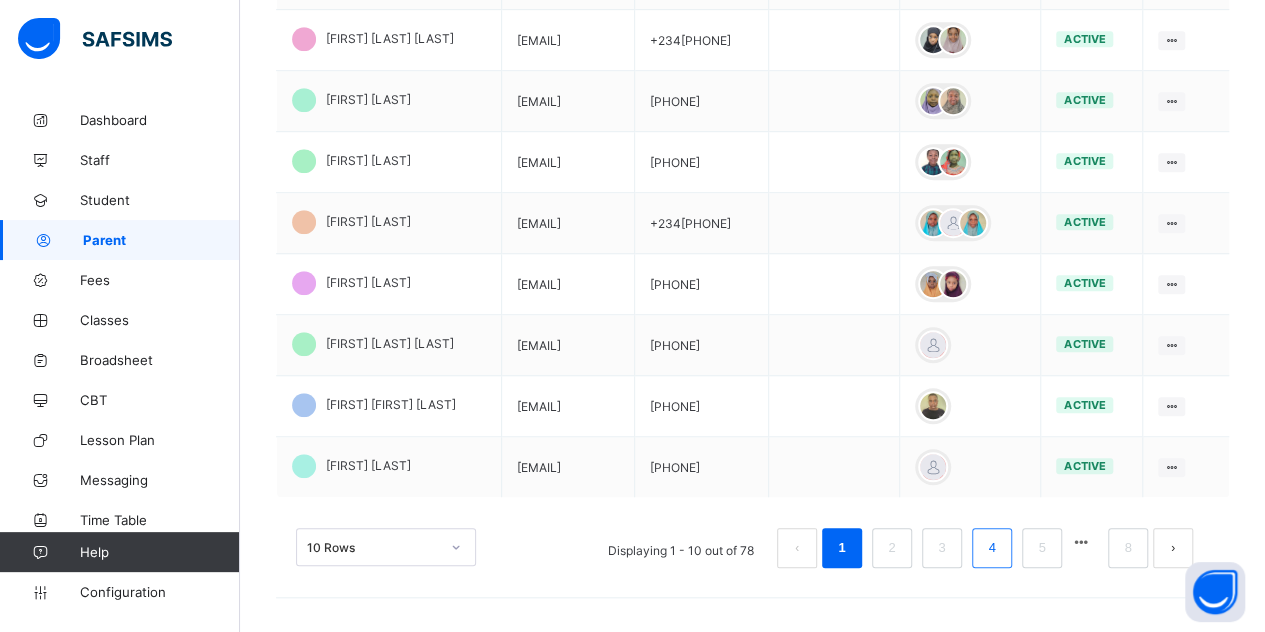 click on "4" at bounding box center (992, 548) 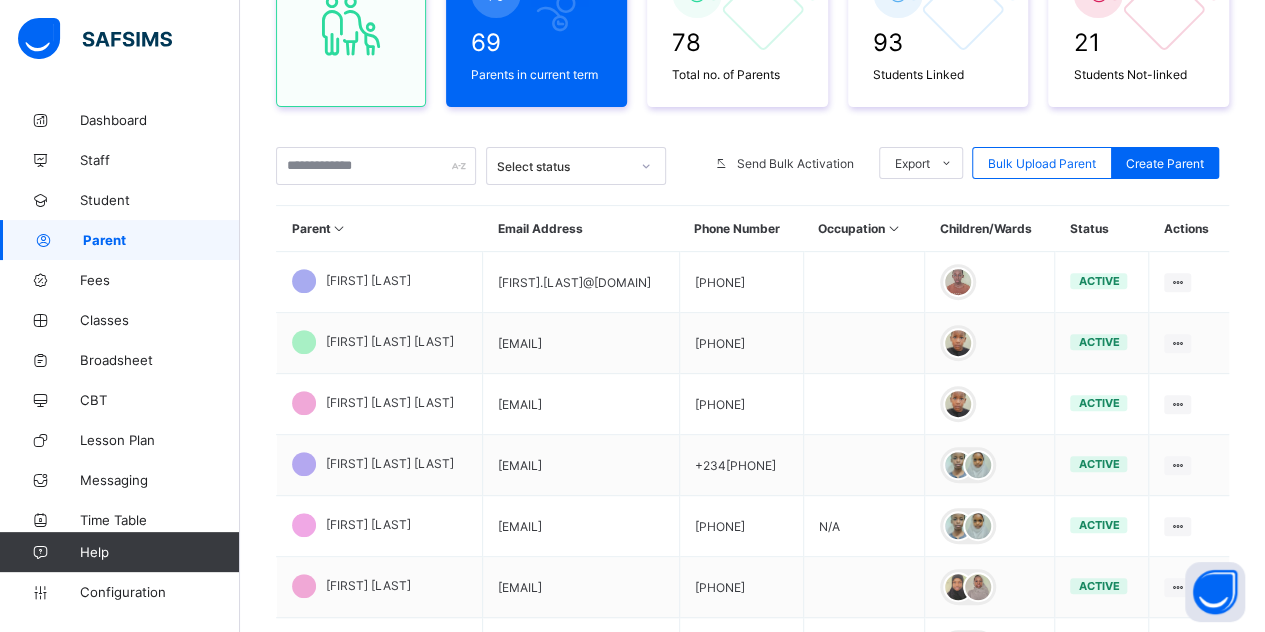 scroll, scrollTop: 612, scrollLeft: 0, axis: vertical 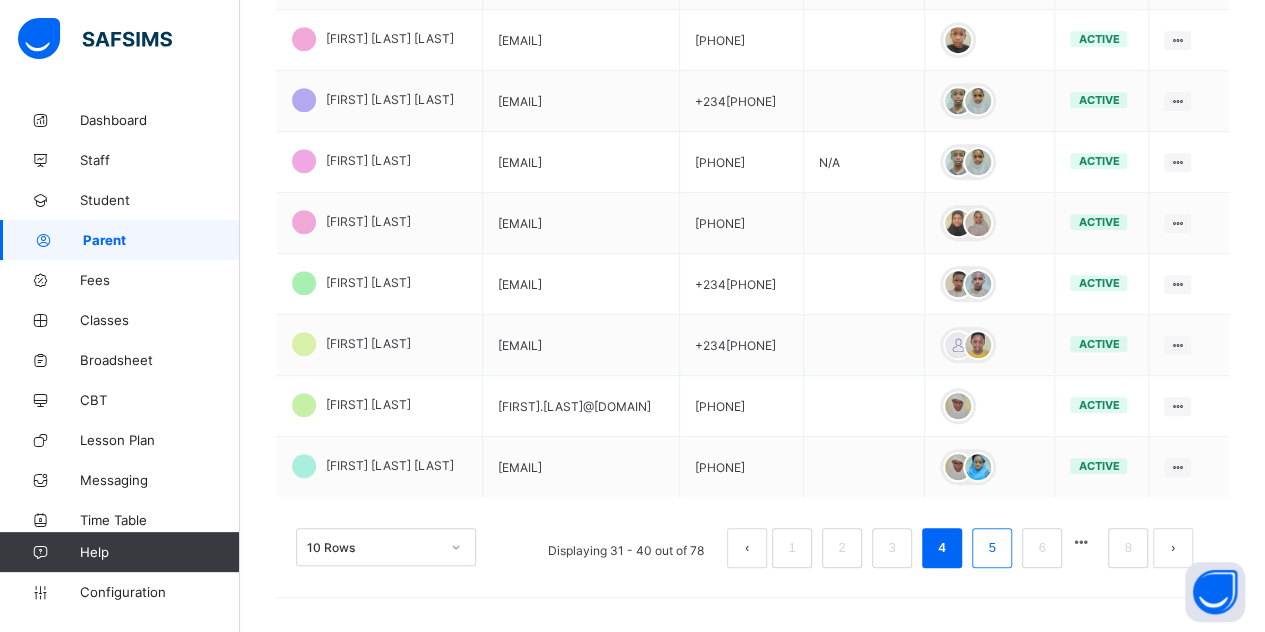 click on "5" at bounding box center (991, 548) 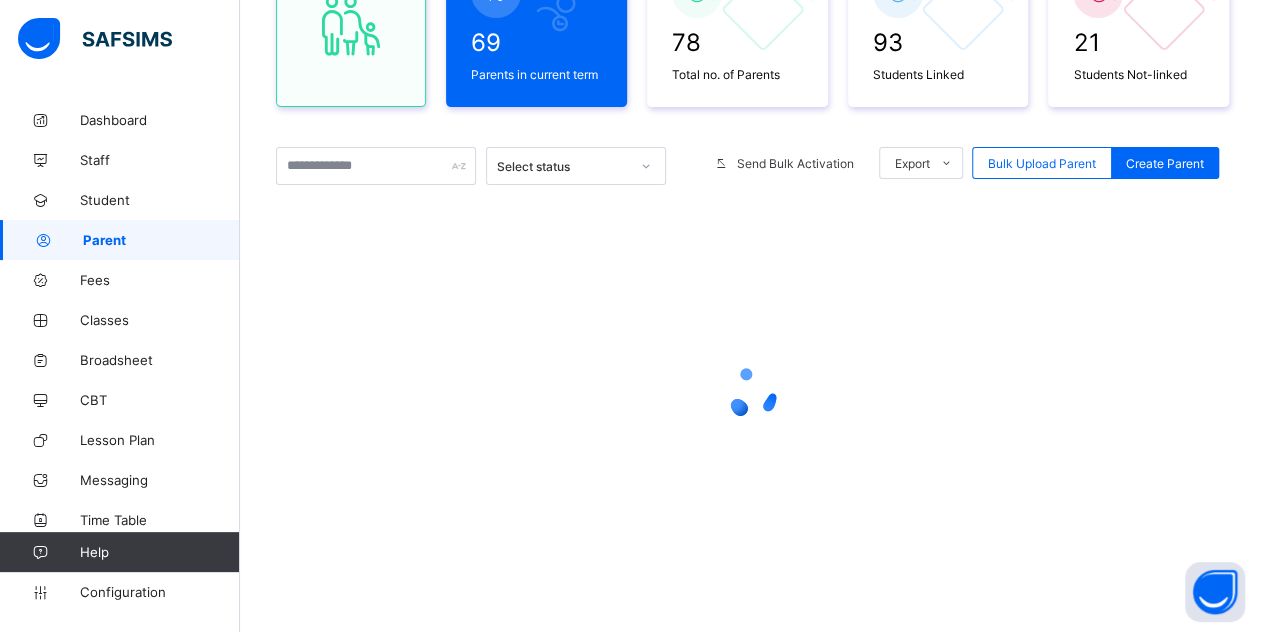 scroll, scrollTop: 612, scrollLeft: 0, axis: vertical 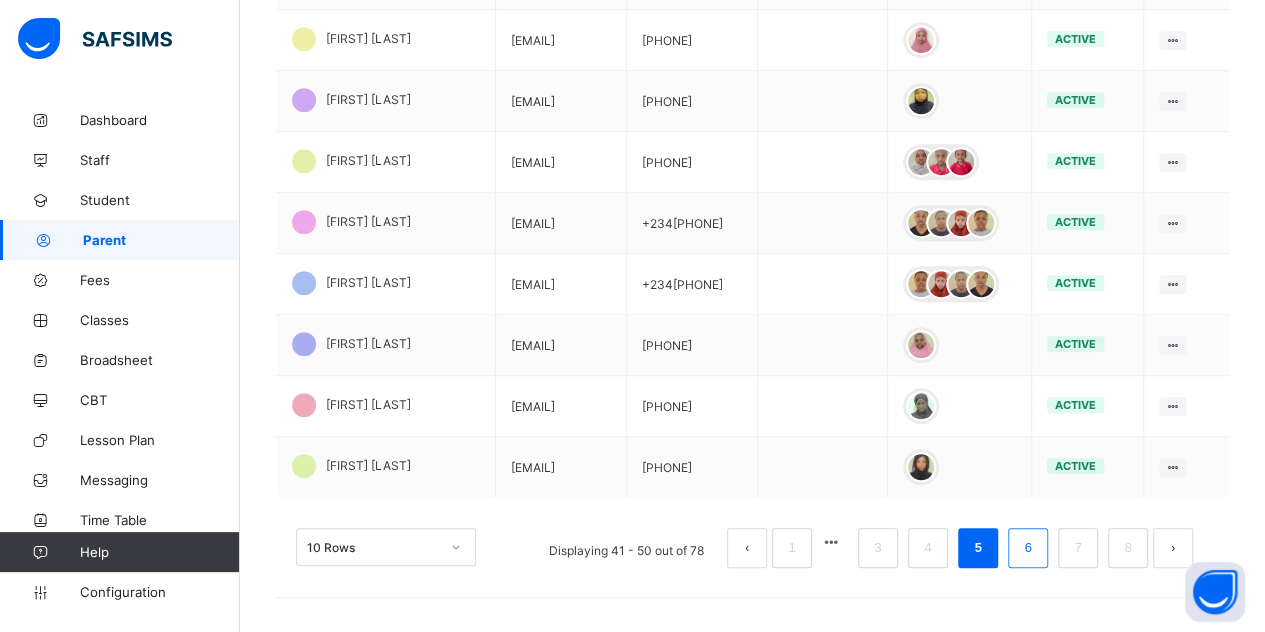 click on "6" at bounding box center [1027, 548] 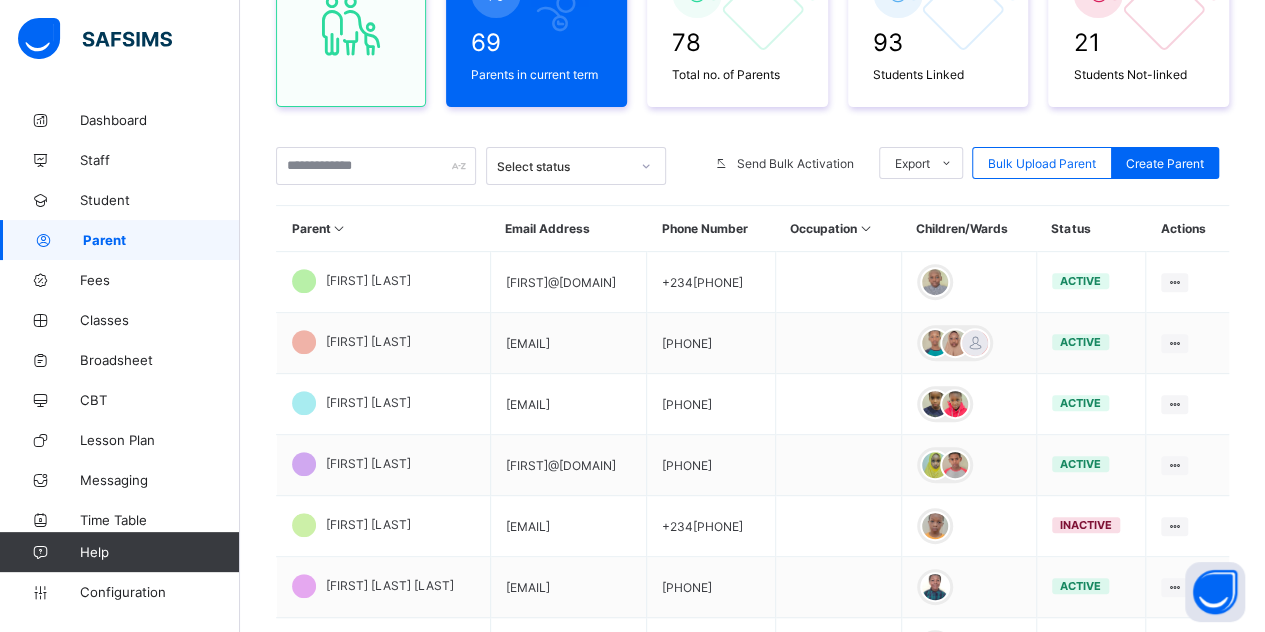 scroll, scrollTop: 612, scrollLeft: 0, axis: vertical 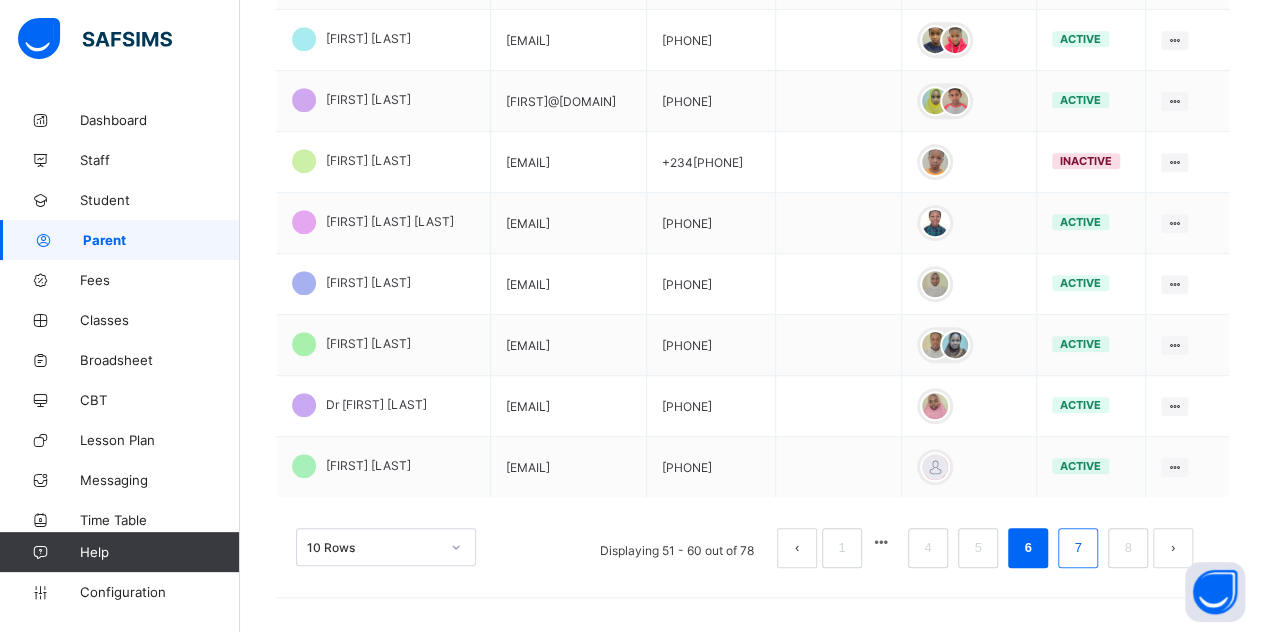 click on "7" at bounding box center [1077, 548] 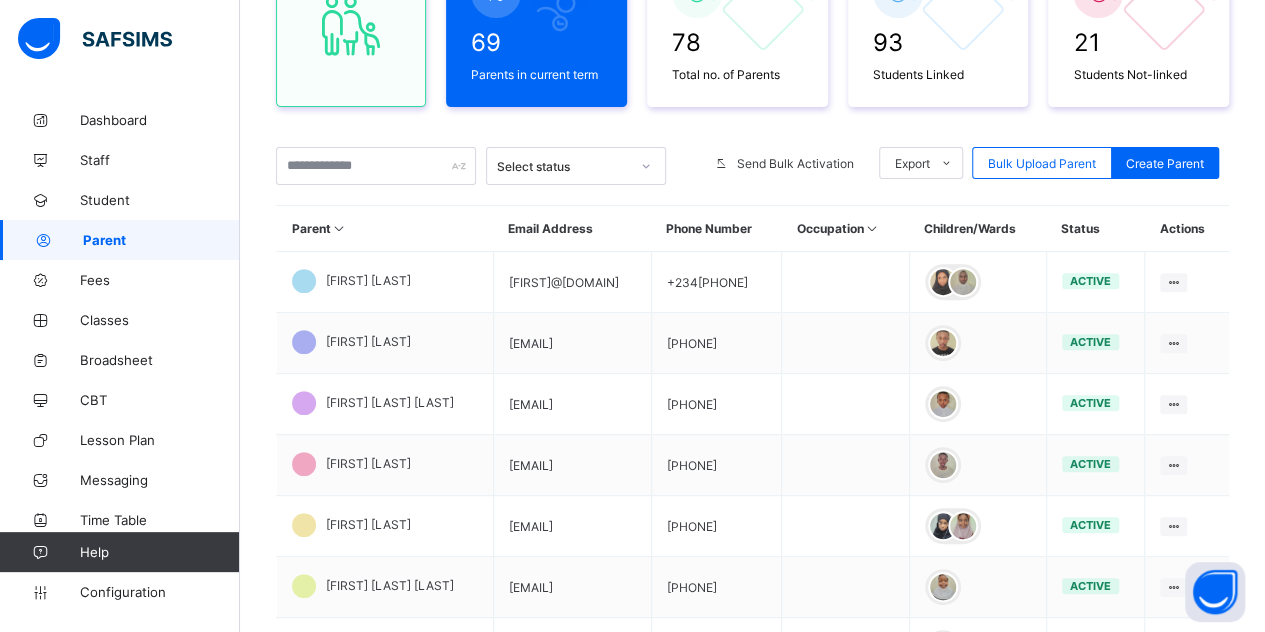 scroll, scrollTop: 612, scrollLeft: 0, axis: vertical 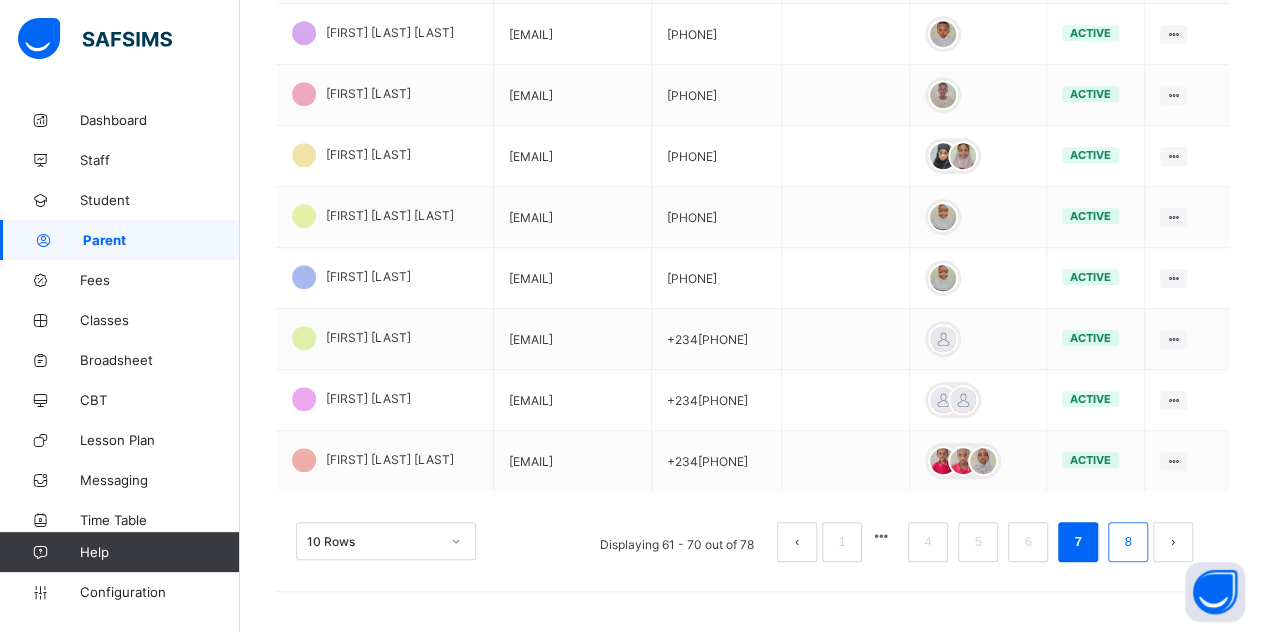 click on "8" at bounding box center [1127, 542] 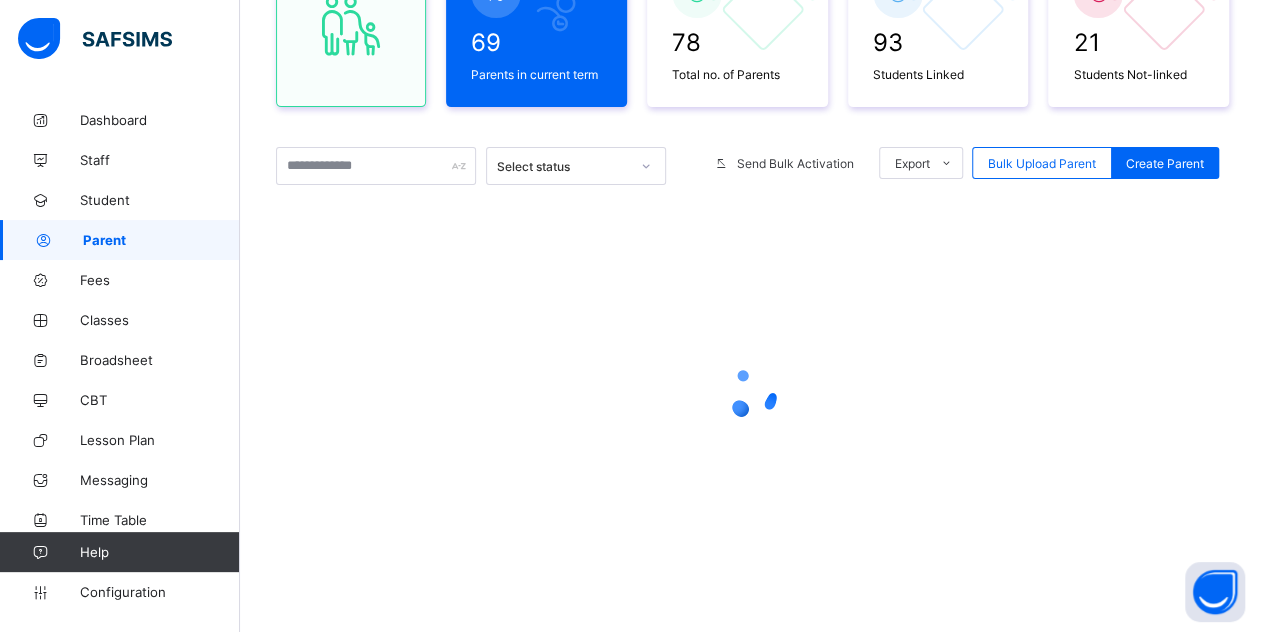 scroll, scrollTop: 490, scrollLeft: 0, axis: vertical 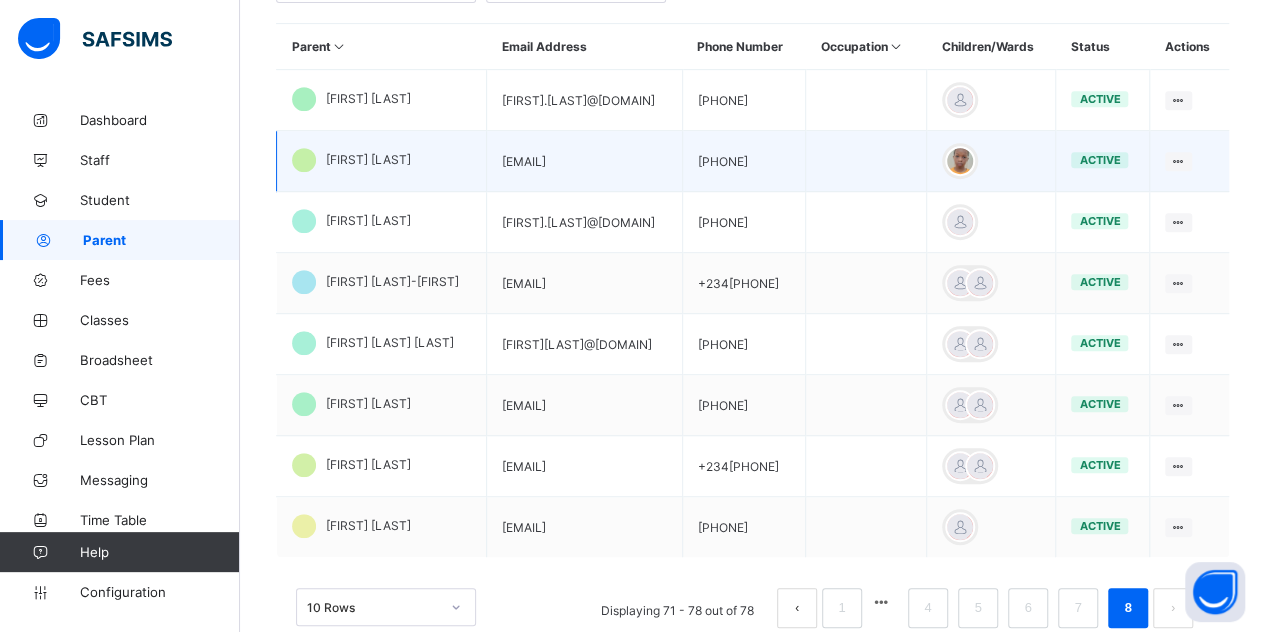 click on "[FIRST] [LAST]" at bounding box center (368, 159) 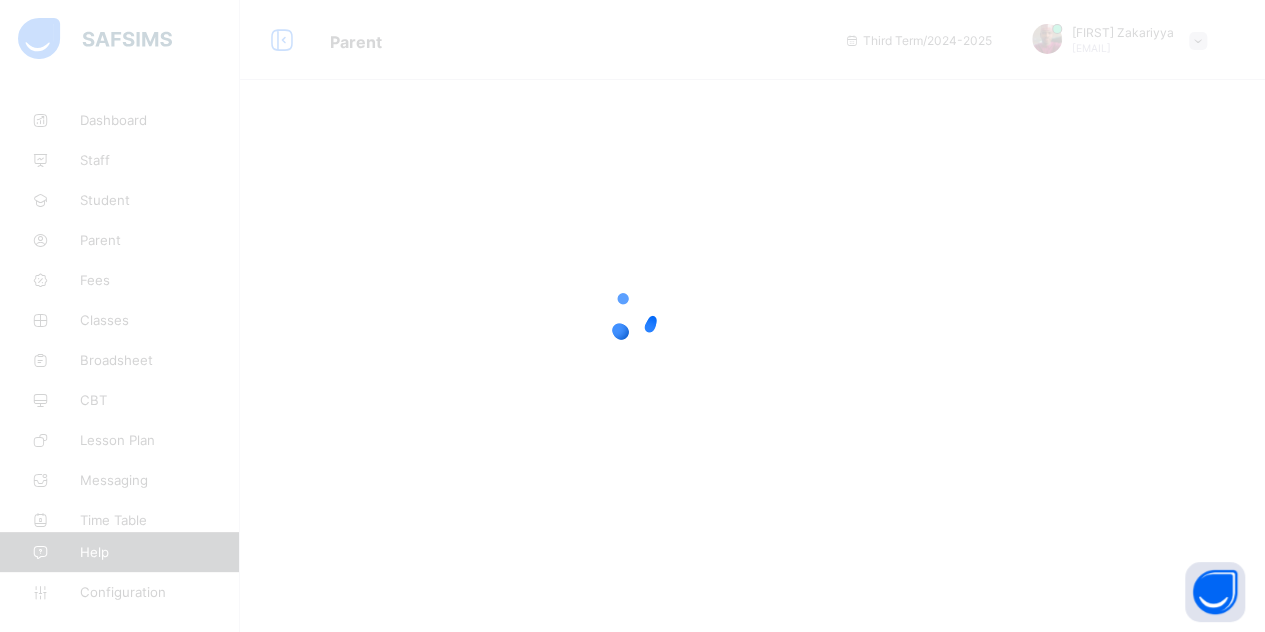 scroll, scrollTop: 0, scrollLeft: 0, axis: both 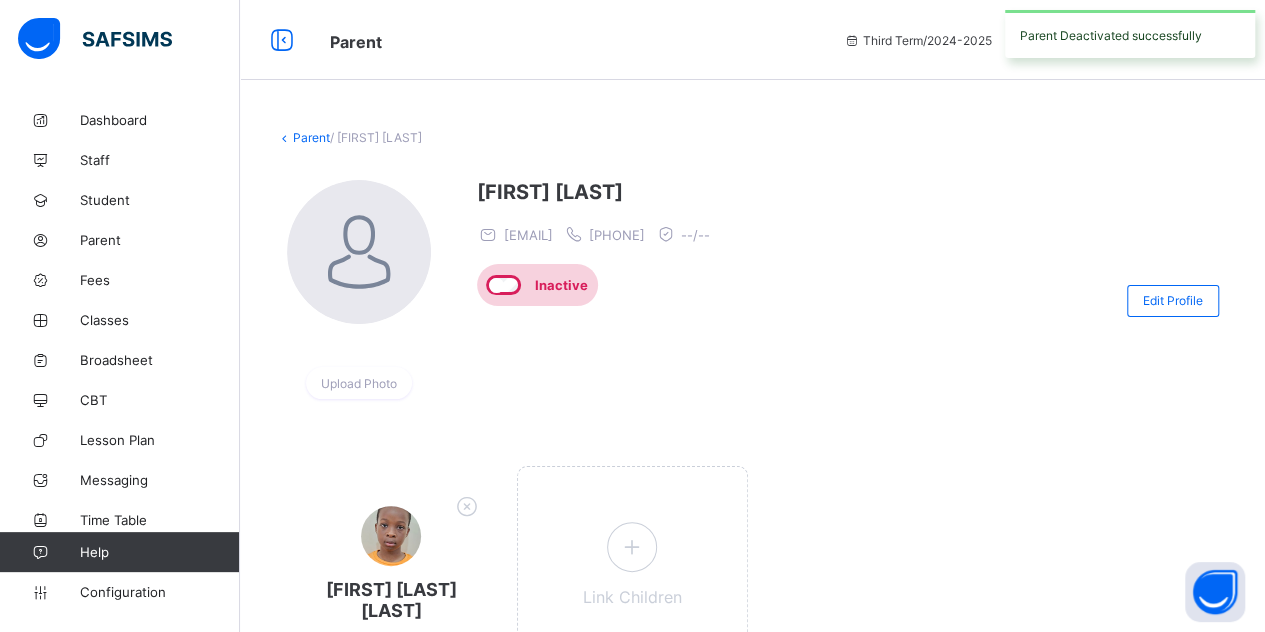 click on "Parent" at bounding box center [311, 137] 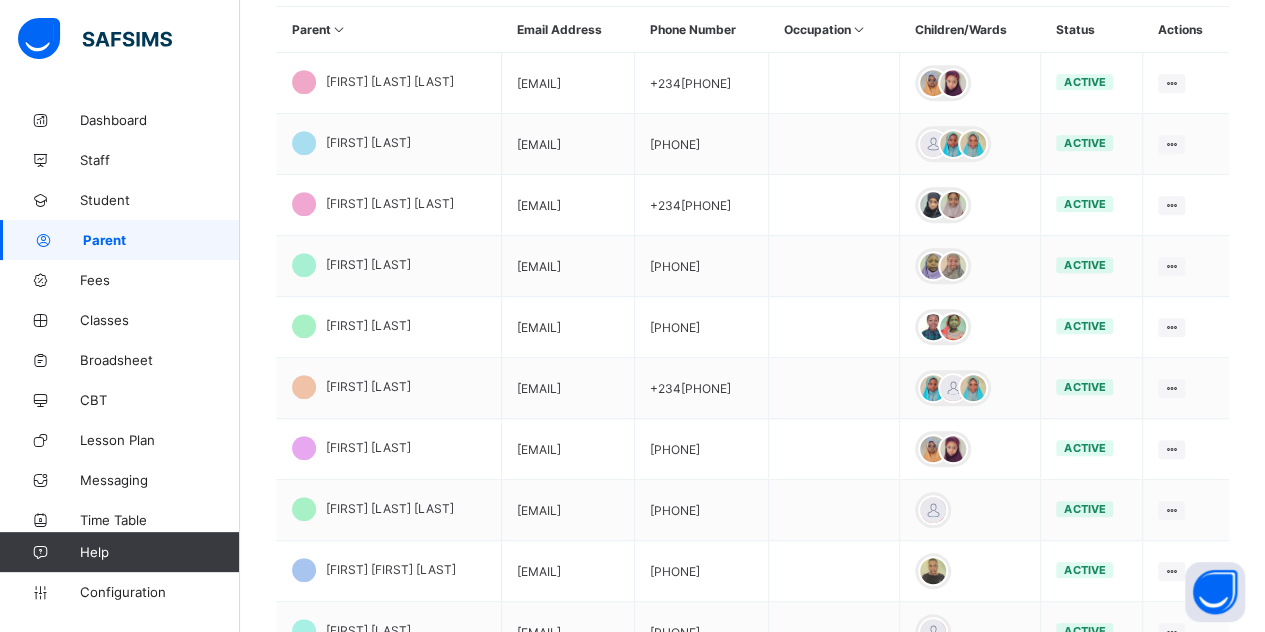 scroll, scrollTop: 470, scrollLeft: 0, axis: vertical 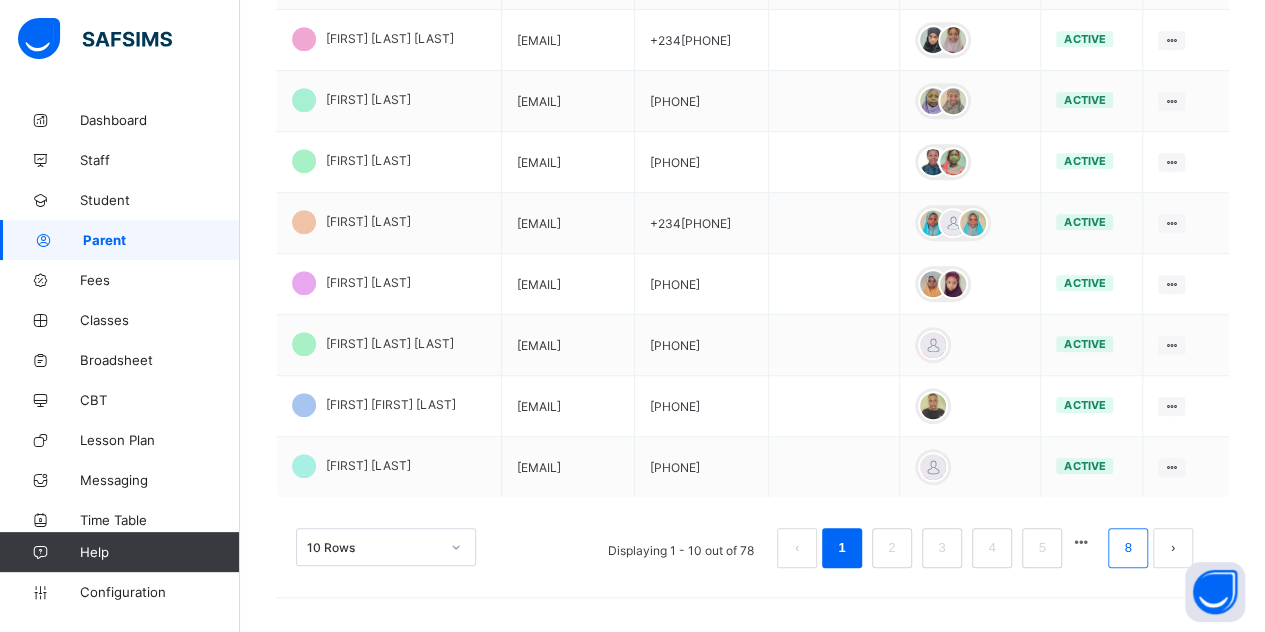 click on "8" at bounding box center (1127, 548) 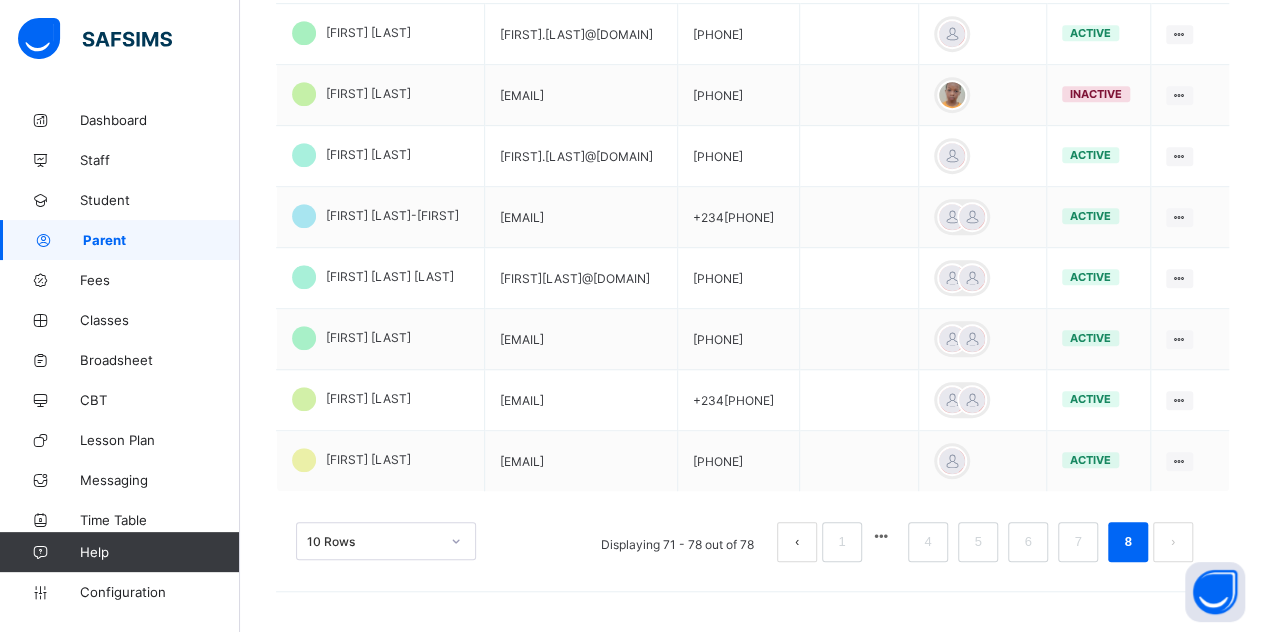 scroll, scrollTop: 504, scrollLeft: 0, axis: vertical 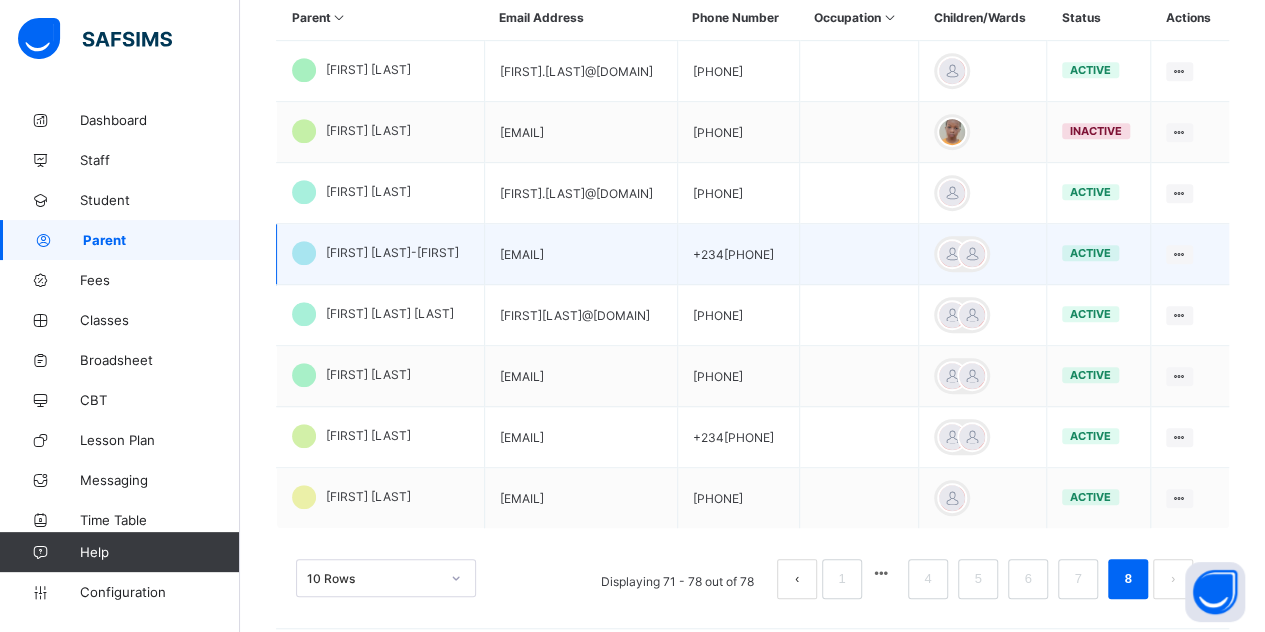 click on "[FIRST] [LAST]-[FIRST]" at bounding box center (392, 252) 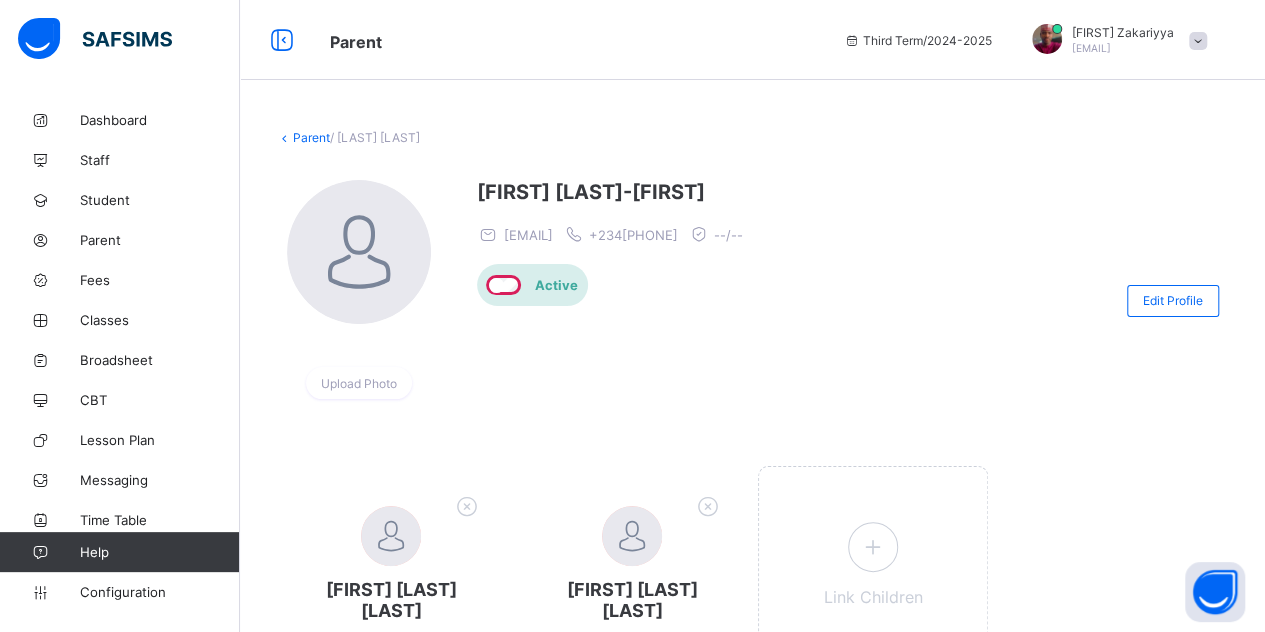 click on "Parent" at bounding box center [311, 137] 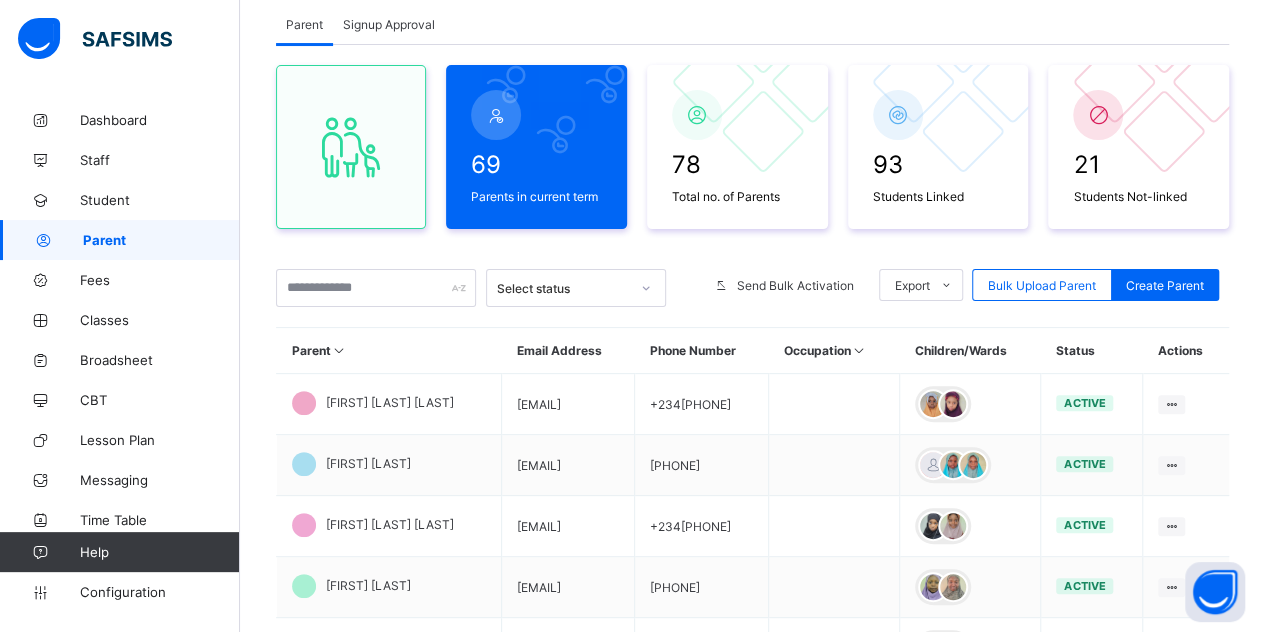scroll, scrollTop: 612, scrollLeft: 0, axis: vertical 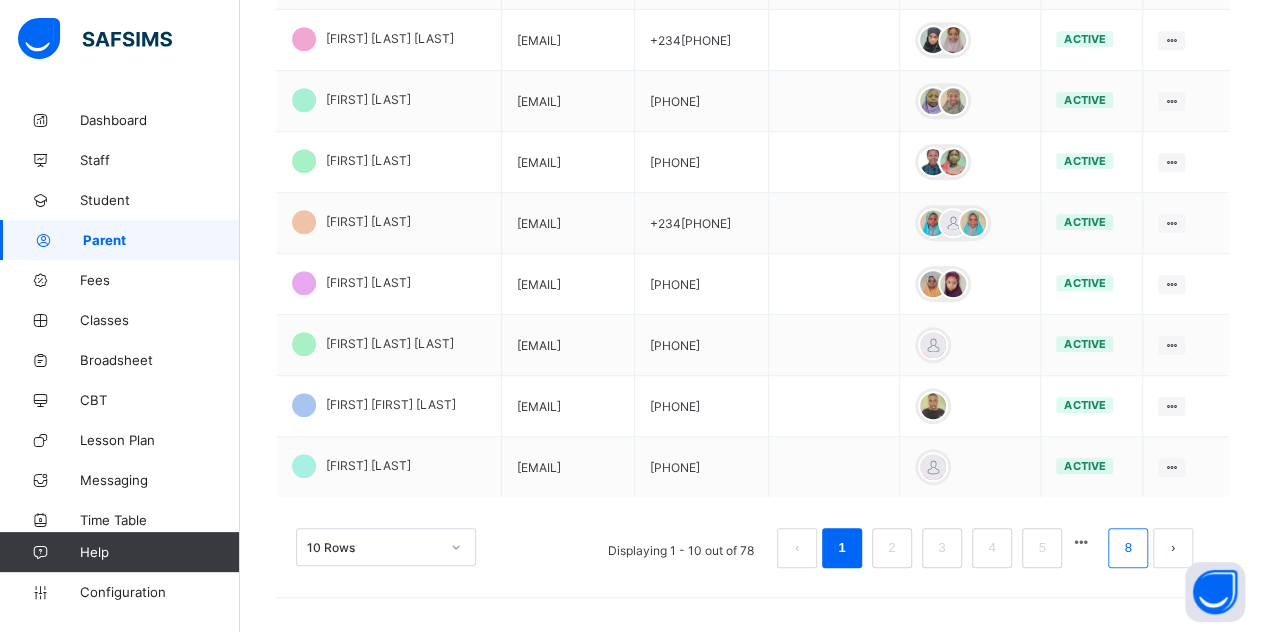 click on "8" at bounding box center [1127, 548] 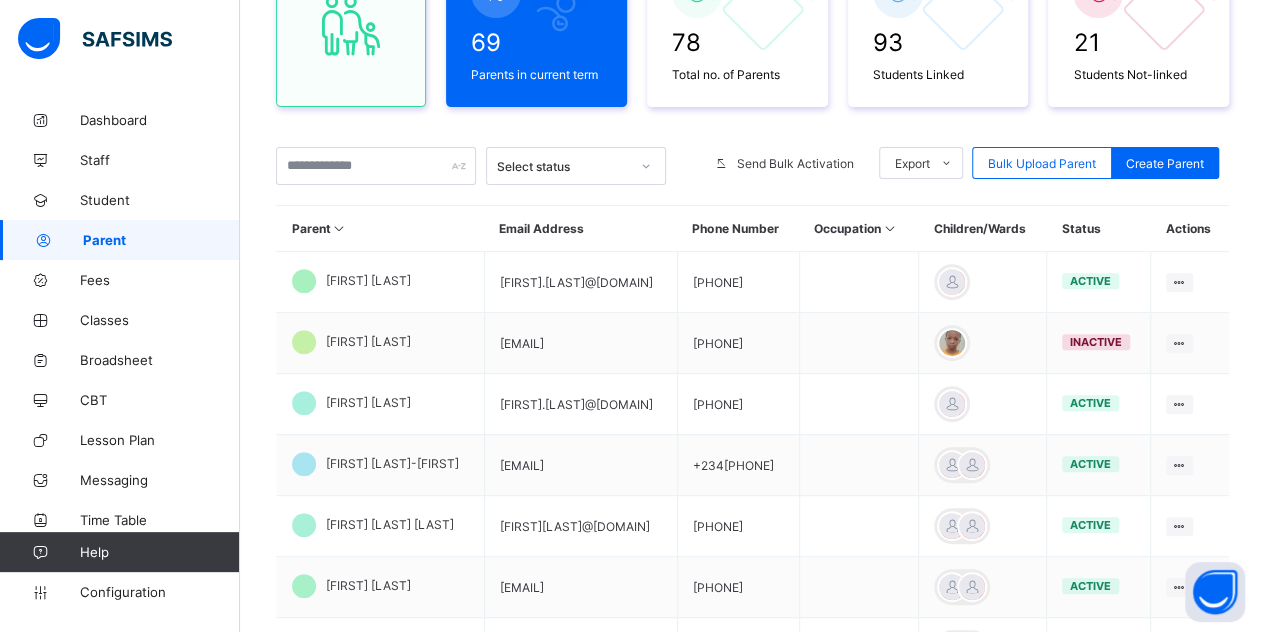 scroll, scrollTop: 504, scrollLeft: 0, axis: vertical 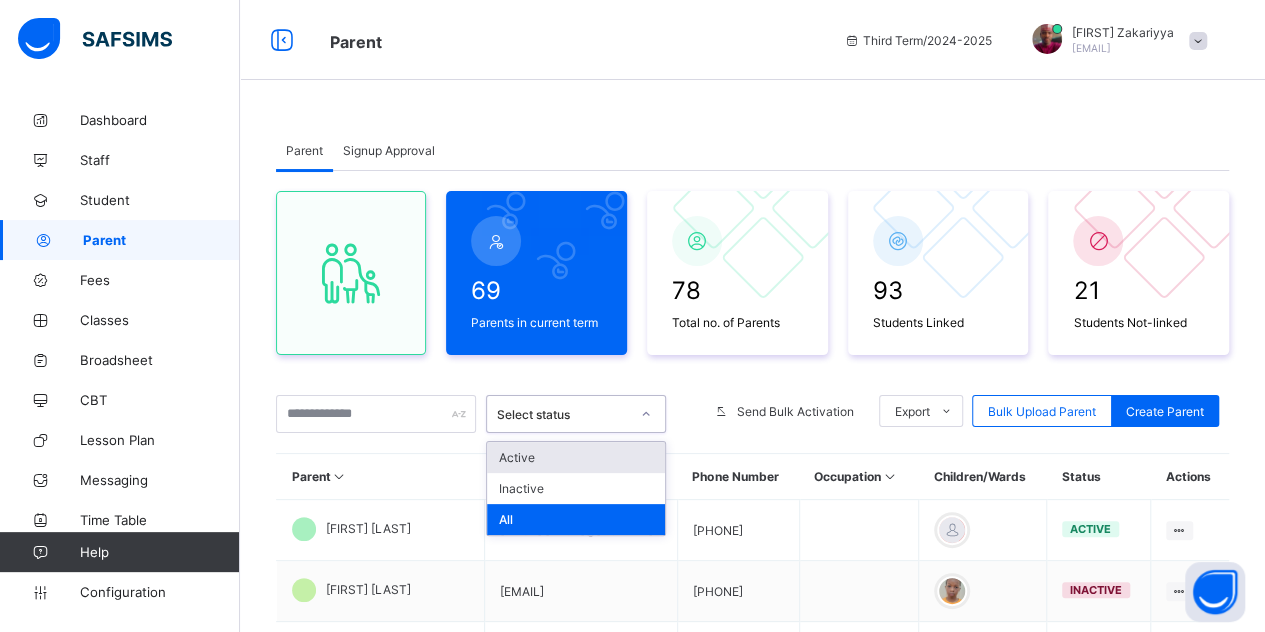 click on "Select status" at bounding box center (576, 414) 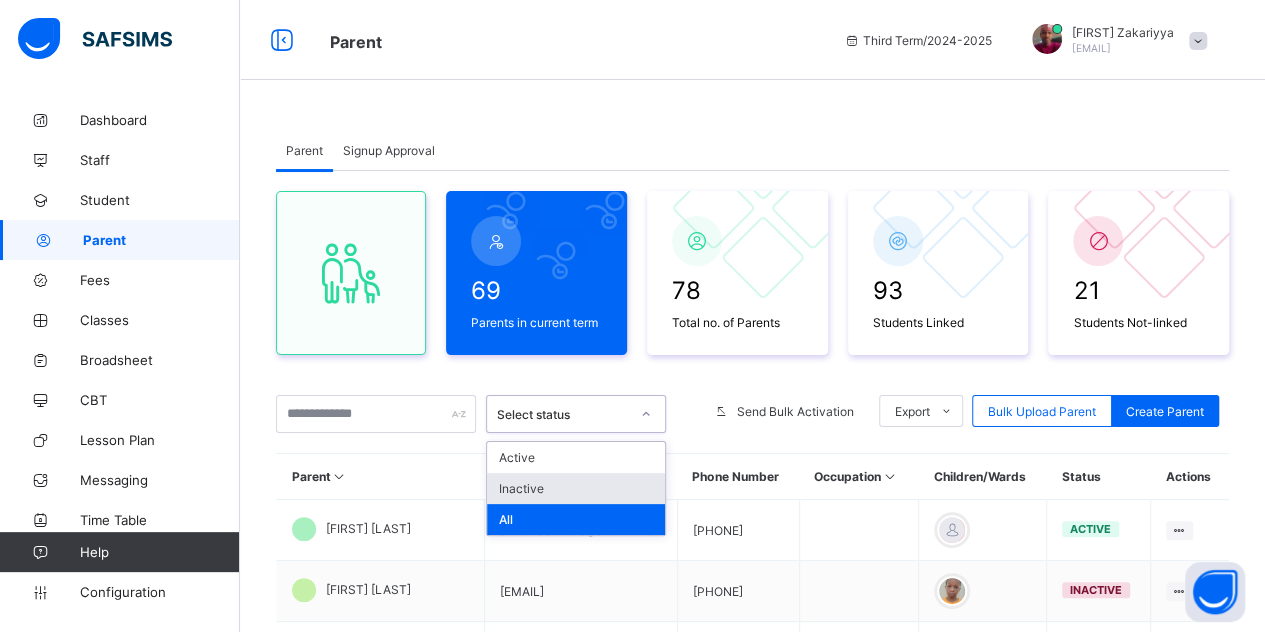 click on "Inactive" at bounding box center [576, 488] 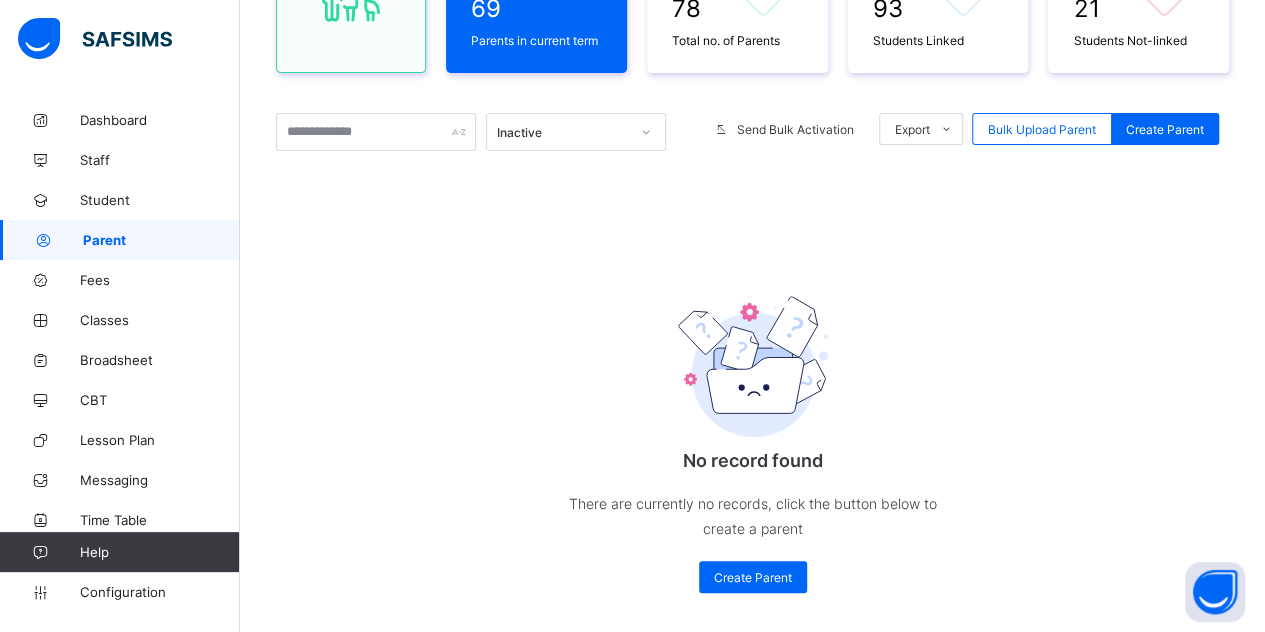 scroll, scrollTop: 314, scrollLeft: 0, axis: vertical 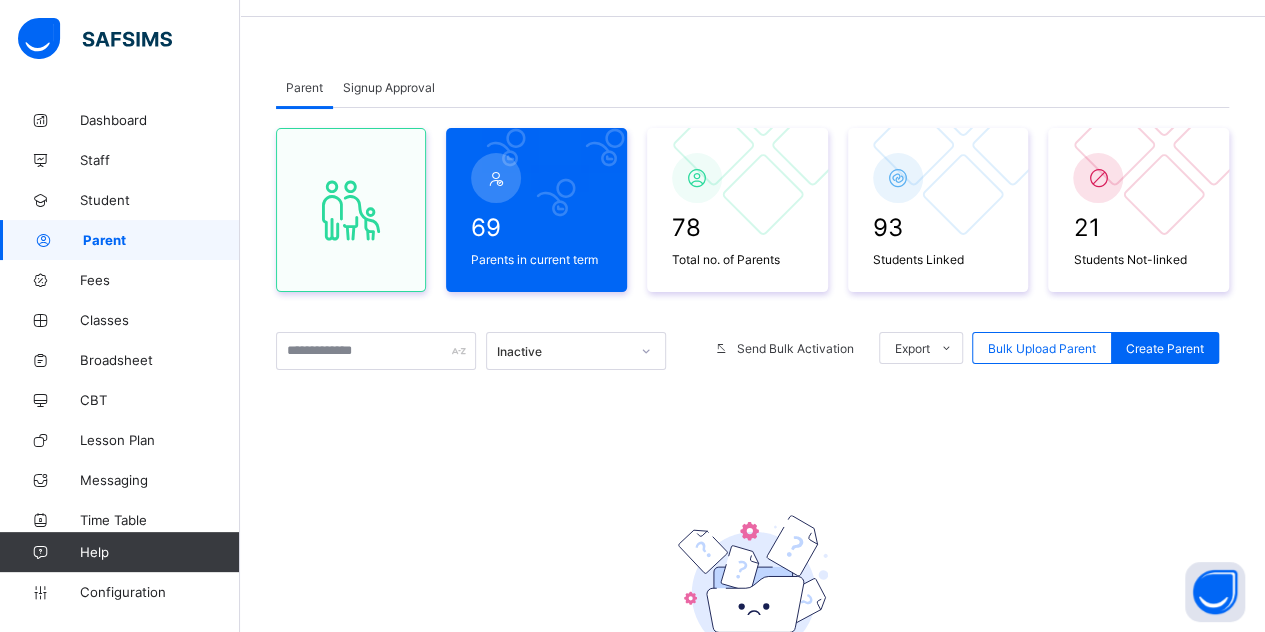 click at bounding box center [646, 351] 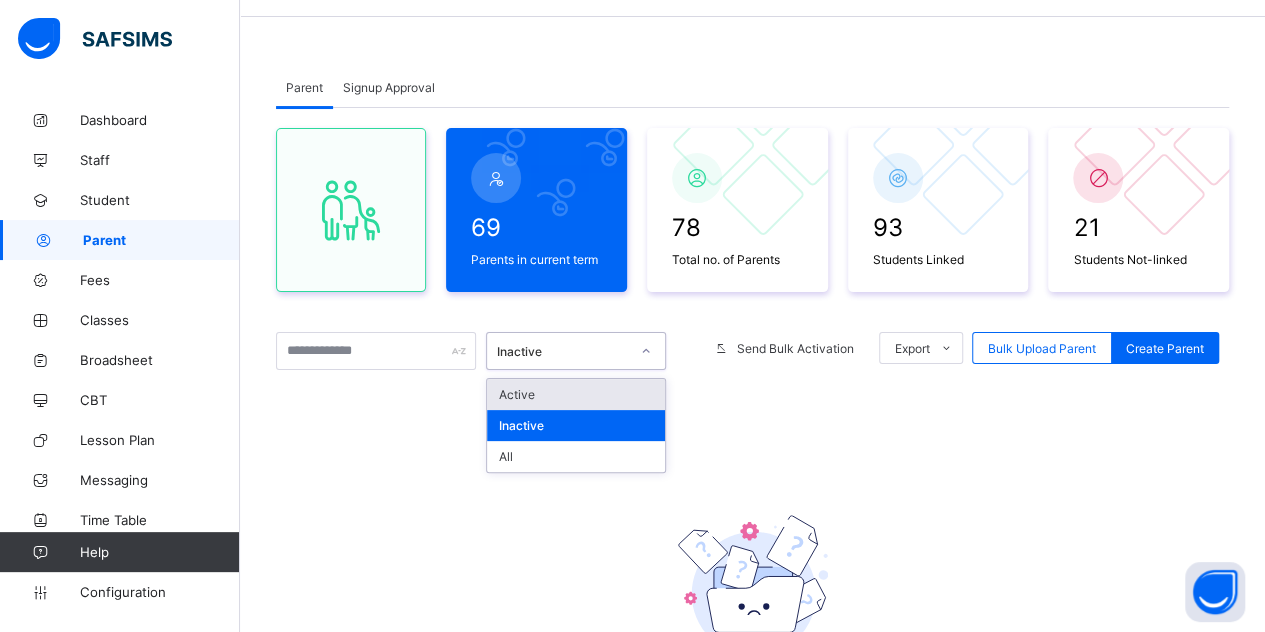 click on "Active" at bounding box center [576, 394] 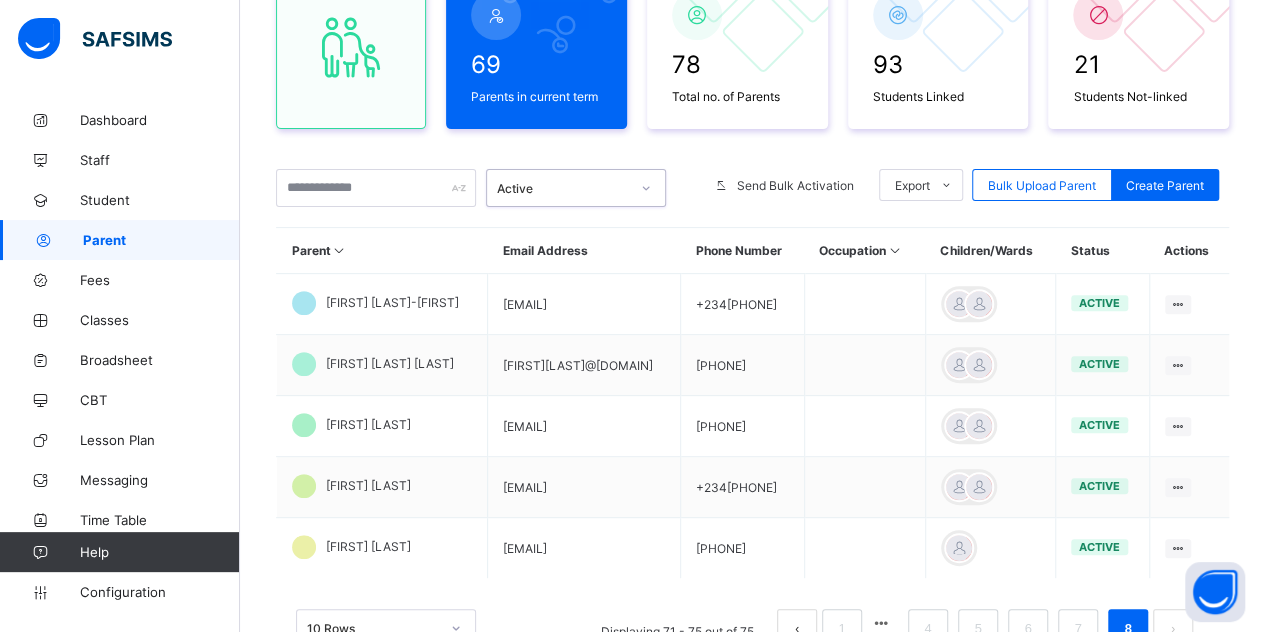 scroll, scrollTop: 308, scrollLeft: 0, axis: vertical 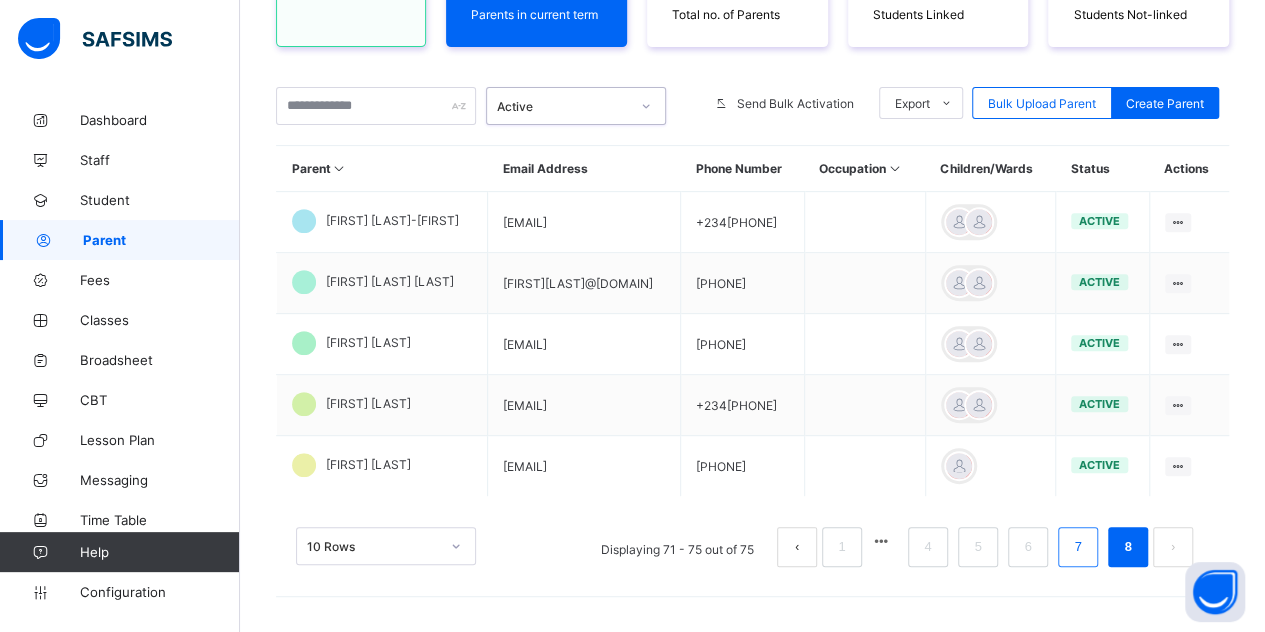 click on "7" at bounding box center [1077, 547] 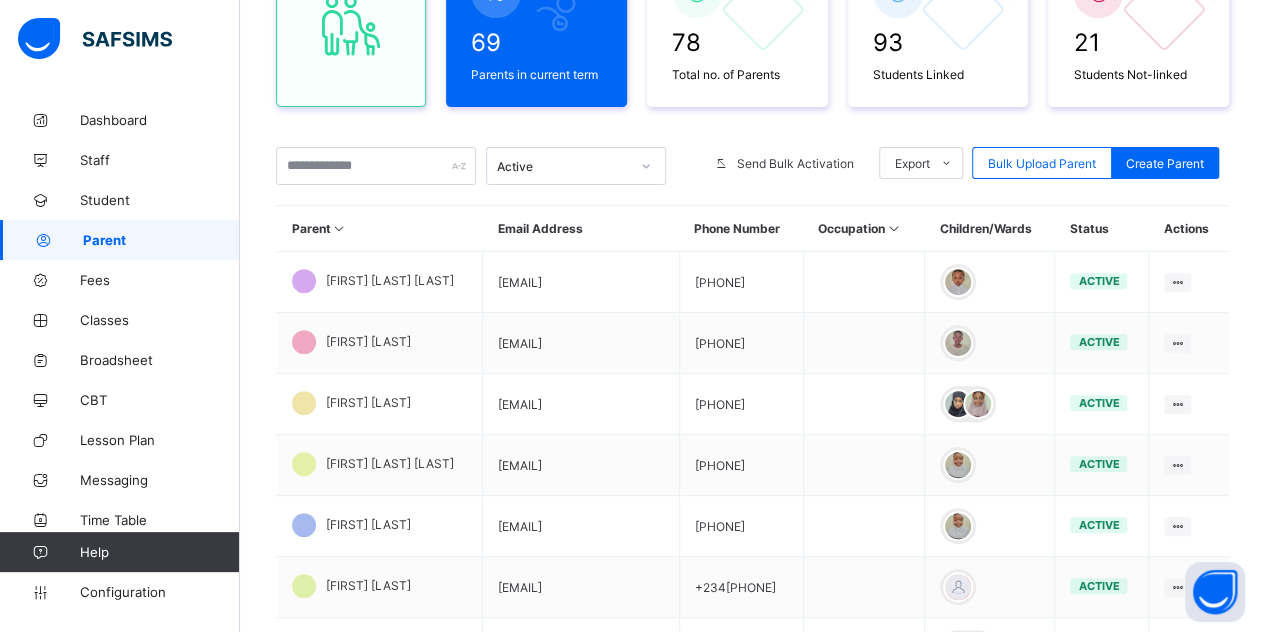 scroll, scrollTop: 308, scrollLeft: 0, axis: vertical 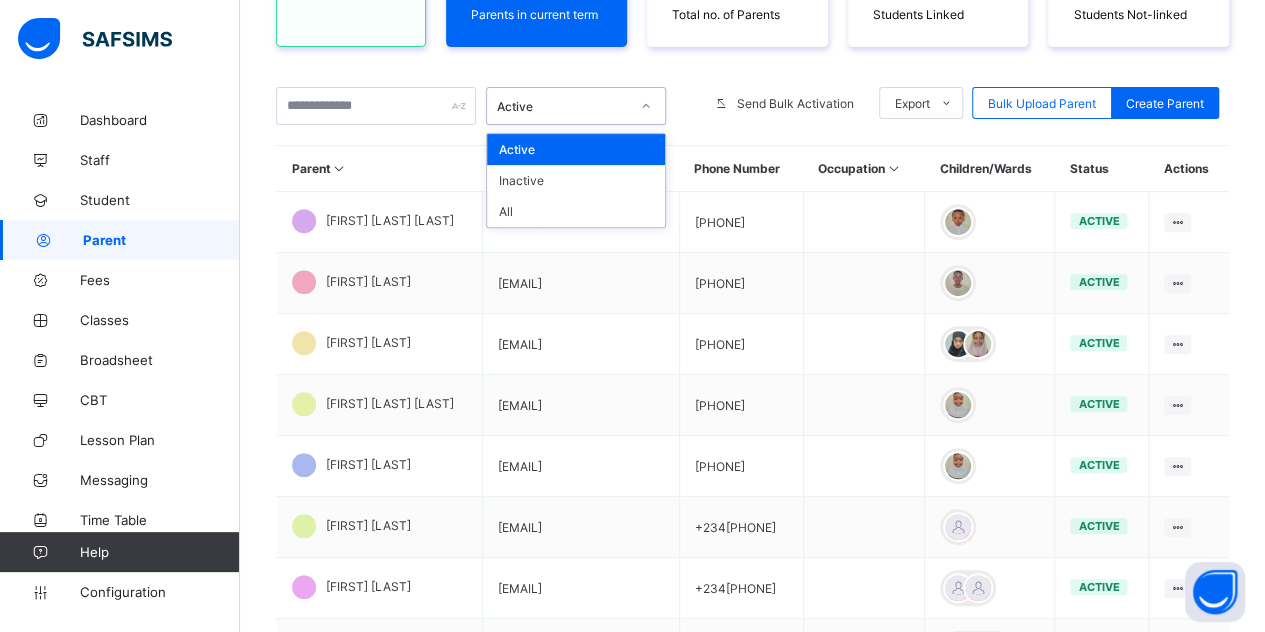 click on "Active" at bounding box center [563, 106] 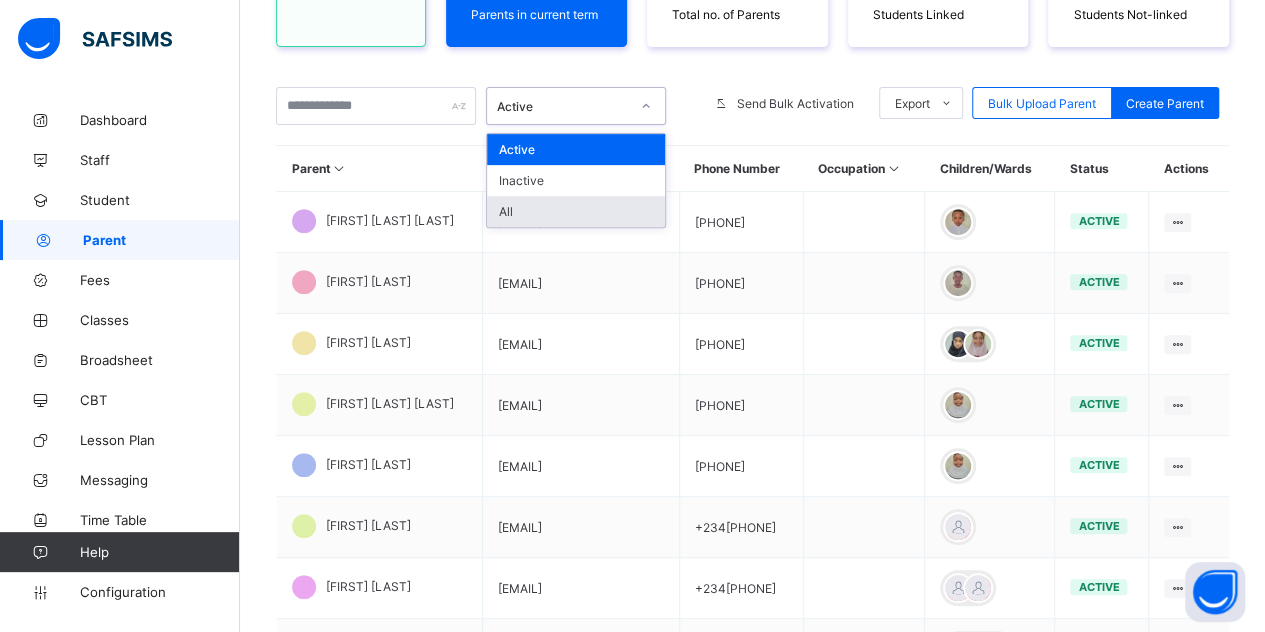 click on "All" at bounding box center (576, 211) 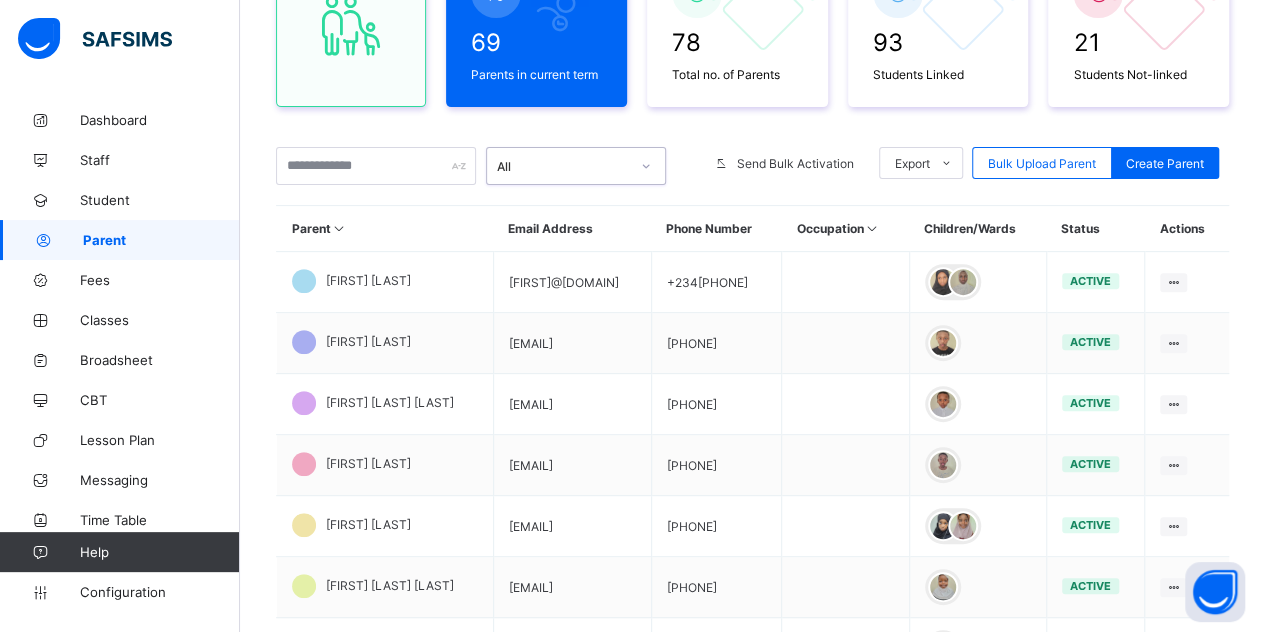 scroll, scrollTop: 308, scrollLeft: 0, axis: vertical 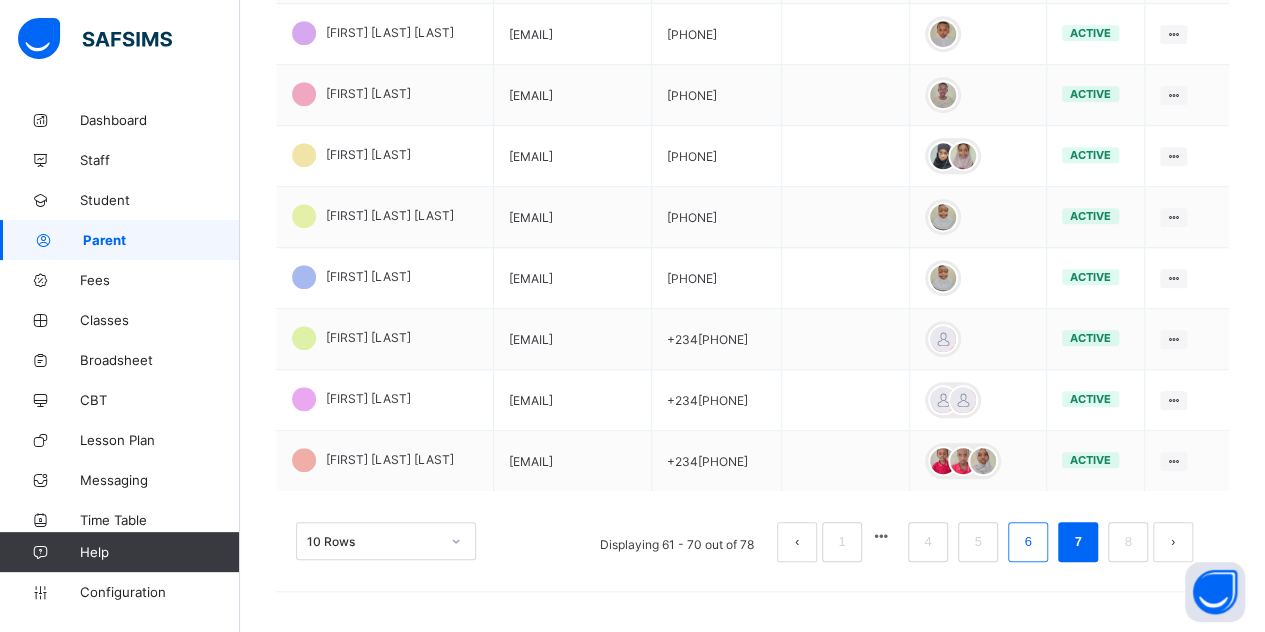click on "6" at bounding box center (1028, 542) 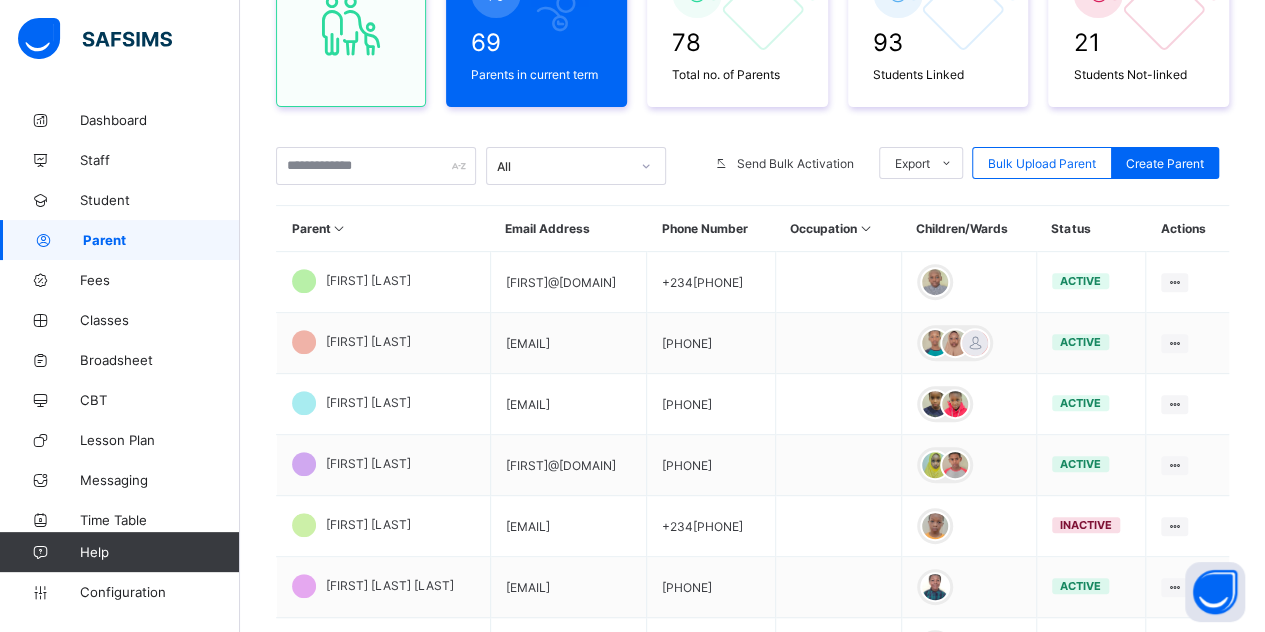 scroll, scrollTop: 612, scrollLeft: 0, axis: vertical 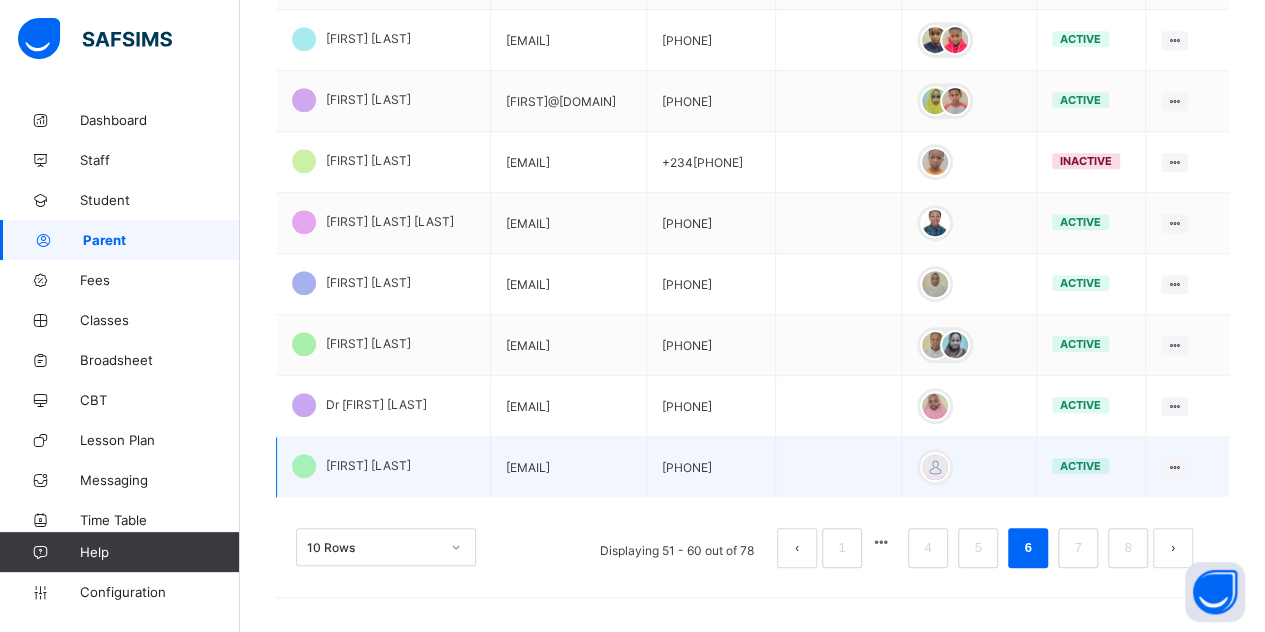 click on "[FIRST] [LAST]" at bounding box center (368, 465) 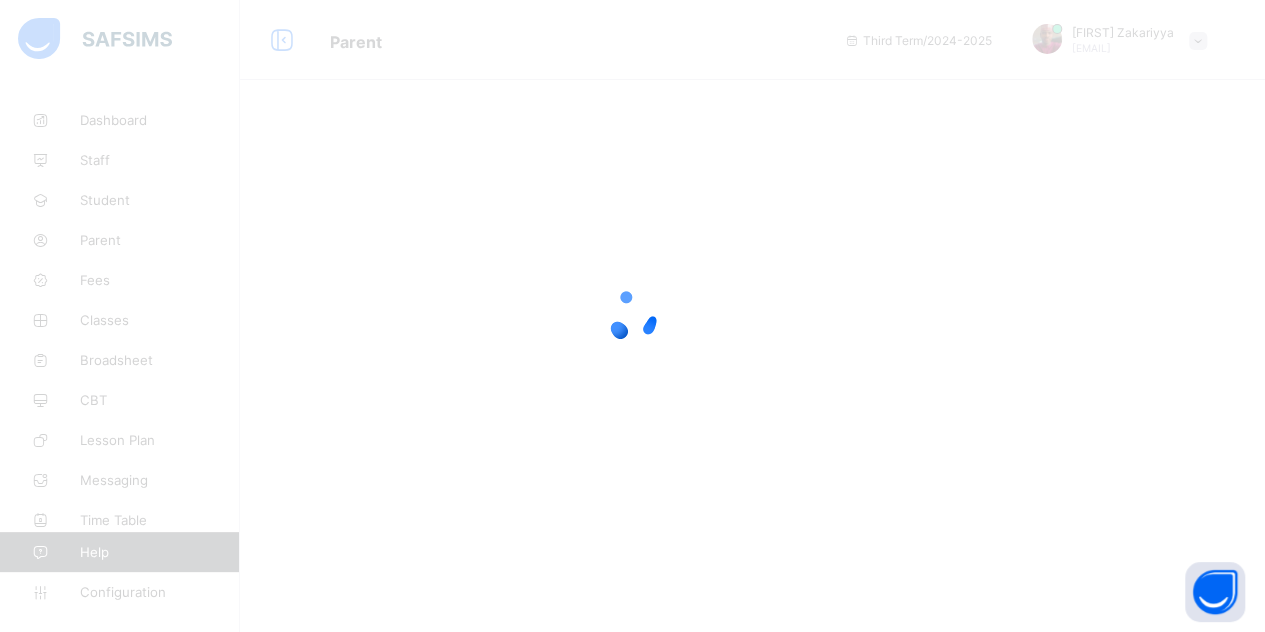 scroll, scrollTop: 0, scrollLeft: 0, axis: both 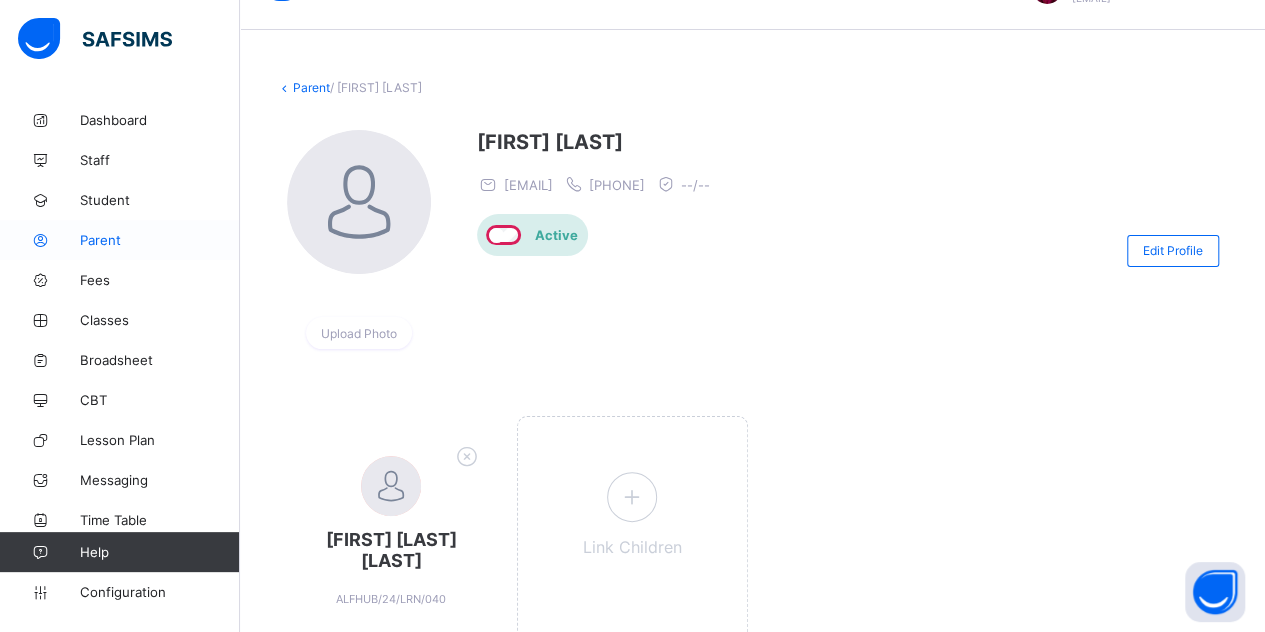 click on "Parent" at bounding box center [160, 240] 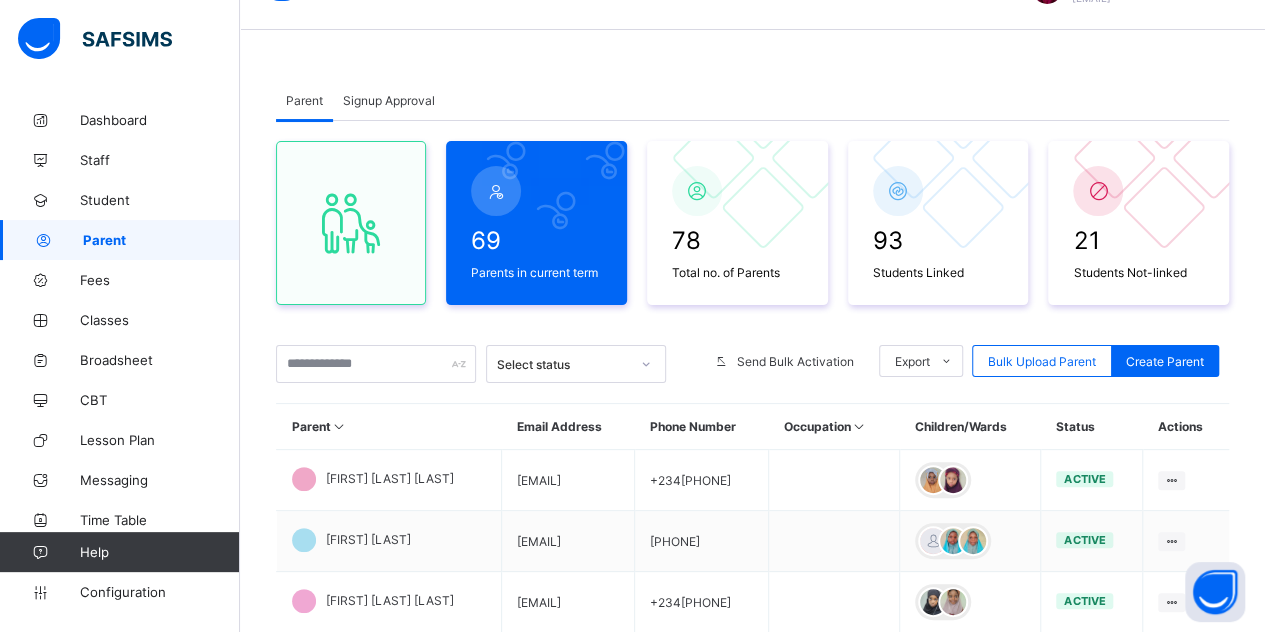 click on "Signup Approval" at bounding box center [389, 100] 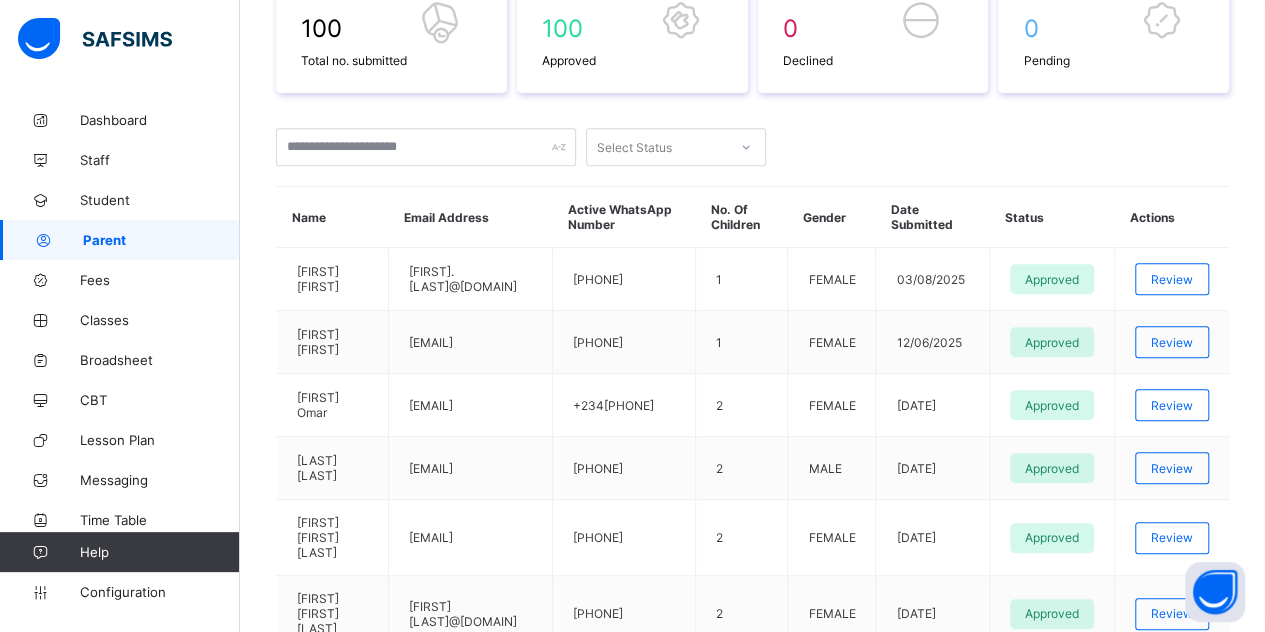 scroll, scrollTop: 0, scrollLeft: 0, axis: both 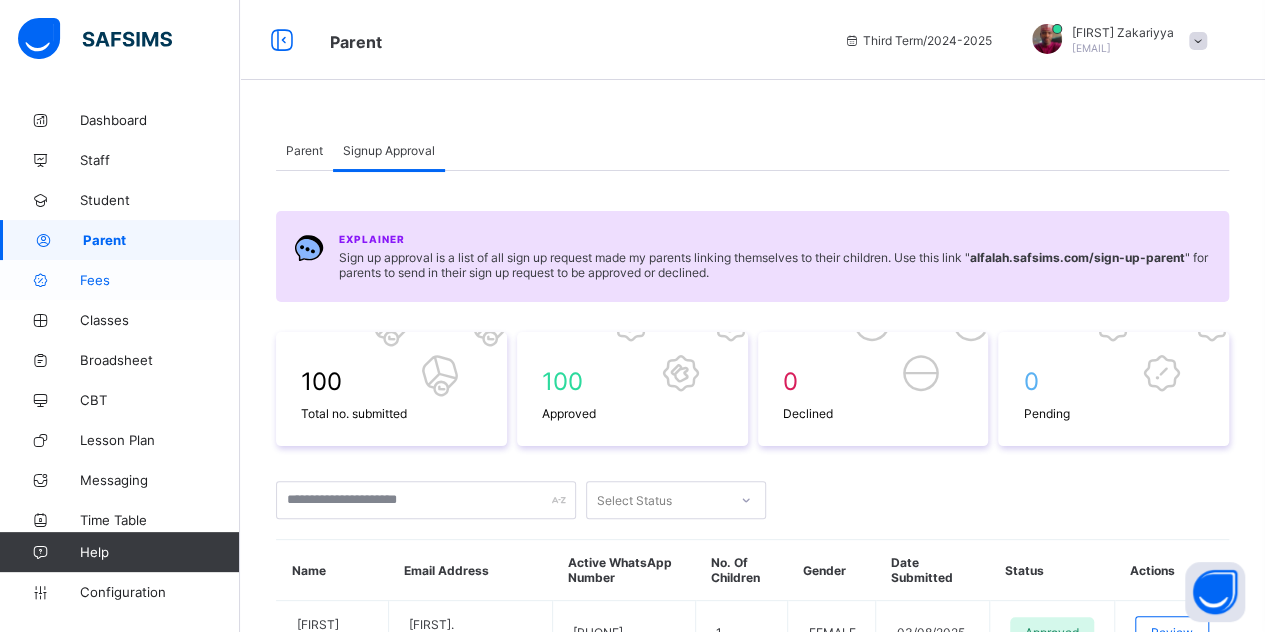 click on "Fees" at bounding box center (160, 280) 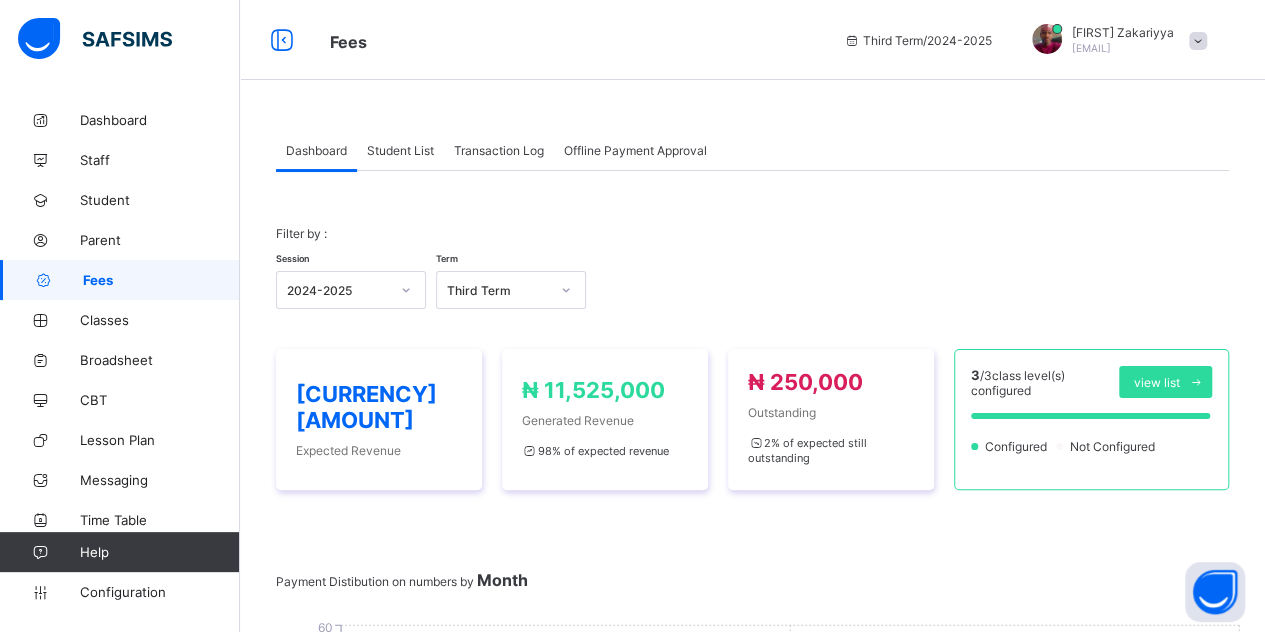 click on "Student List" at bounding box center [400, 150] 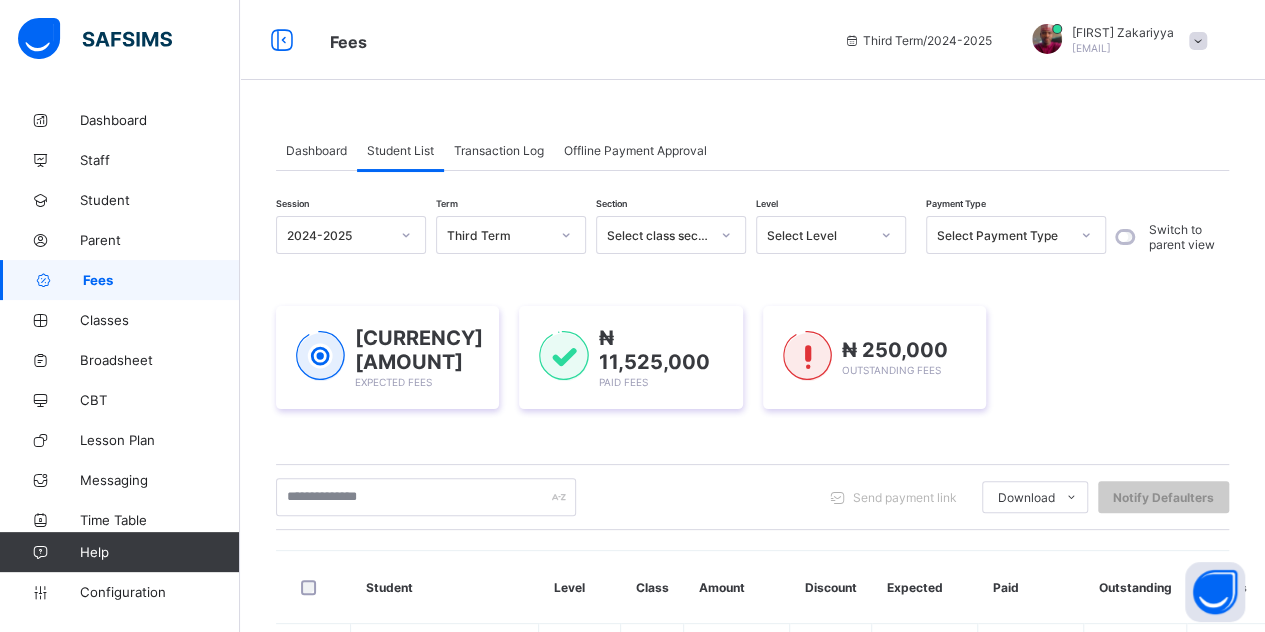 click on "Send payment link Download  Students Payment Students Payment Status Student Items Report Student Discount Report   Notify Defaulters" at bounding box center (752, 497) 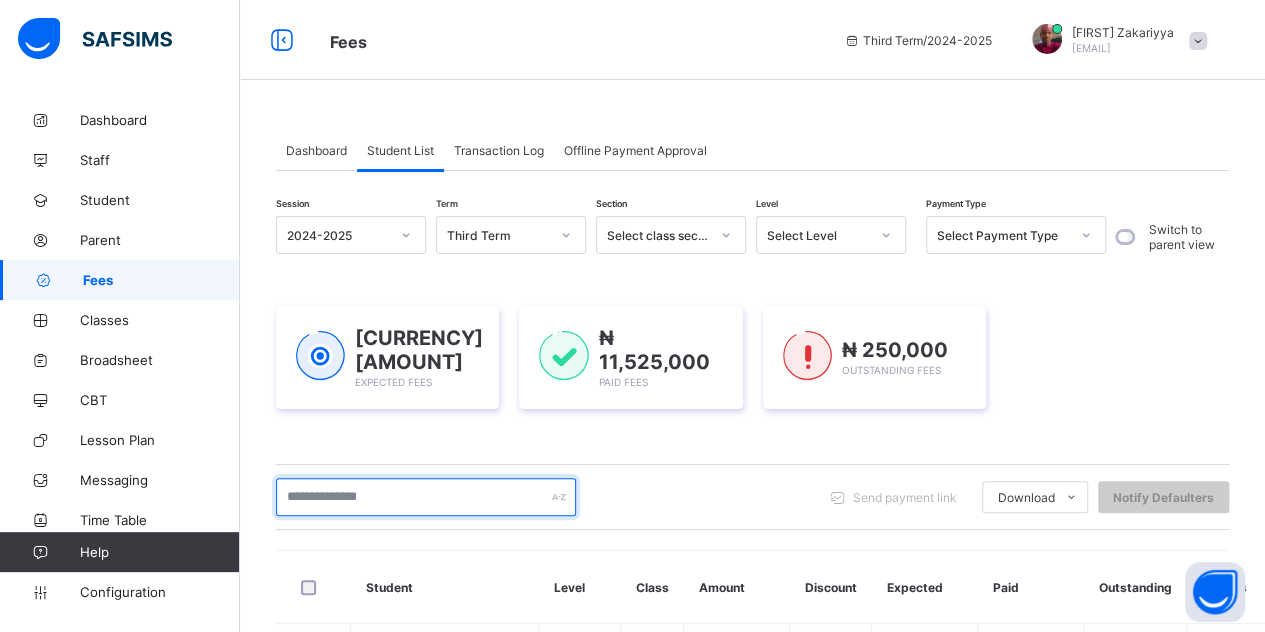 click at bounding box center [426, 497] 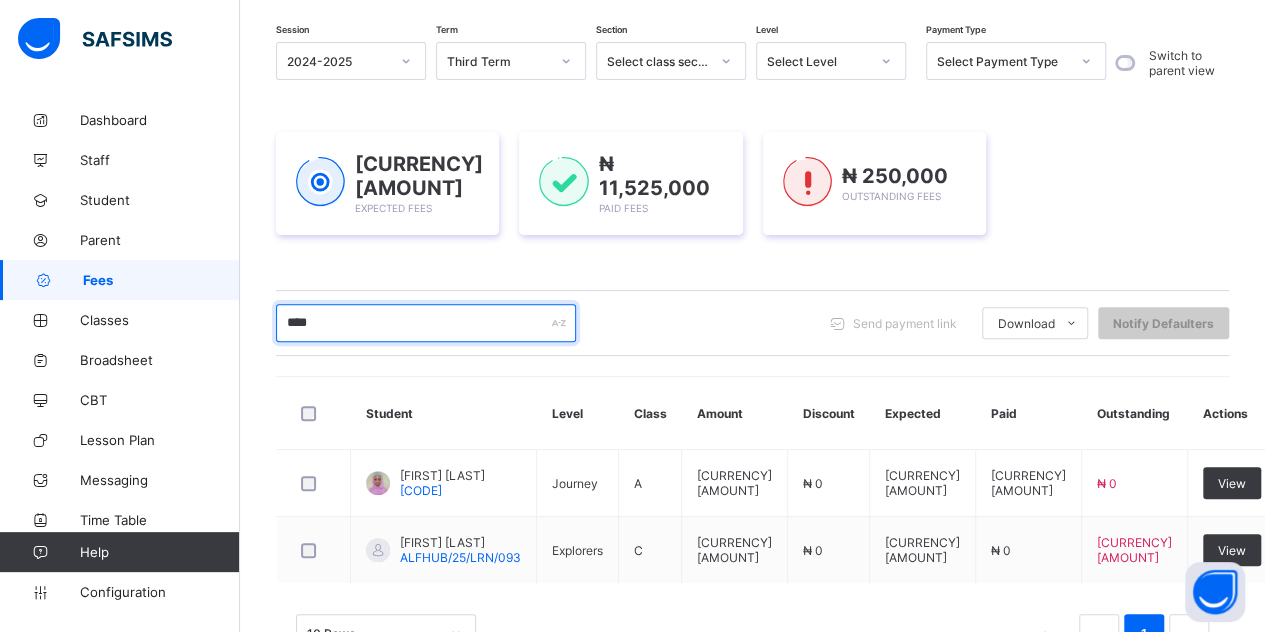 scroll, scrollTop: 242, scrollLeft: 0, axis: vertical 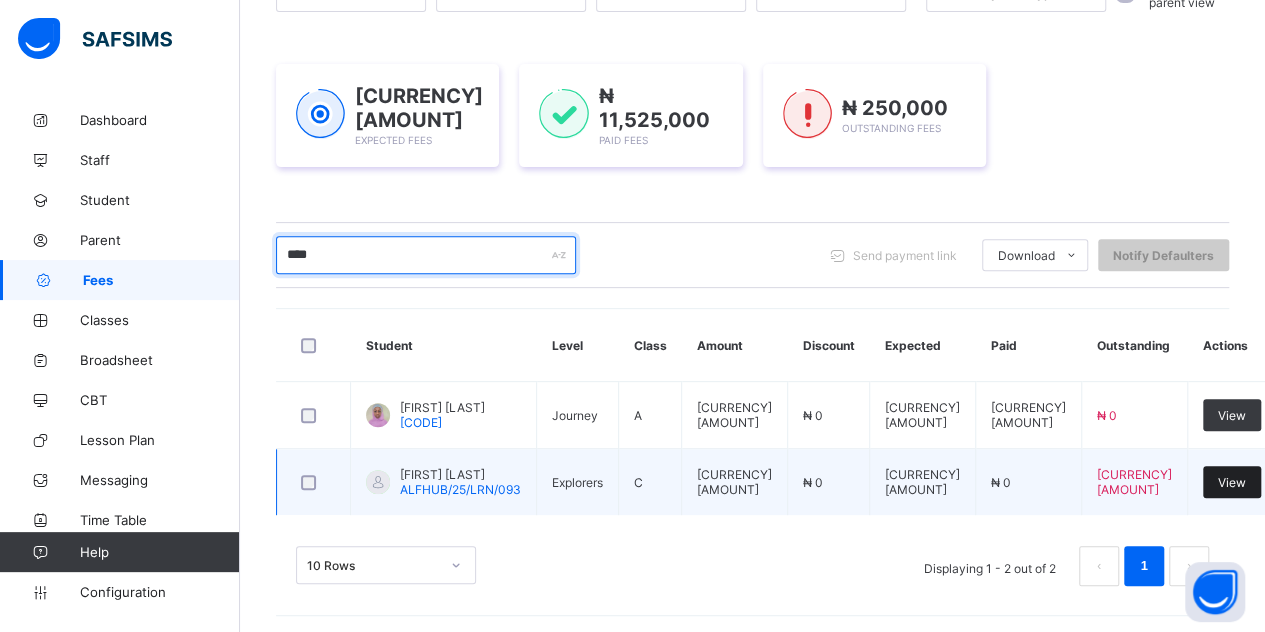type on "****" 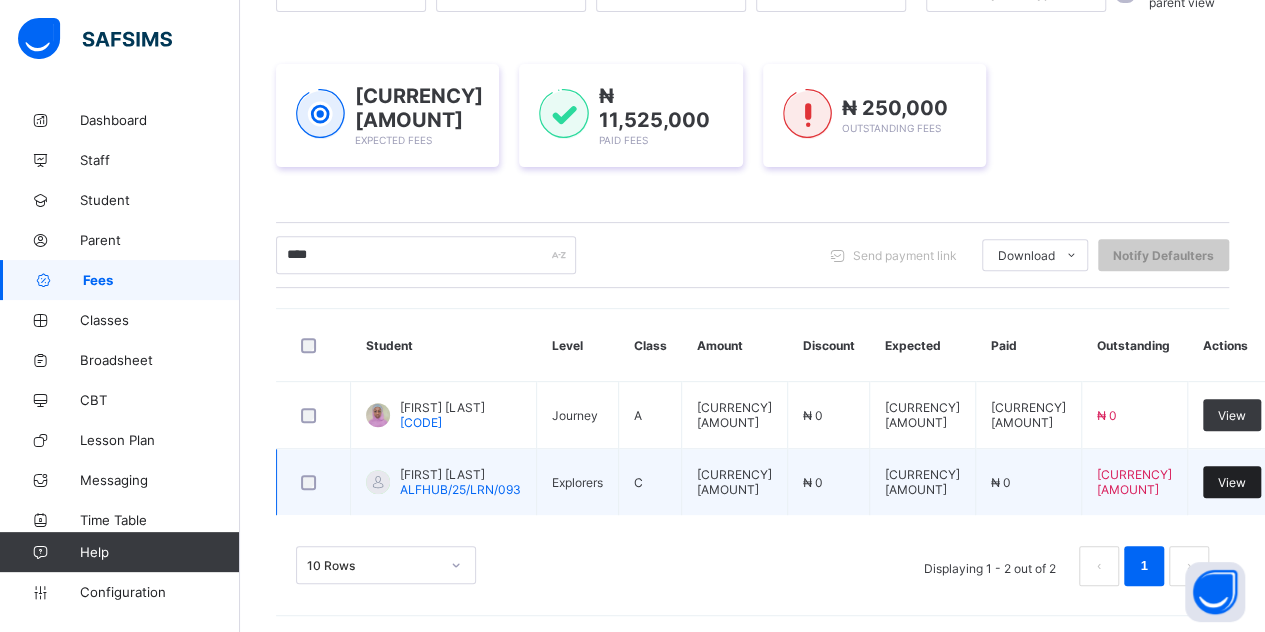 click on "View" at bounding box center (1232, 482) 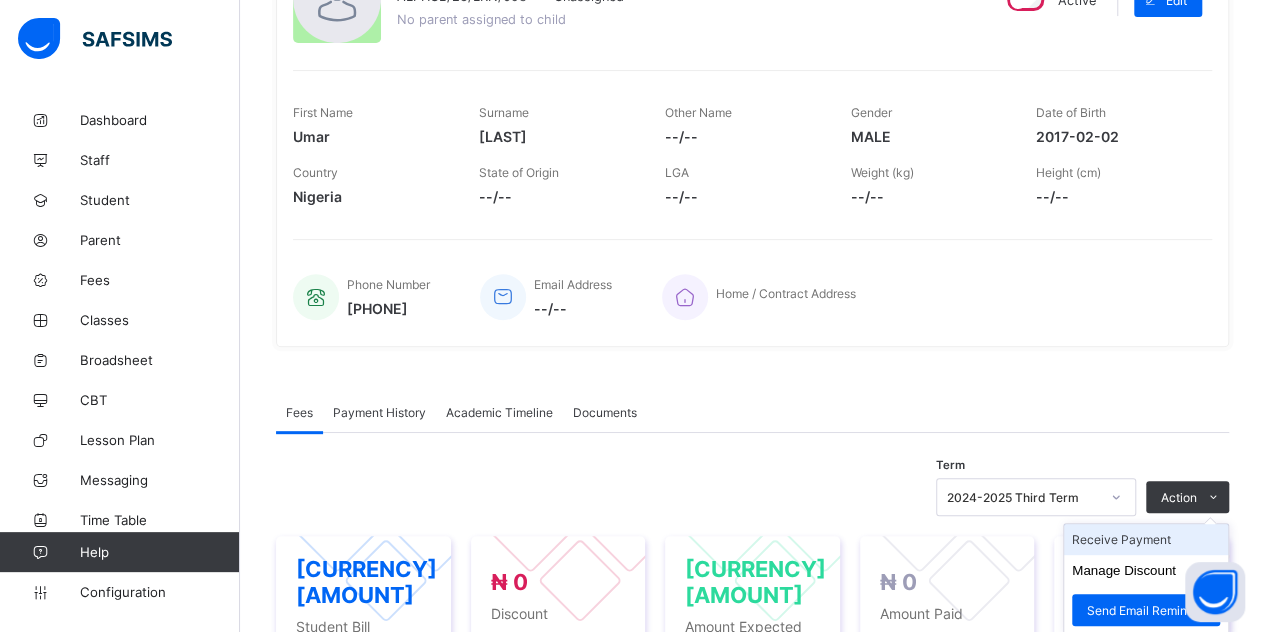 click on "Receive Payment" at bounding box center [1146, 539] 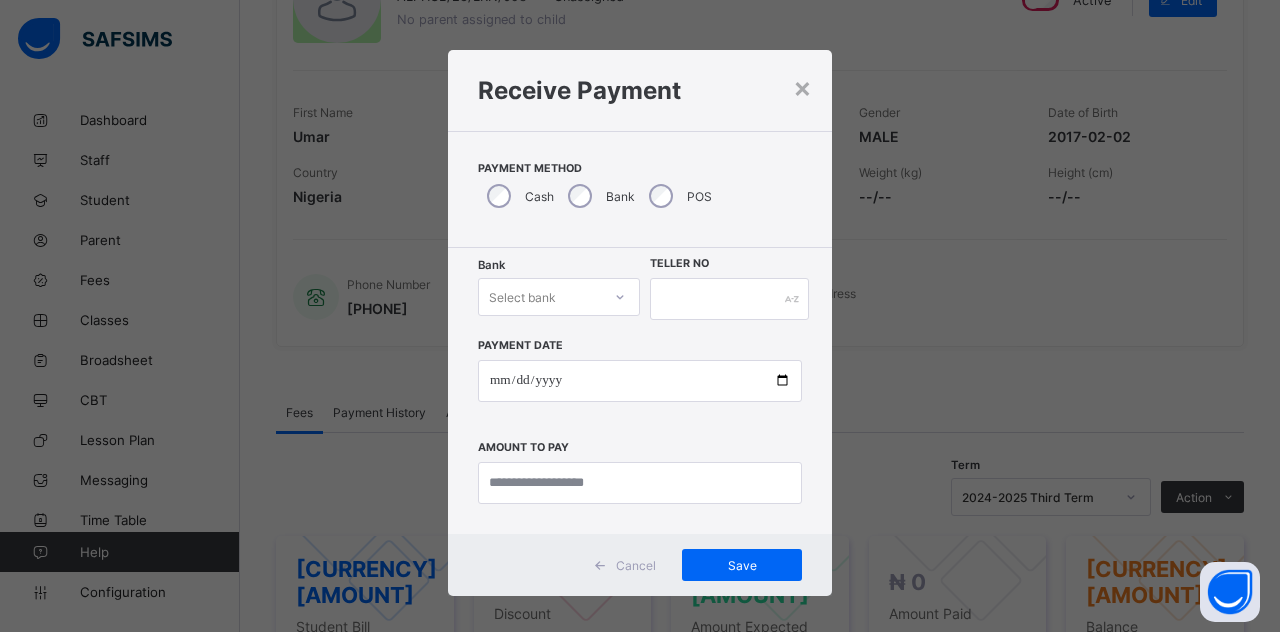 click on "Select bank" at bounding box center [522, 297] 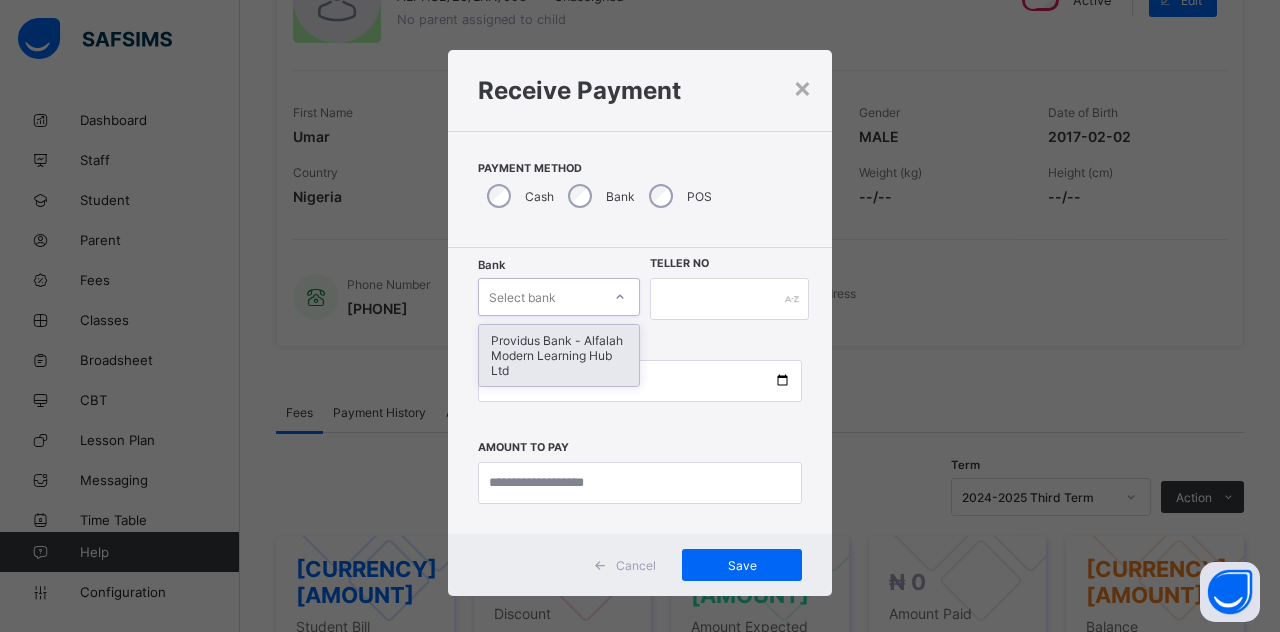click on "Providus Bank -  Alfalah Modern Learning Hub Ltd" at bounding box center (559, 355) 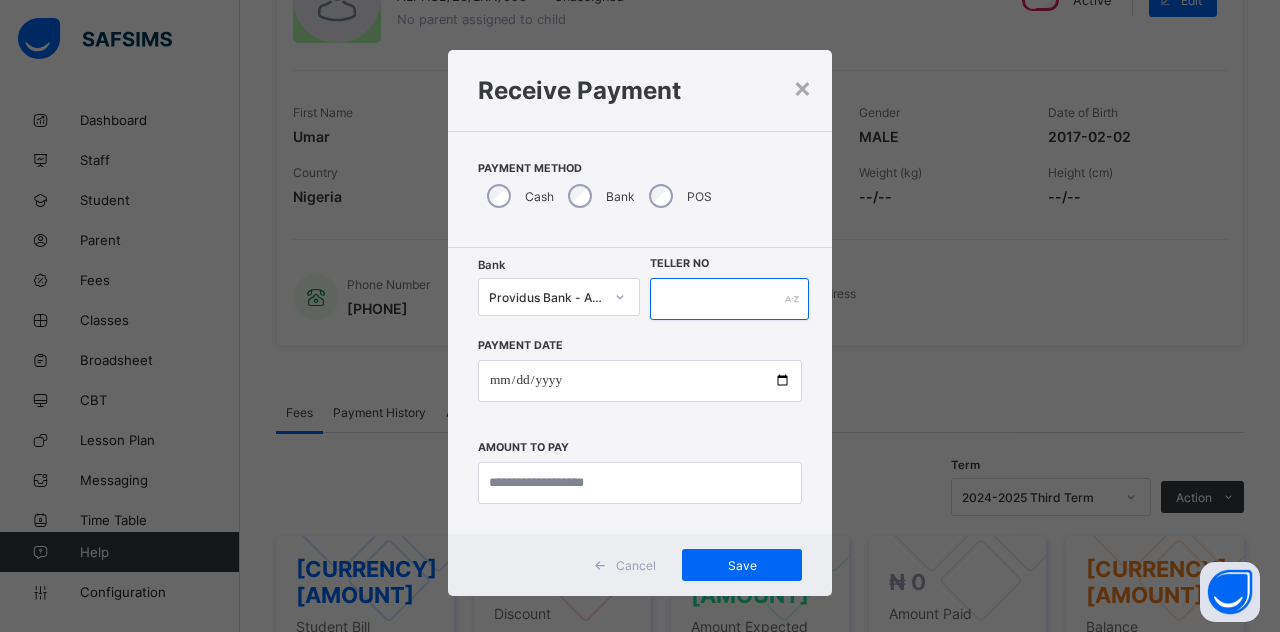click at bounding box center [729, 299] 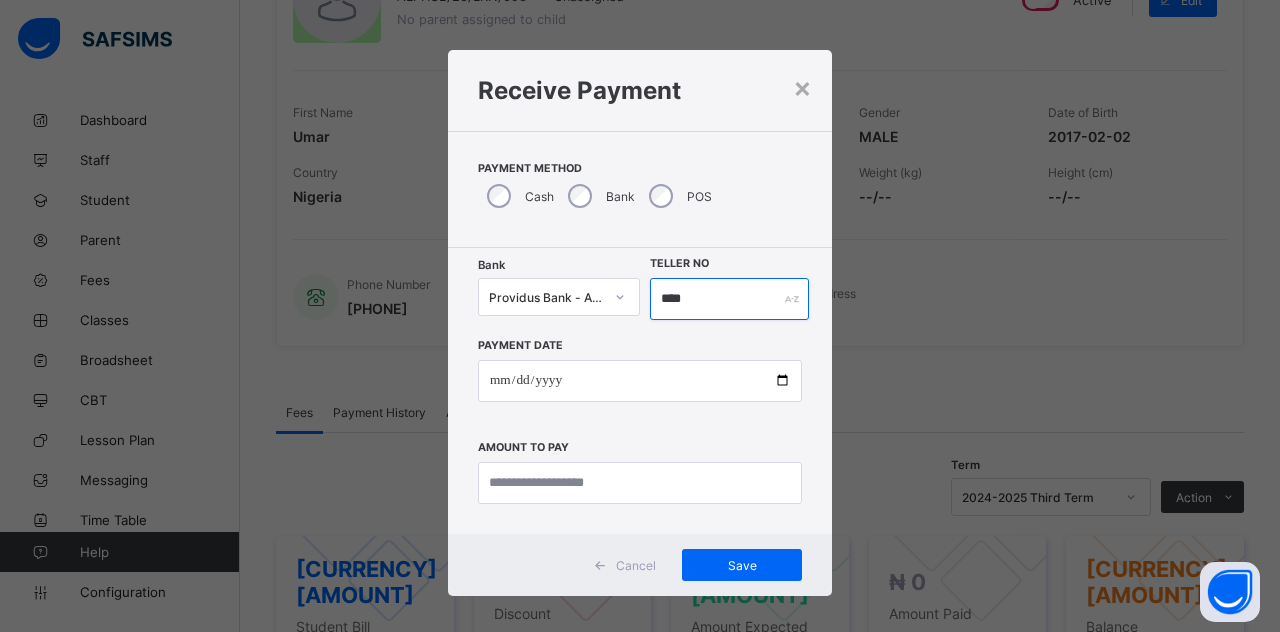 type on "****" 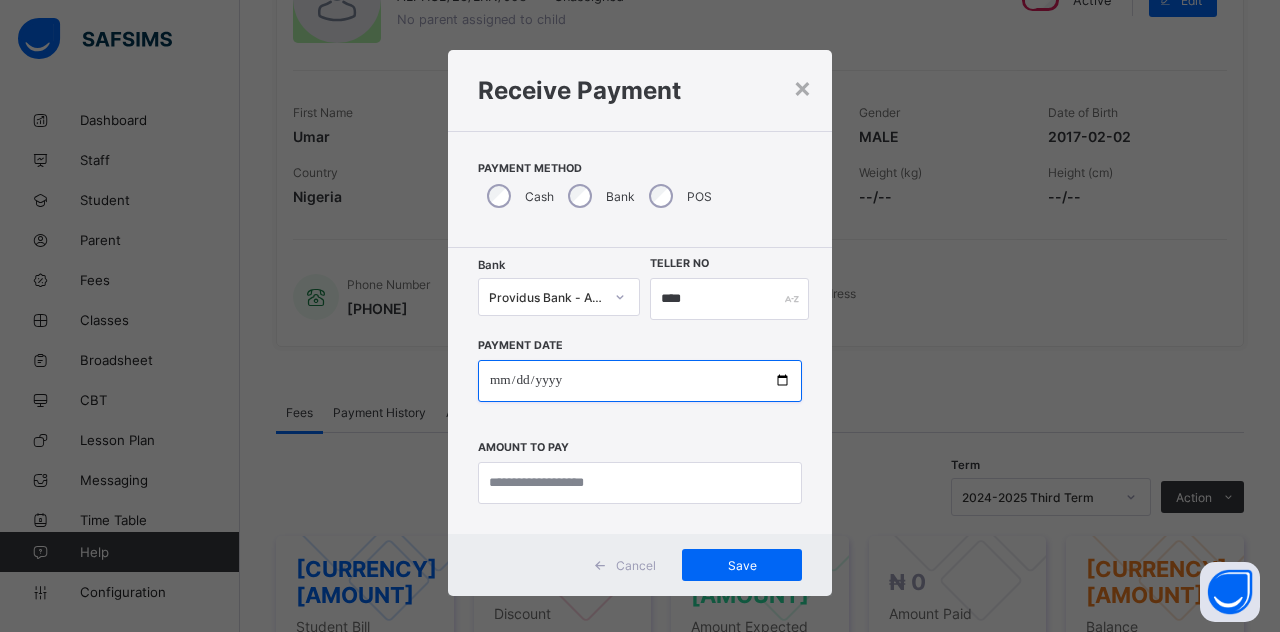 click at bounding box center [640, 381] 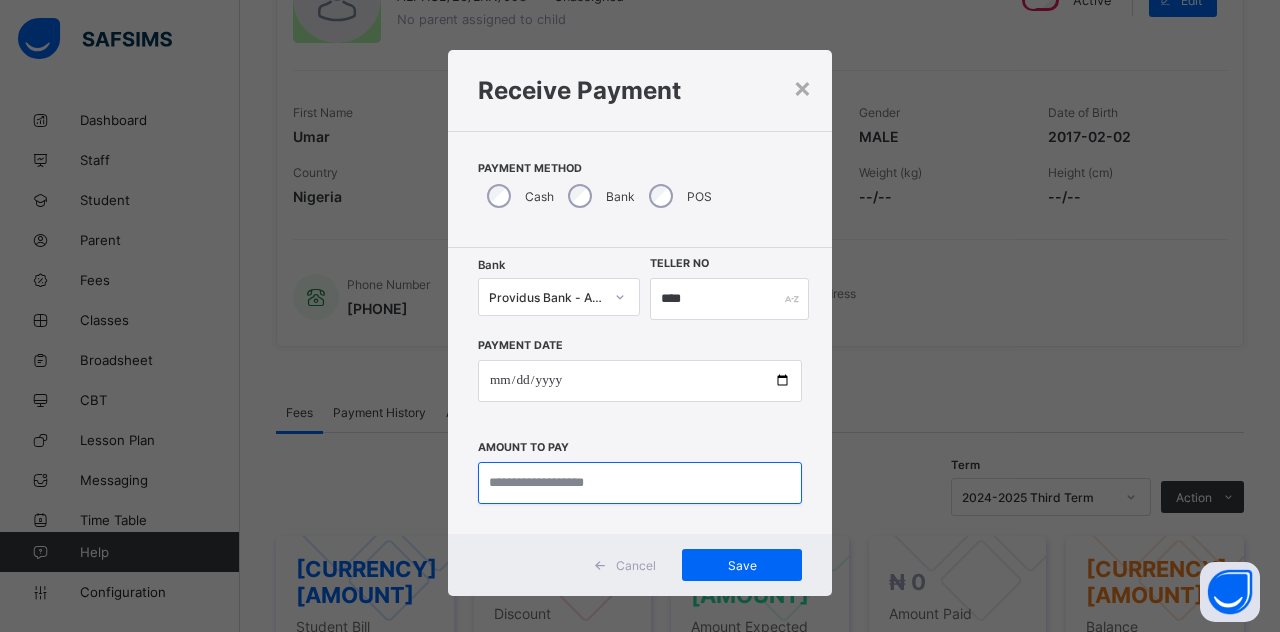 click at bounding box center (640, 483) 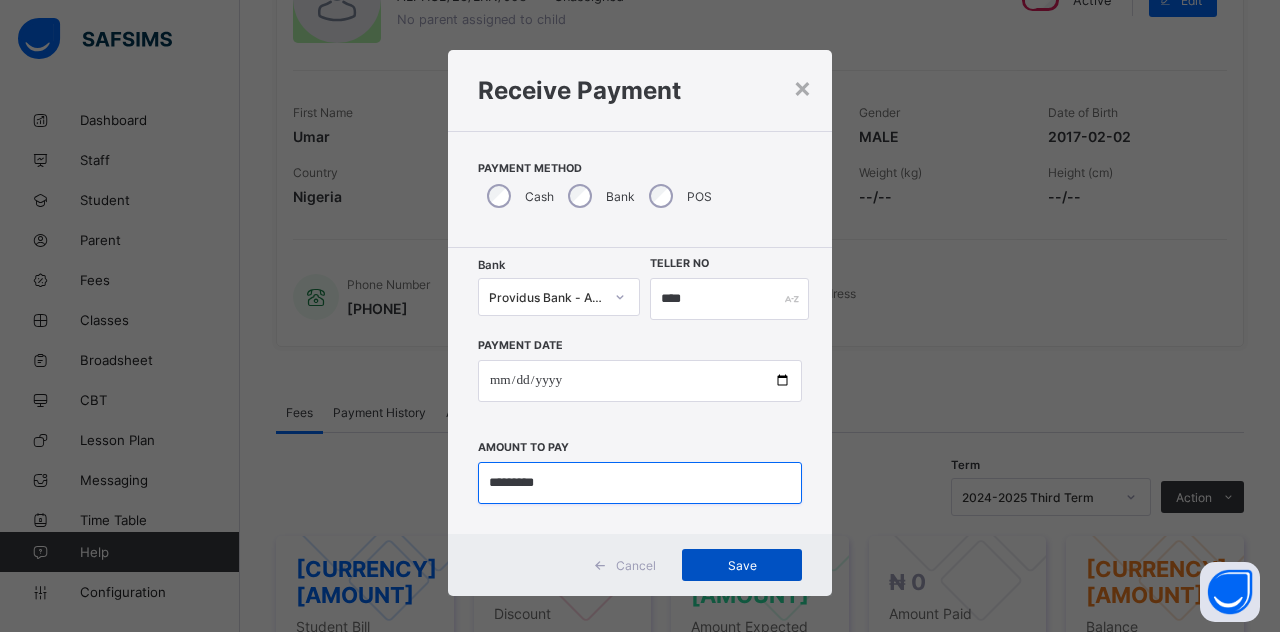 type on "*********" 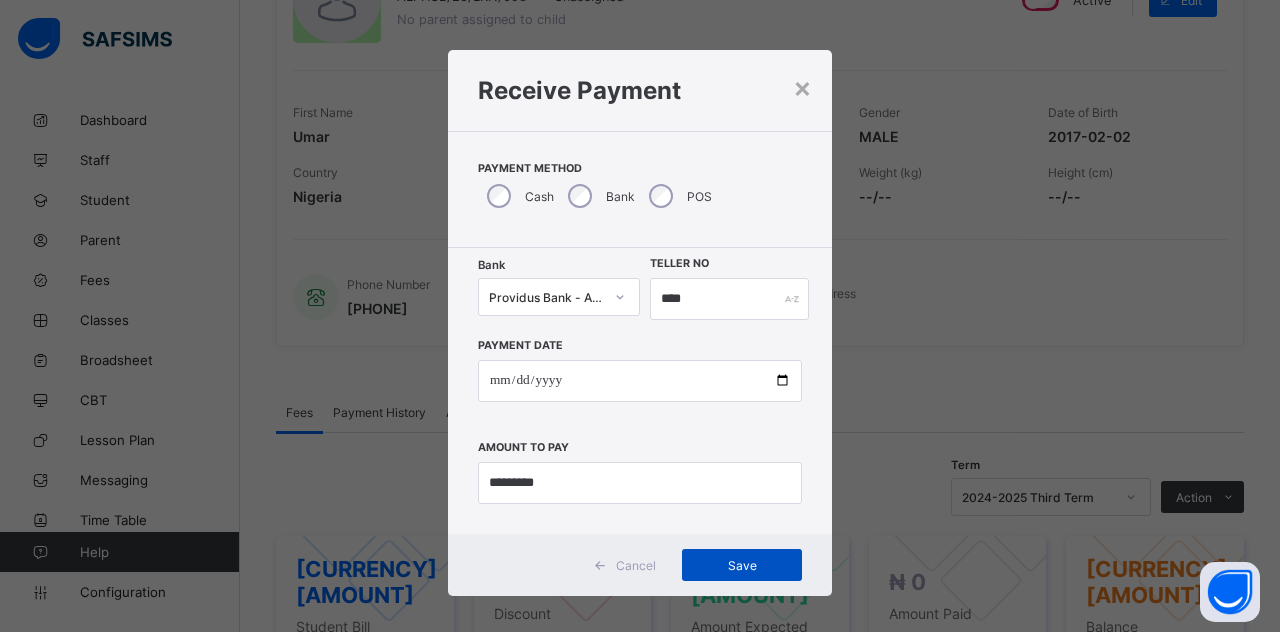 click on "Save" at bounding box center [742, 565] 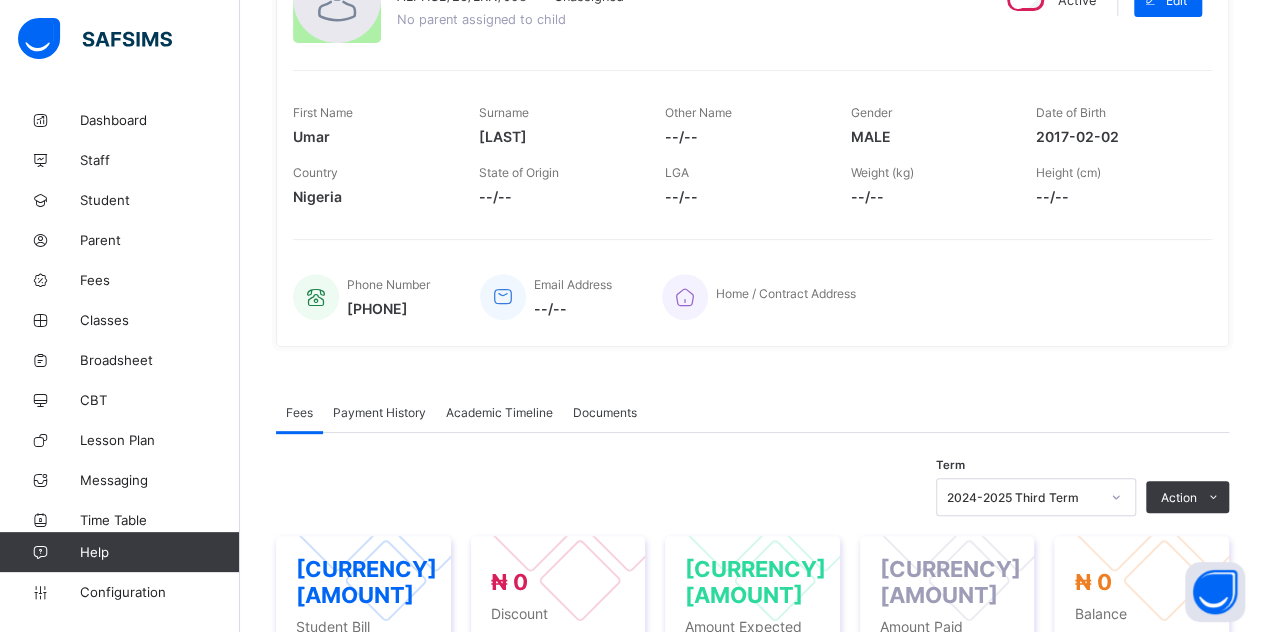 scroll, scrollTop: 0, scrollLeft: 0, axis: both 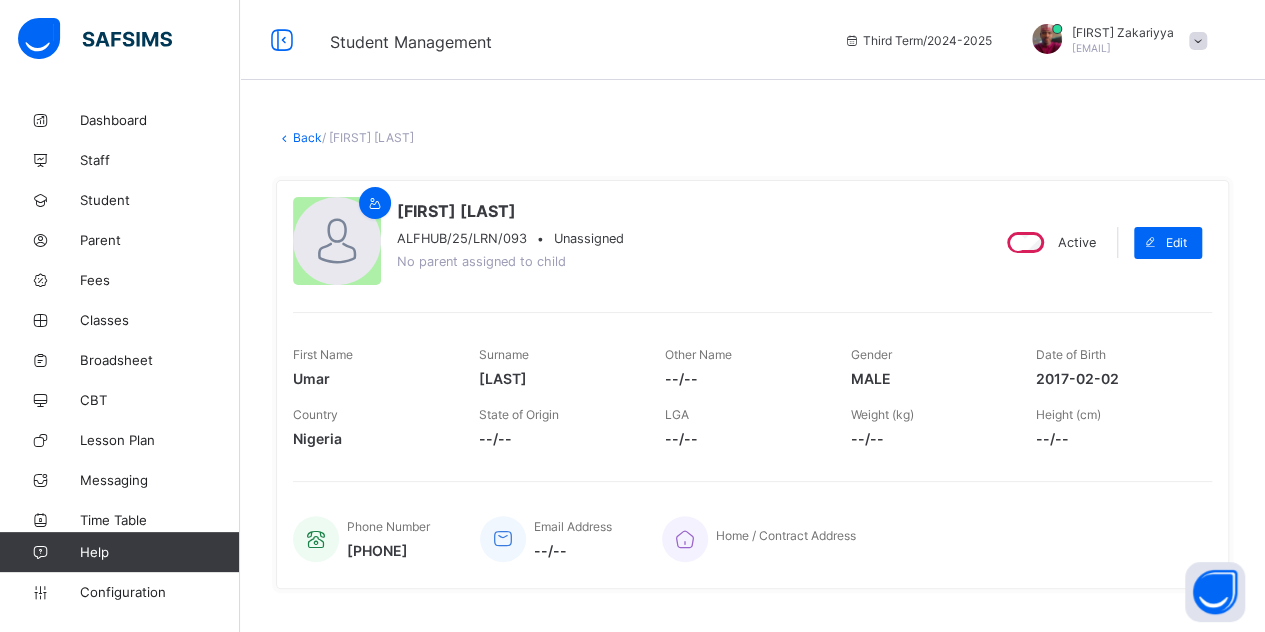 click on "Back" at bounding box center [307, 137] 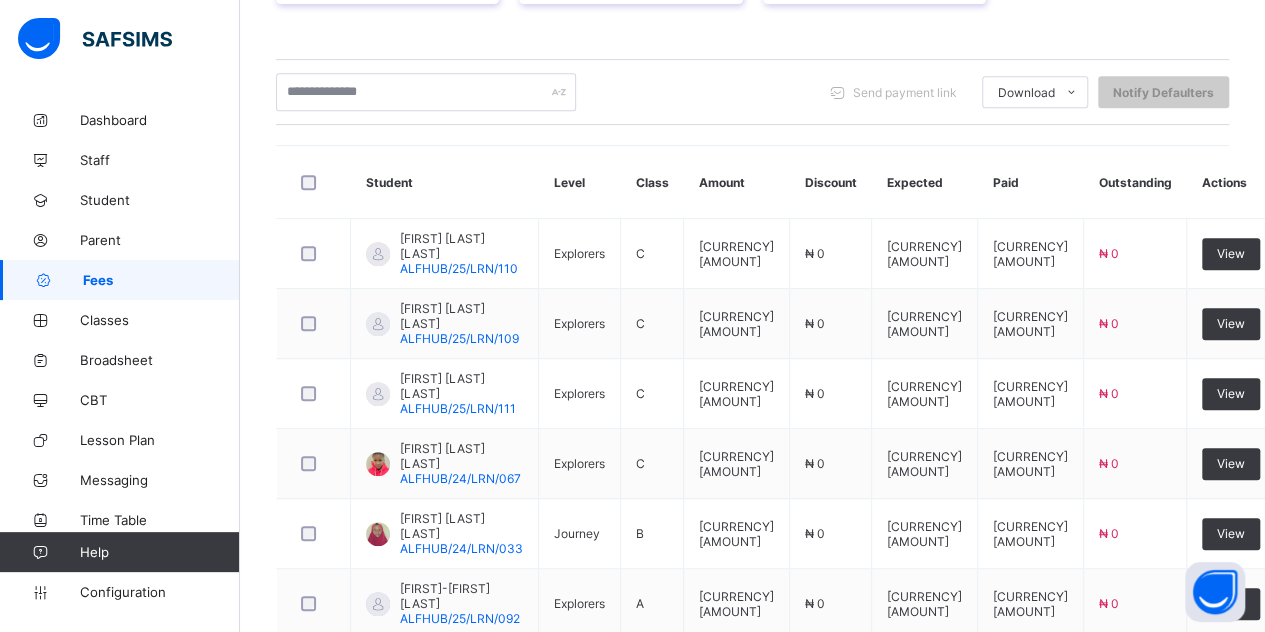 scroll, scrollTop: 471, scrollLeft: 0, axis: vertical 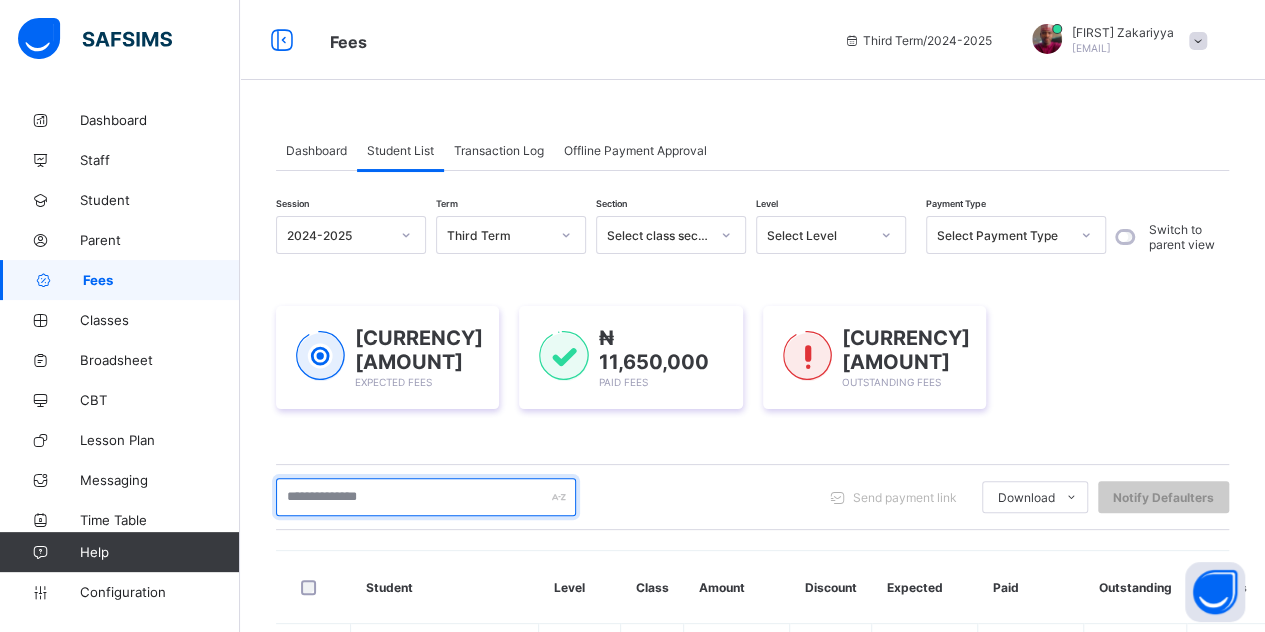 click at bounding box center (426, 497) 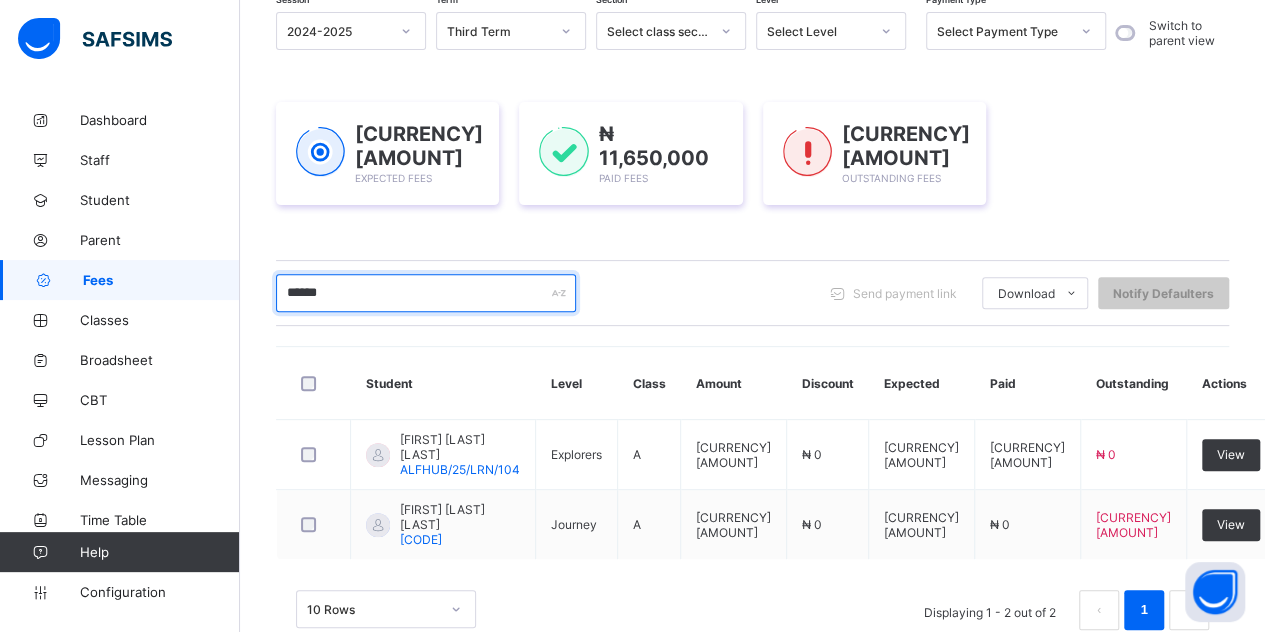 scroll, scrollTop: 242, scrollLeft: 0, axis: vertical 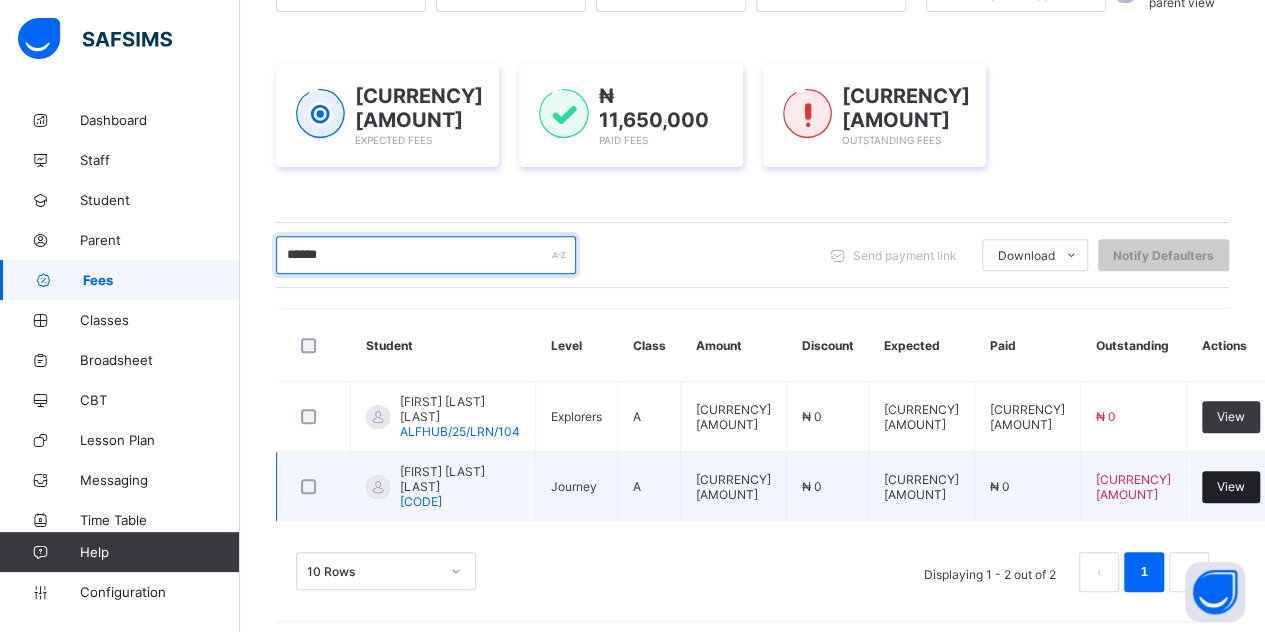 type on "******" 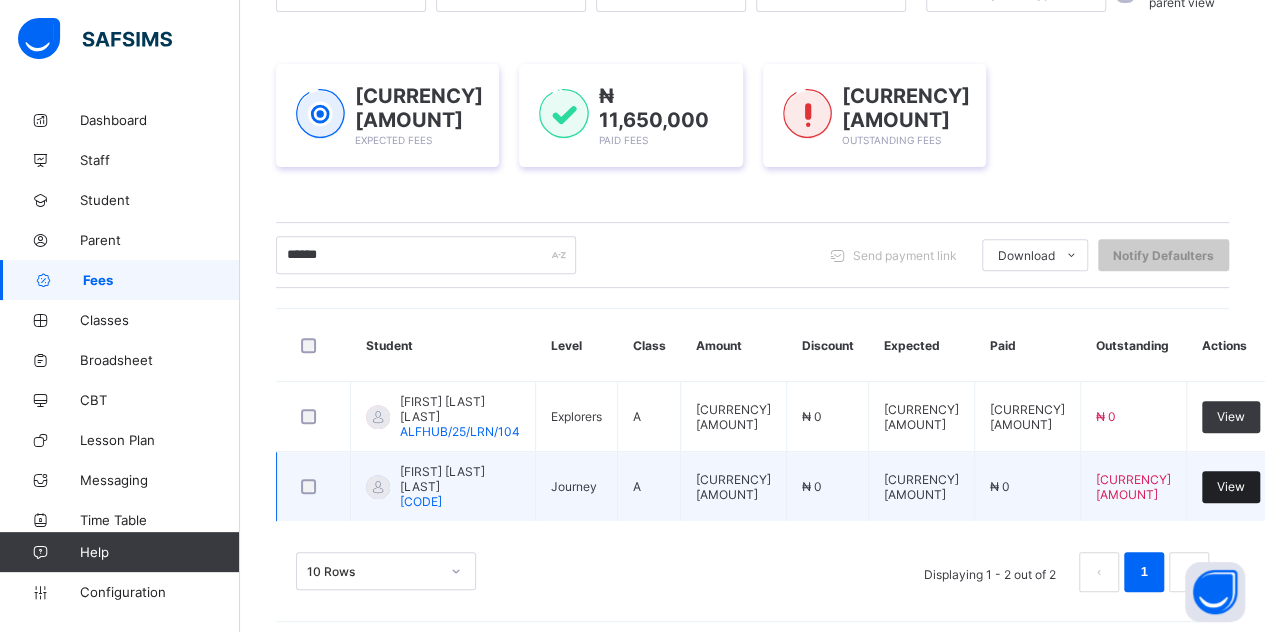 click on "View" at bounding box center (1231, 486) 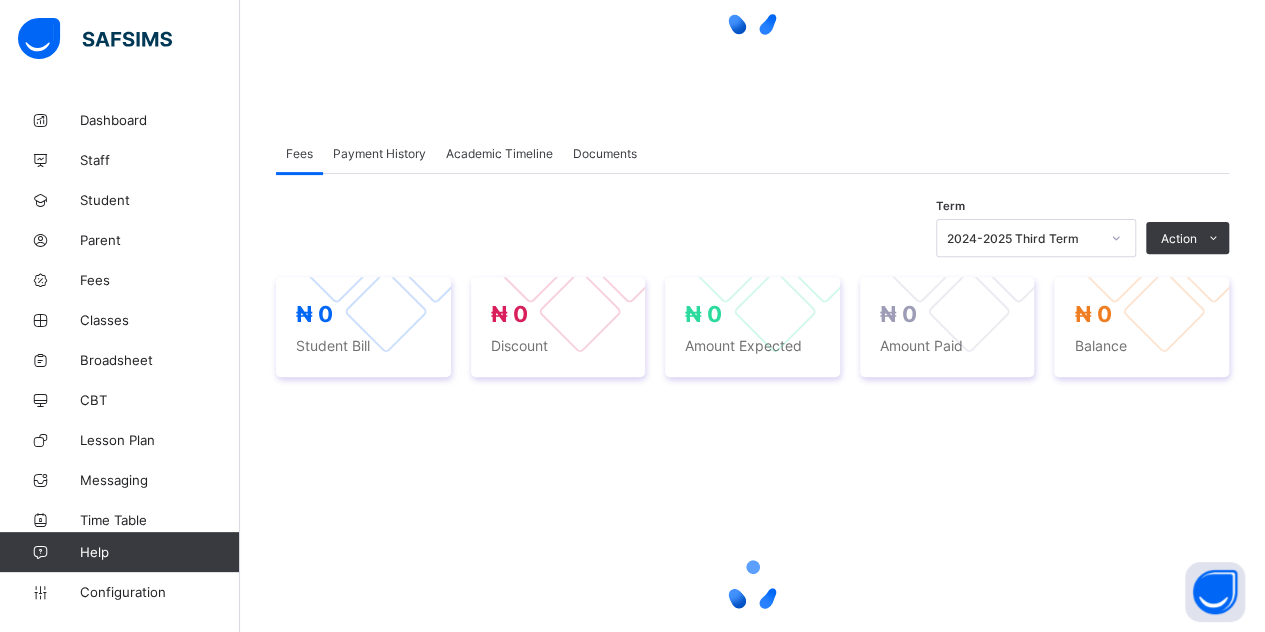 scroll, scrollTop: 0, scrollLeft: 0, axis: both 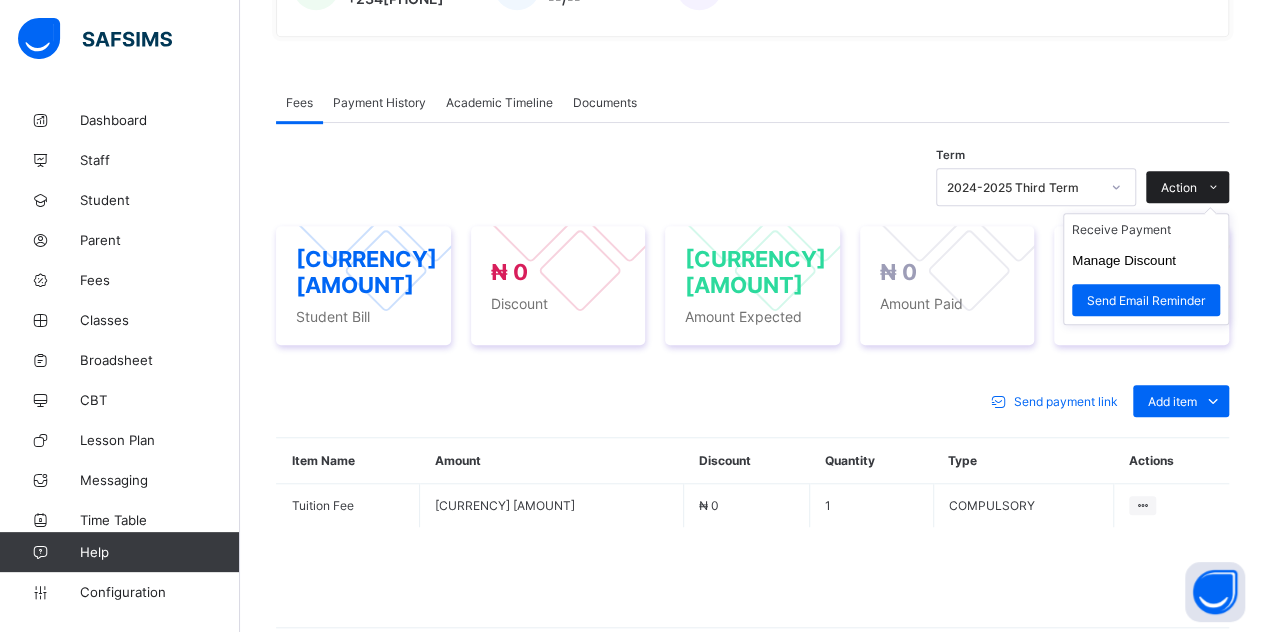 click at bounding box center (1213, 187) 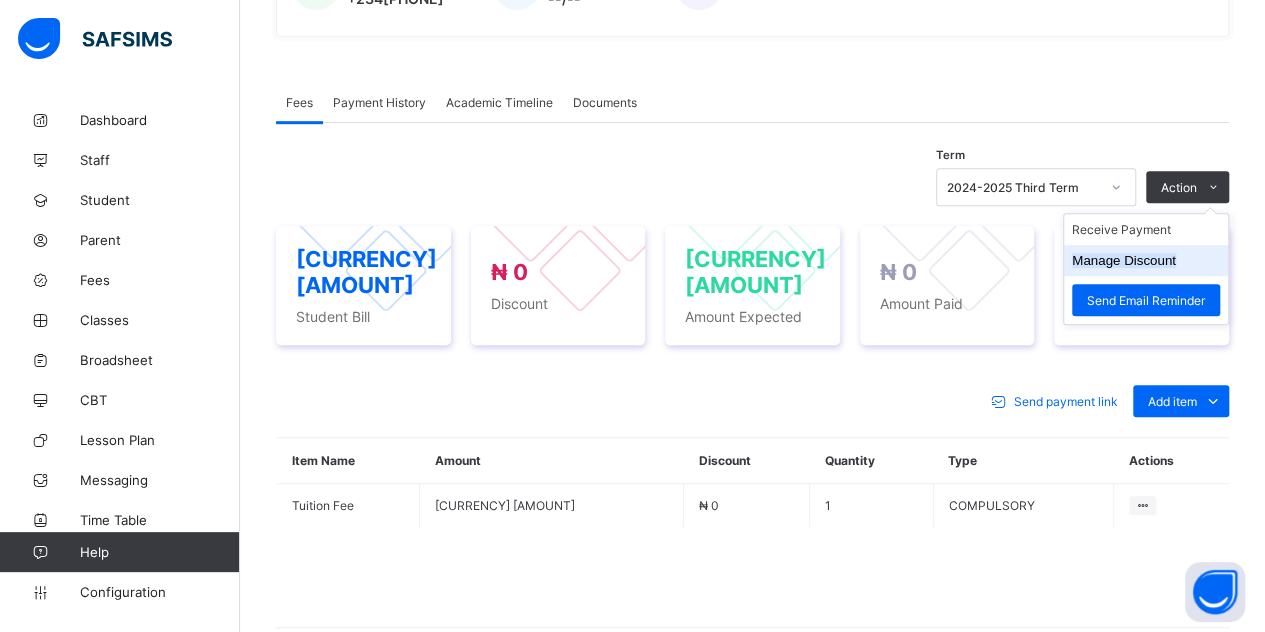 click on "Manage Discount" at bounding box center [1124, 260] 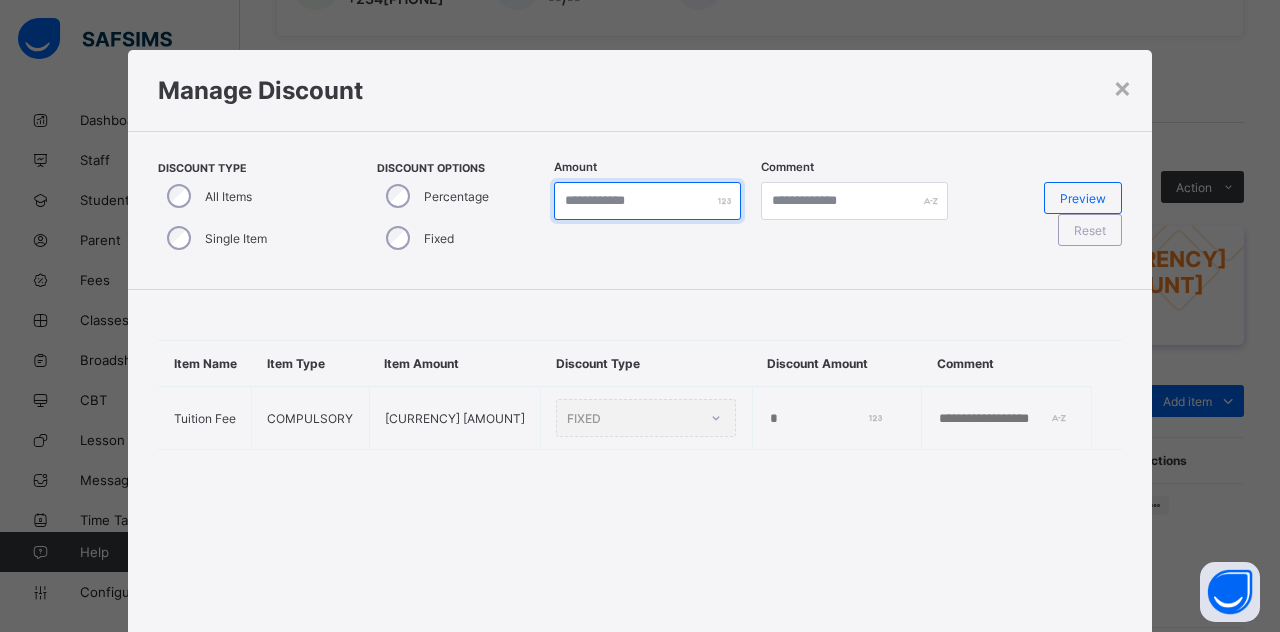 click on "*" at bounding box center (647, 201) 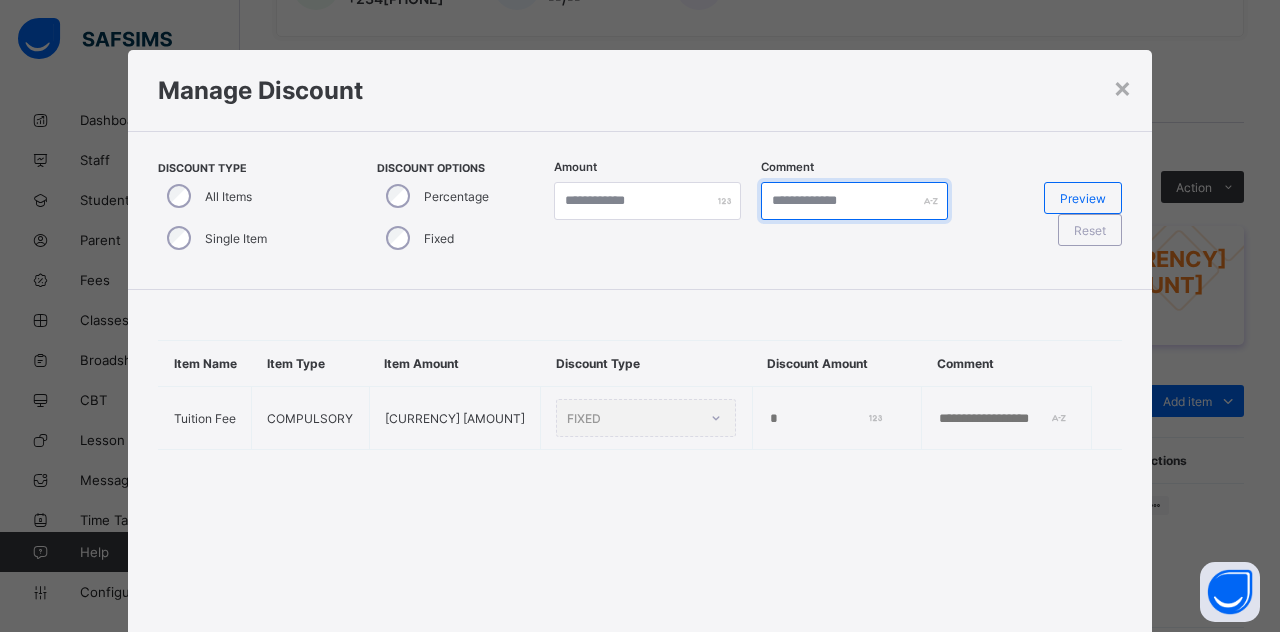 click at bounding box center [854, 201] 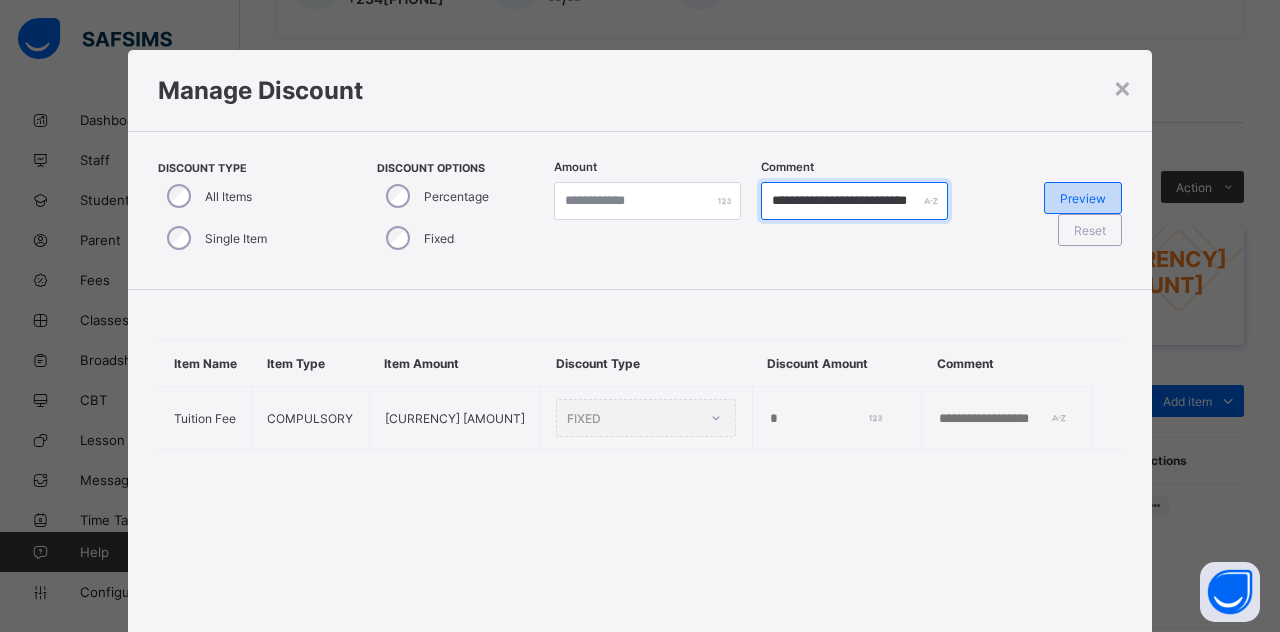 type on "**********" 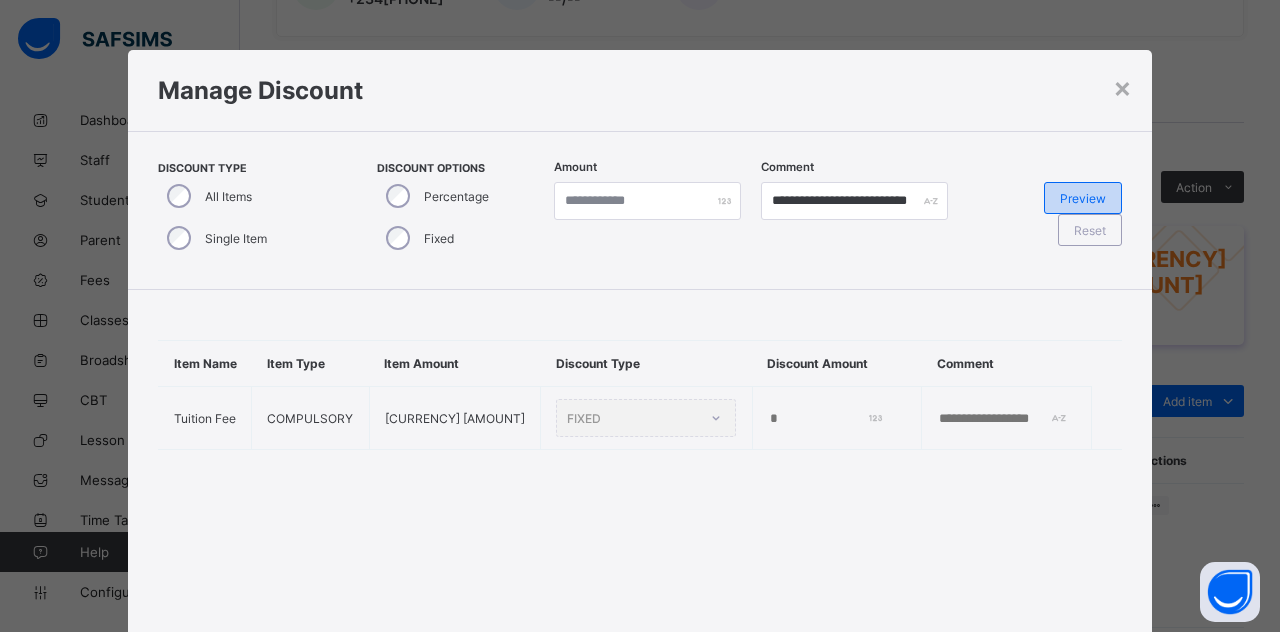 click on "Preview" at bounding box center (1083, 198) 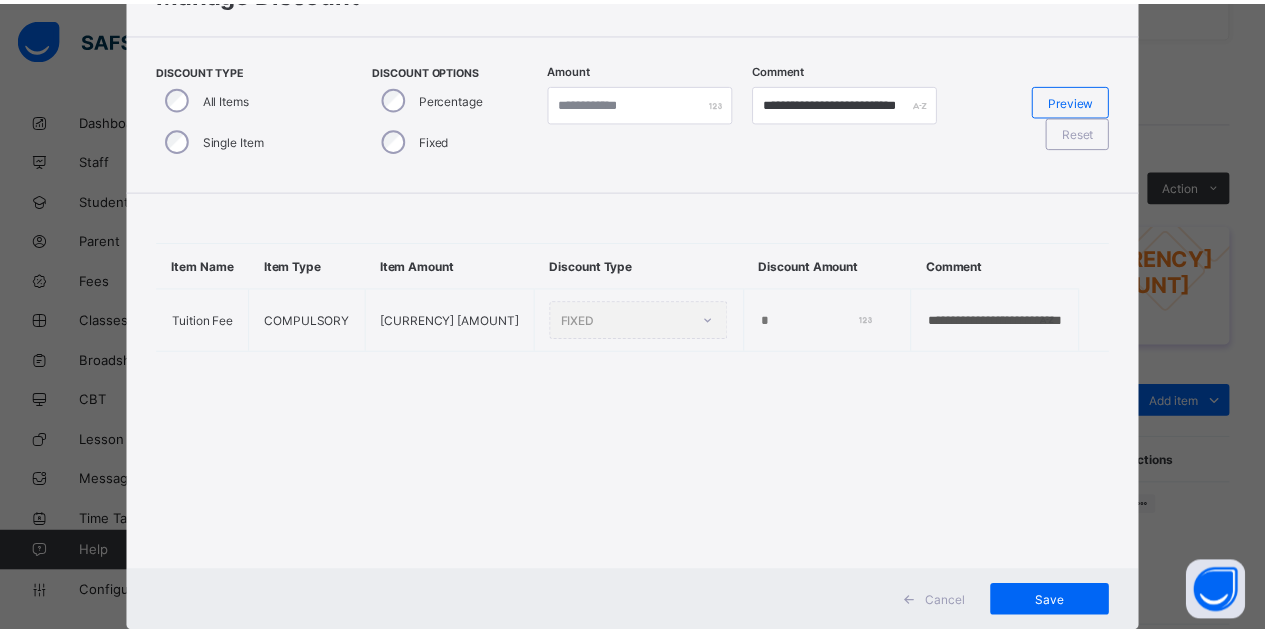 scroll, scrollTop: 149, scrollLeft: 0, axis: vertical 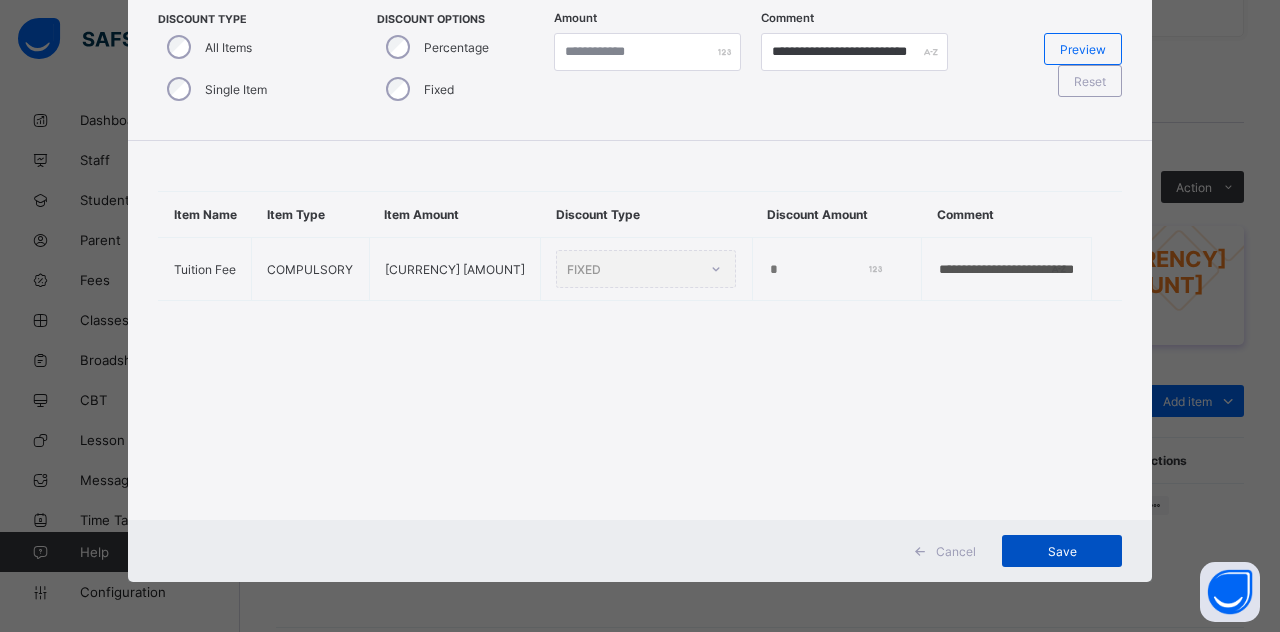 click on "Save" at bounding box center [1062, 551] 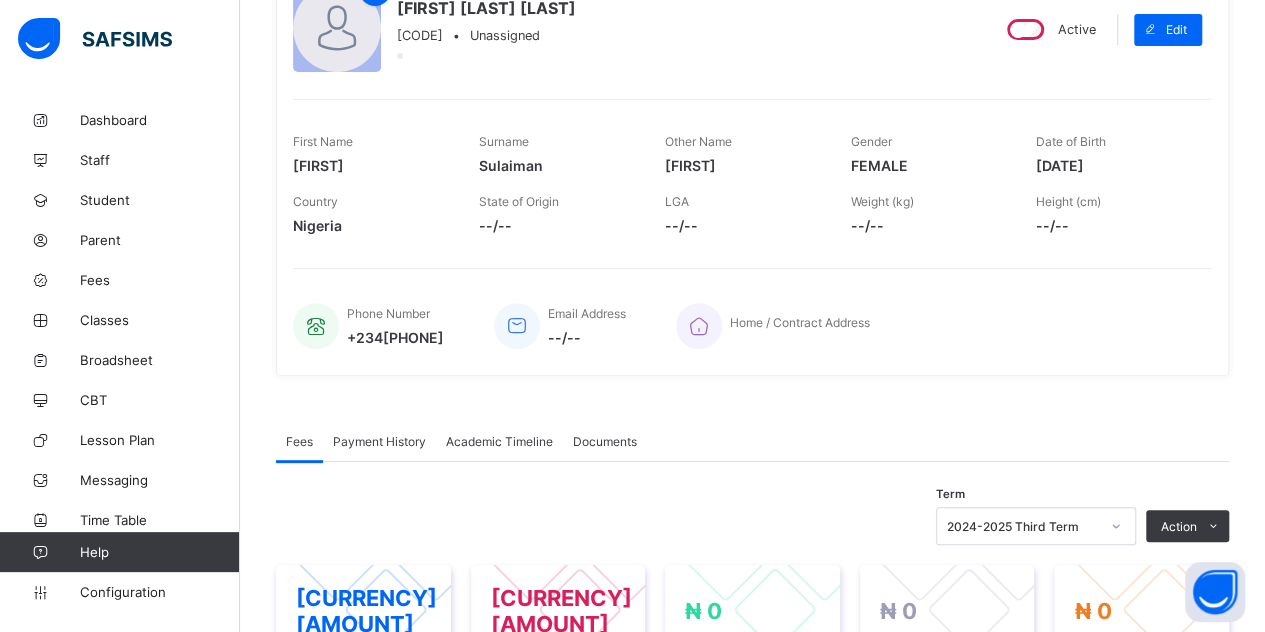 scroll, scrollTop: 23, scrollLeft: 0, axis: vertical 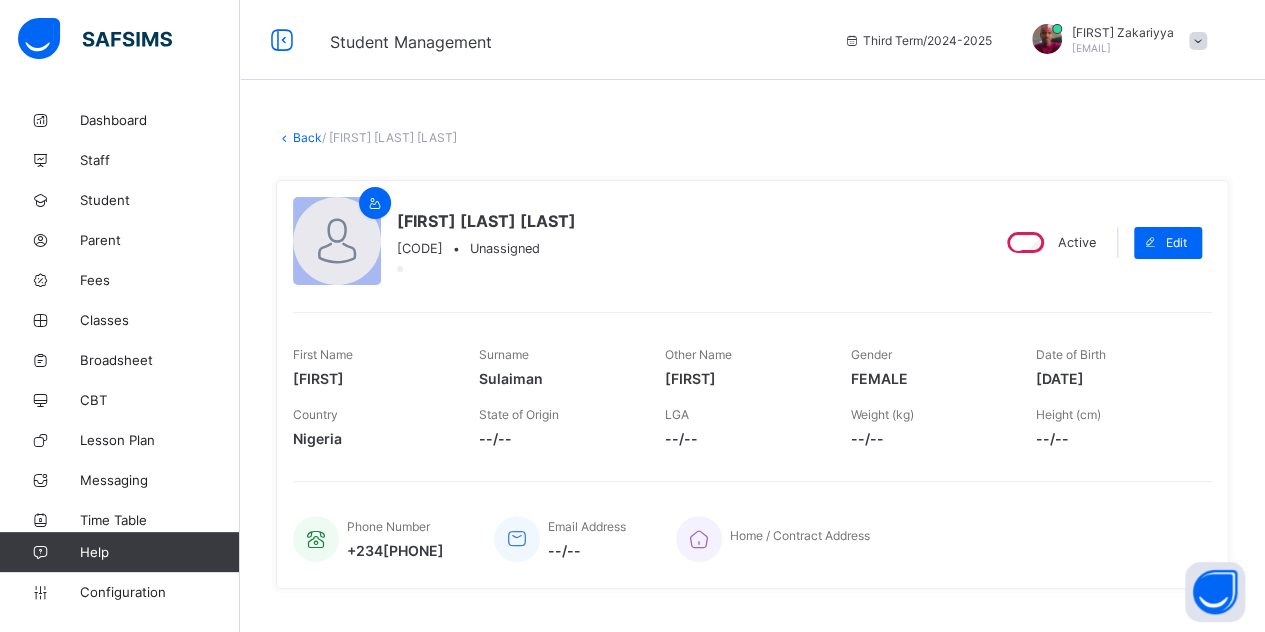 click on "Back" at bounding box center [307, 137] 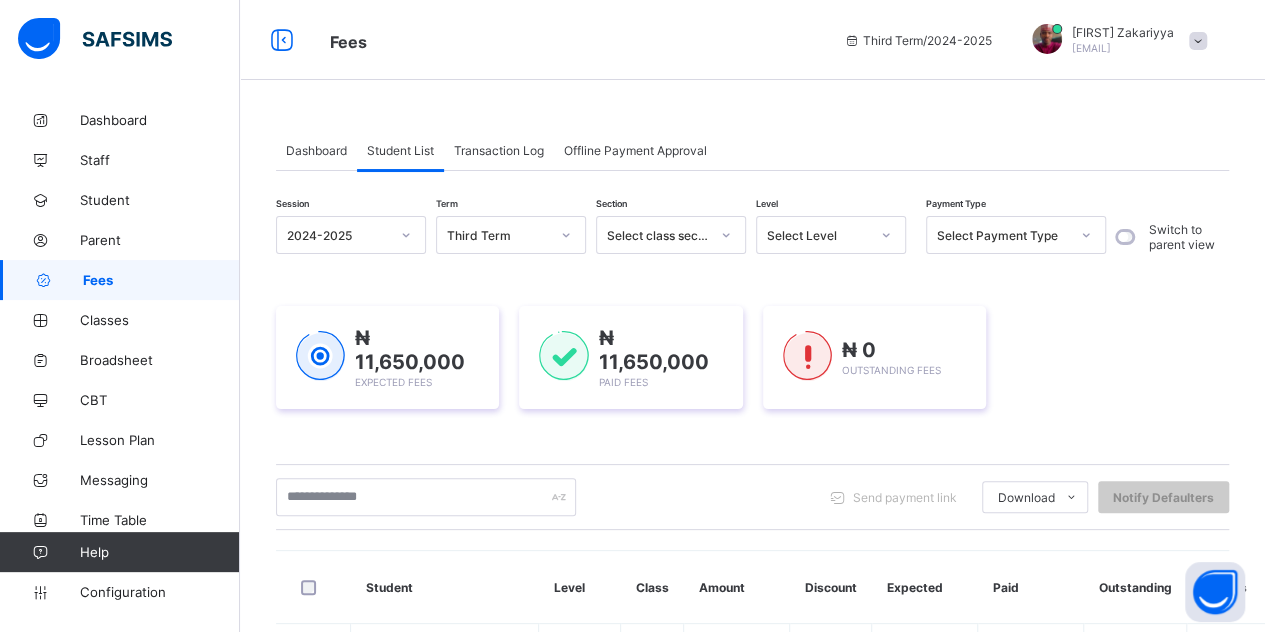 click on "Select Payment Type" at bounding box center [1003, 235] 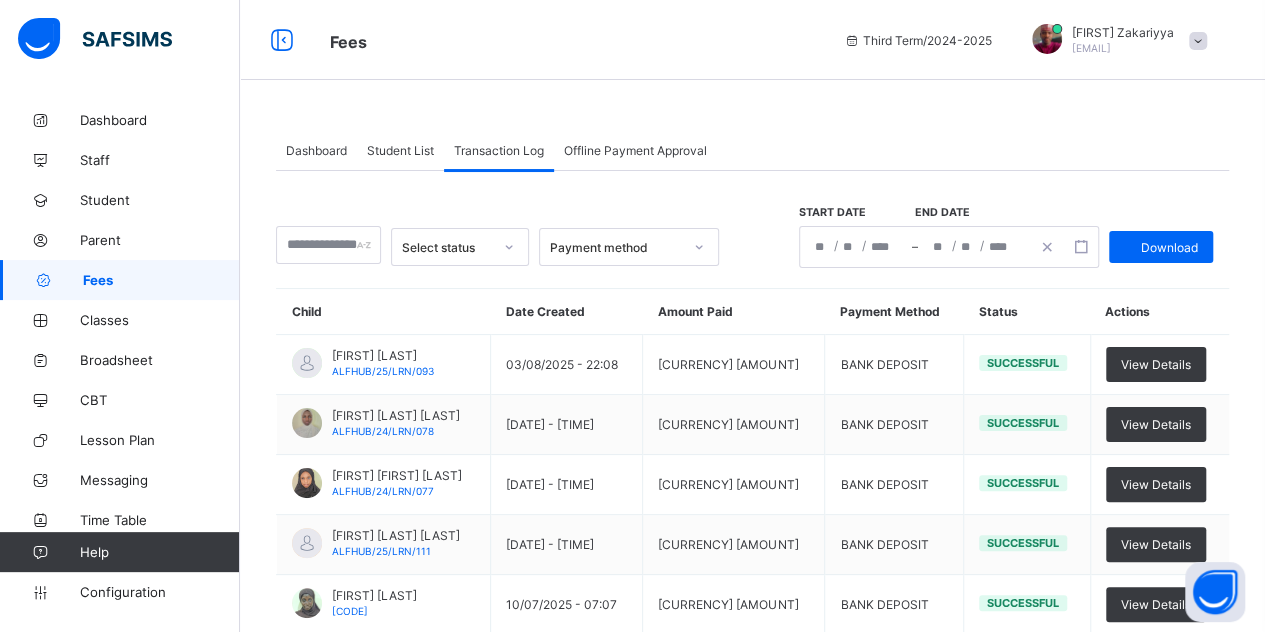 click on "Offline Payment Approval" at bounding box center (635, 150) 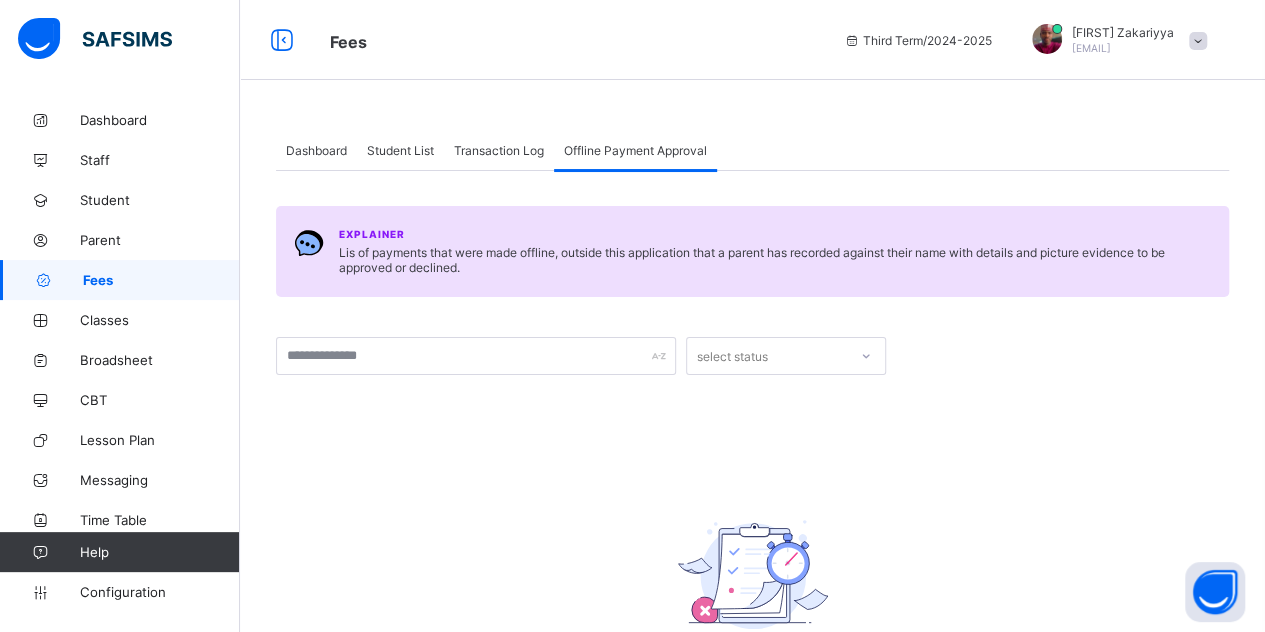 click on "Dashboard" at bounding box center [316, 150] 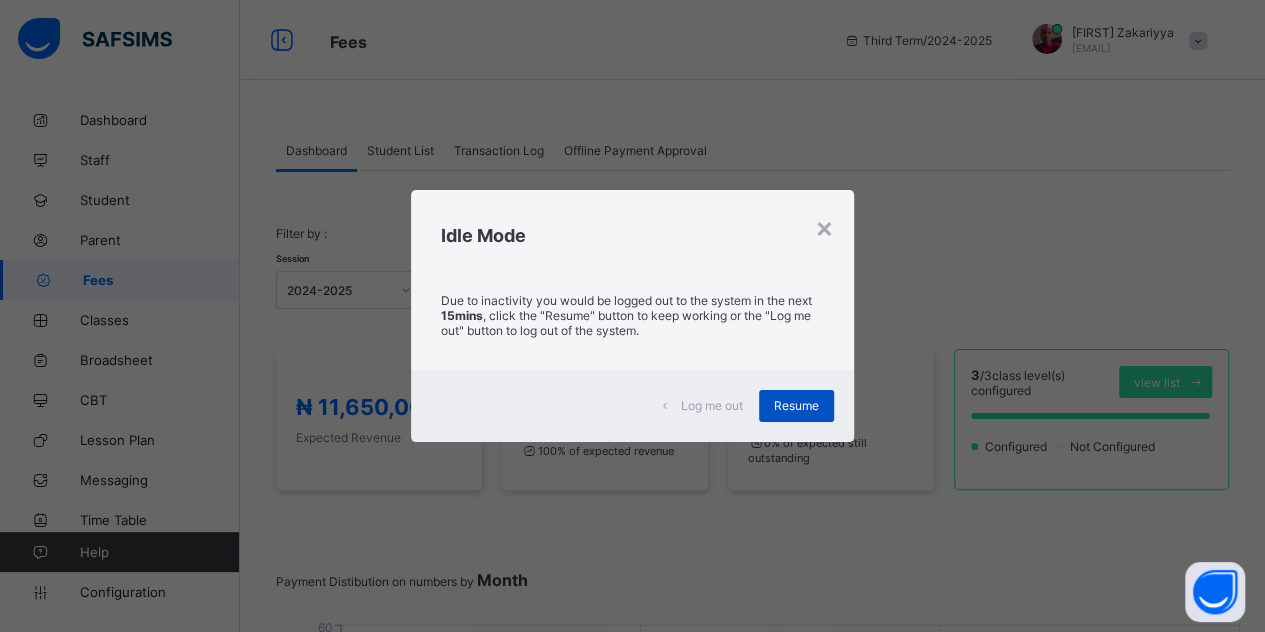 click on "Resume" at bounding box center (796, 406) 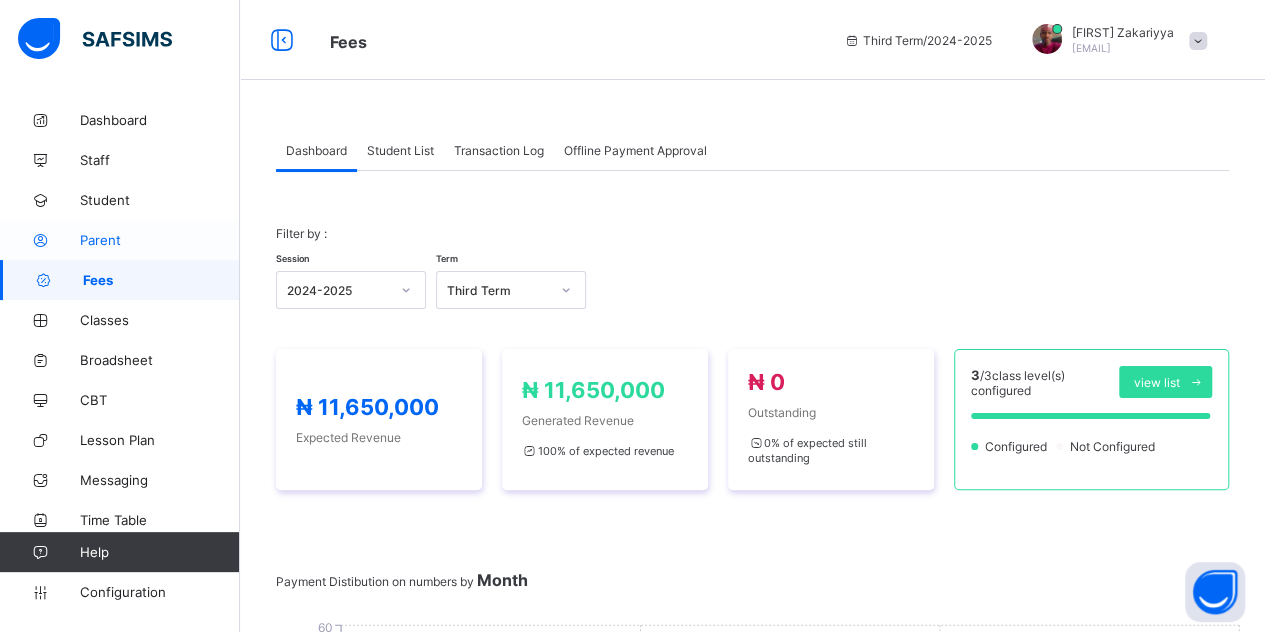 click on "Parent" at bounding box center (160, 240) 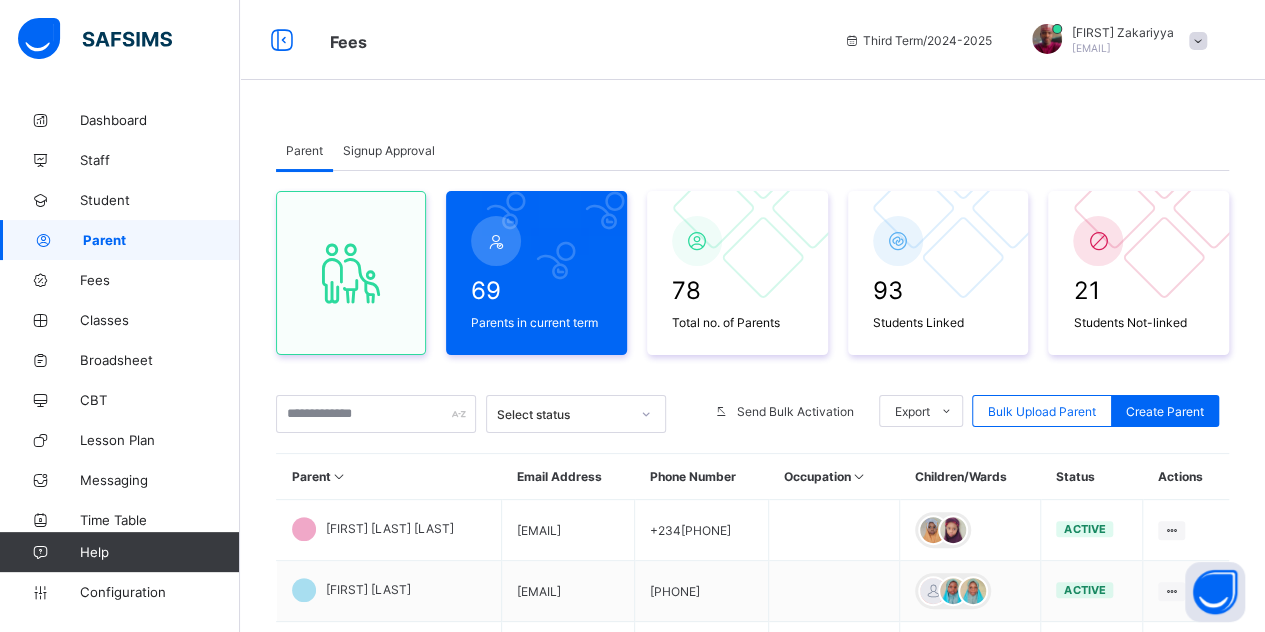 click on "Signup Approval" at bounding box center [389, 150] 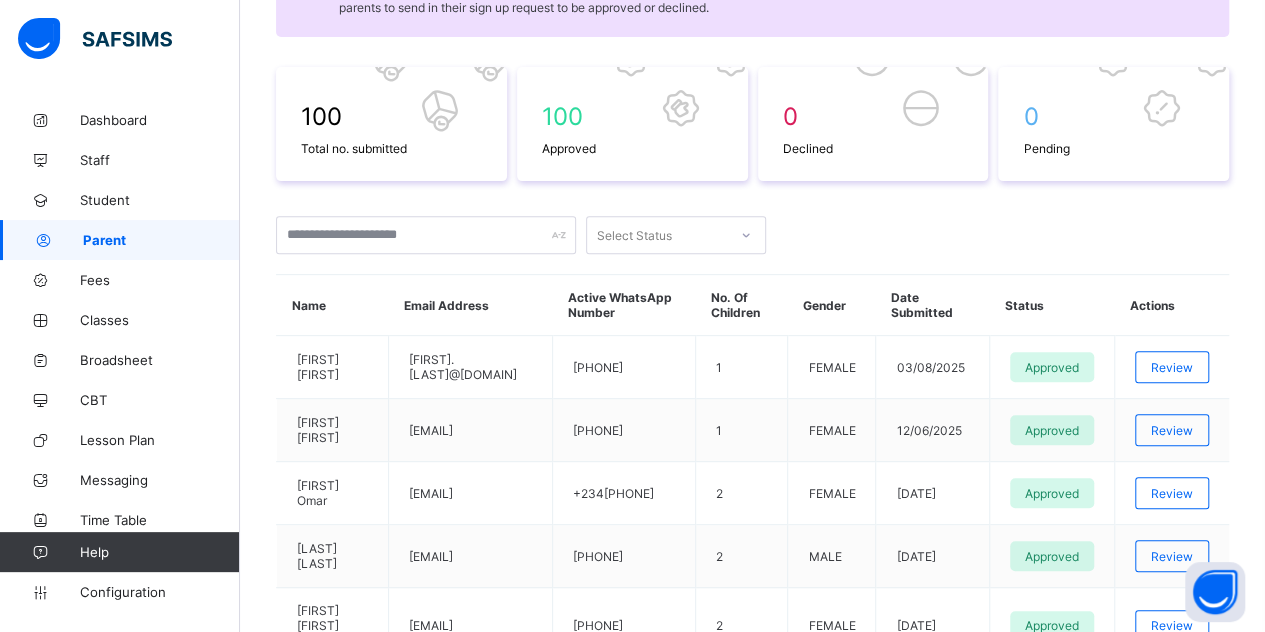 scroll, scrollTop: 0, scrollLeft: 0, axis: both 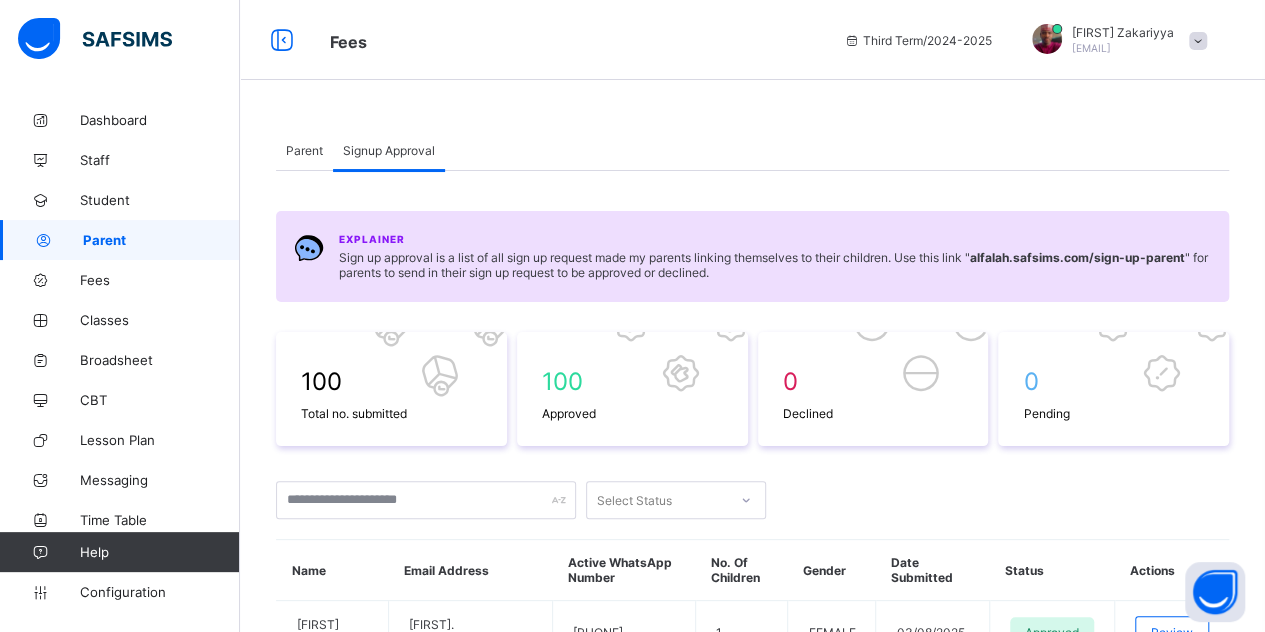 click at bounding box center [1198, 41] 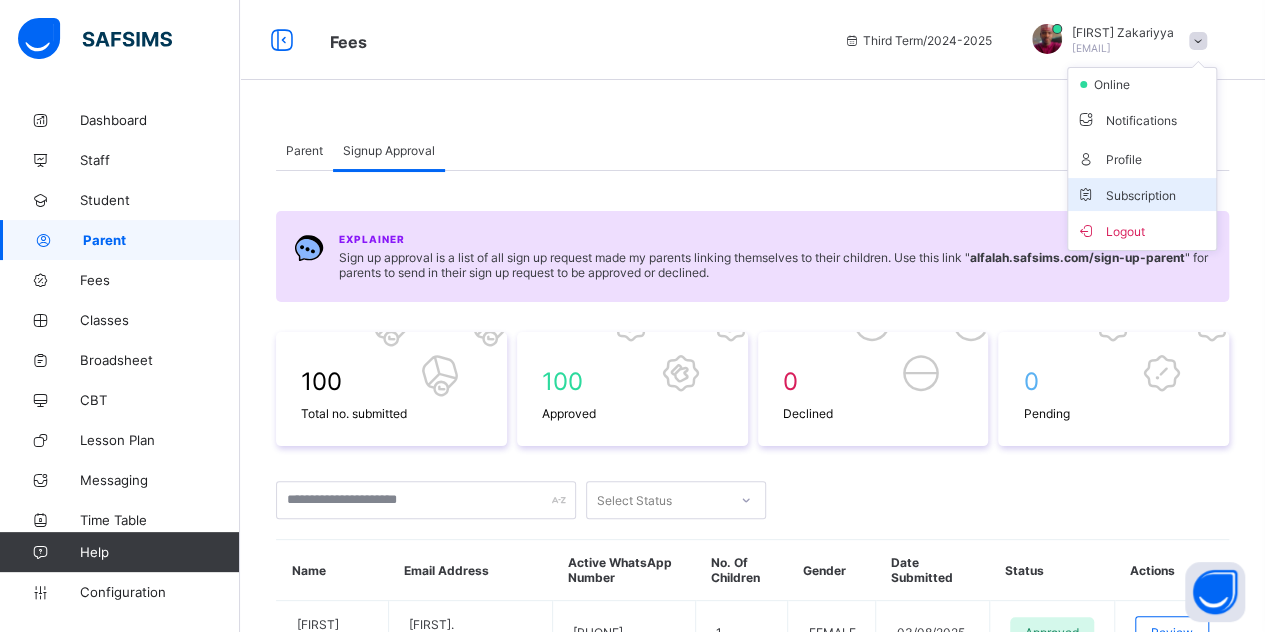 click on "Subscription" at bounding box center [1126, 195] 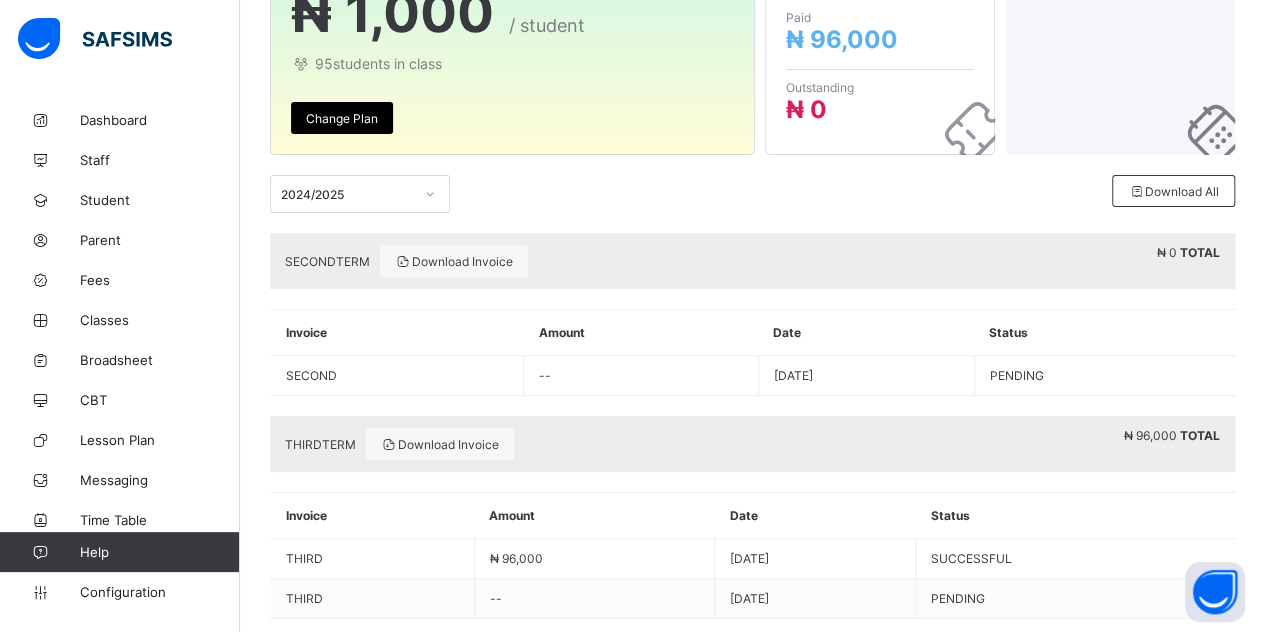 scroll, scrollTop: 240, scrollLeft: 0, axis: vertical 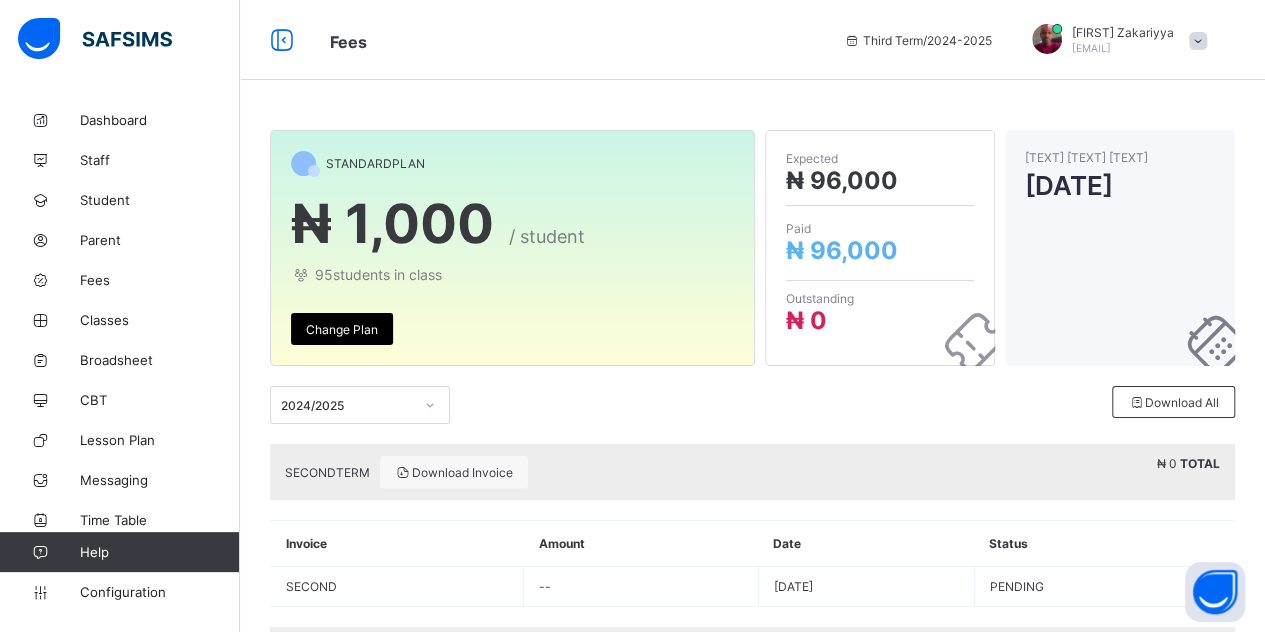click at bounding box center (1198, 41) 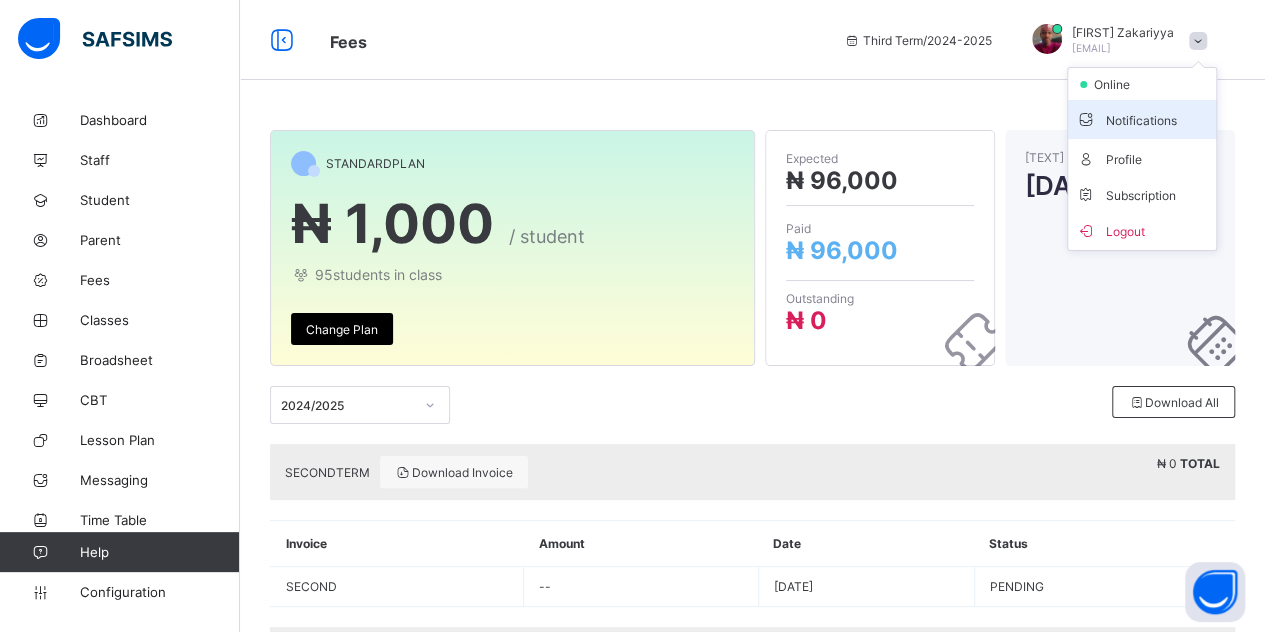 click on "Notifications" at bounding box center (1142, 119) 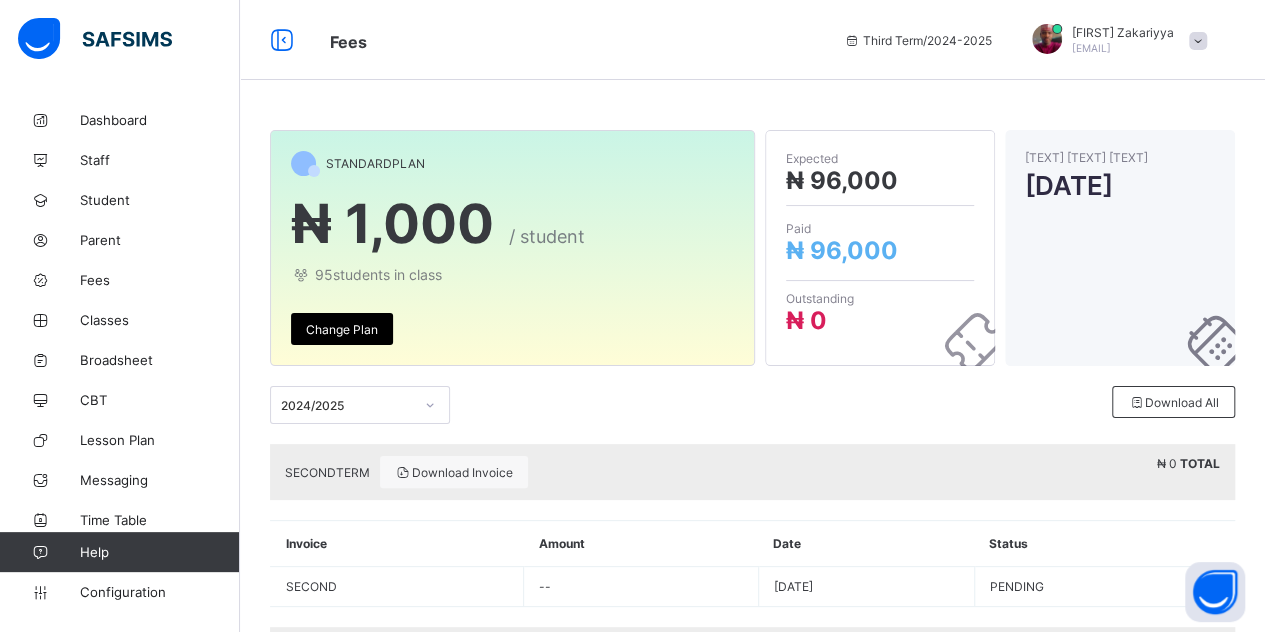 click at bounding box center [1198, 41] 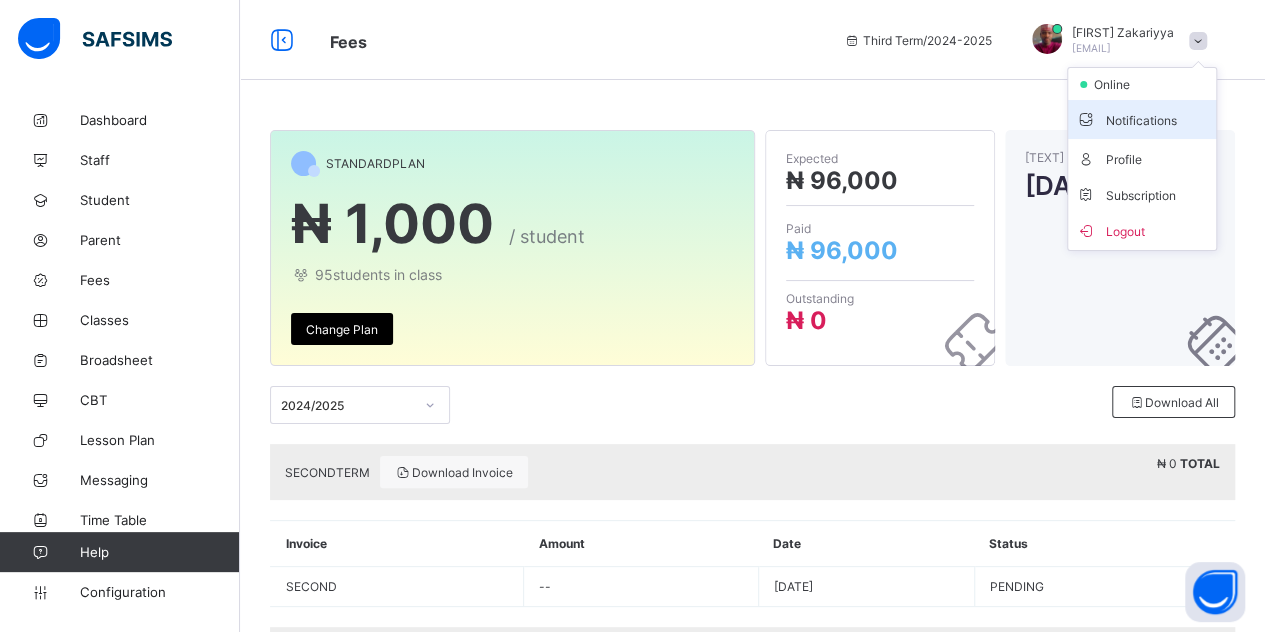 click on "Notifications" at bounding box center (1142, 119) 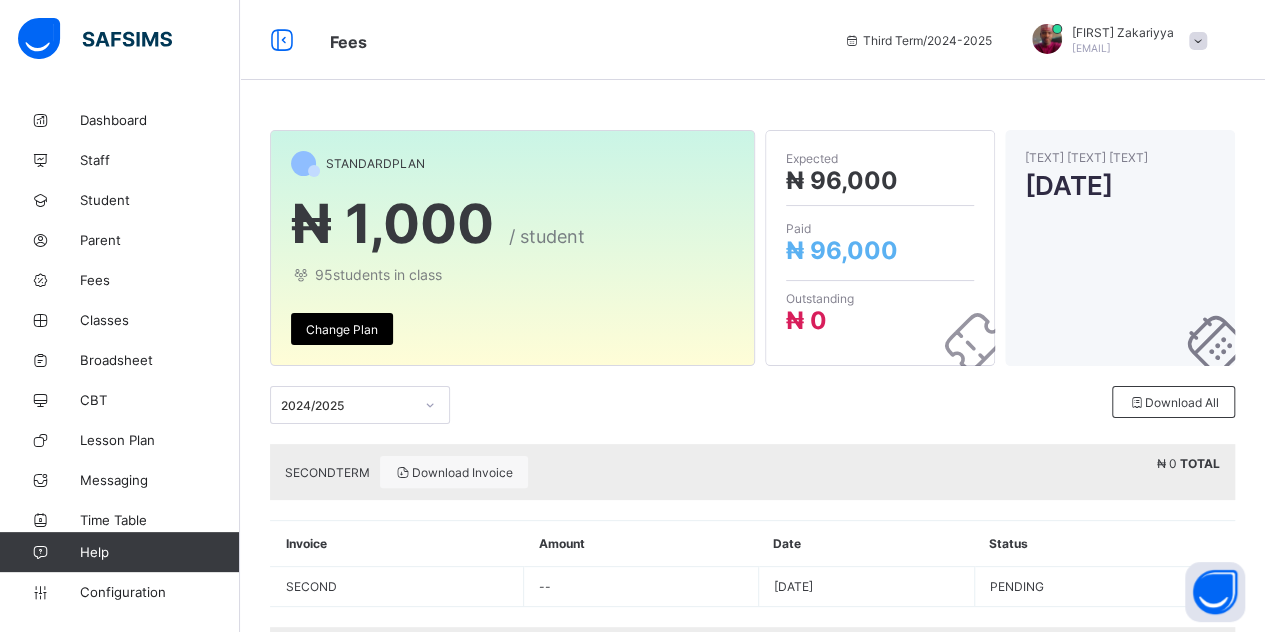 click at bounding box center (1198, 41) 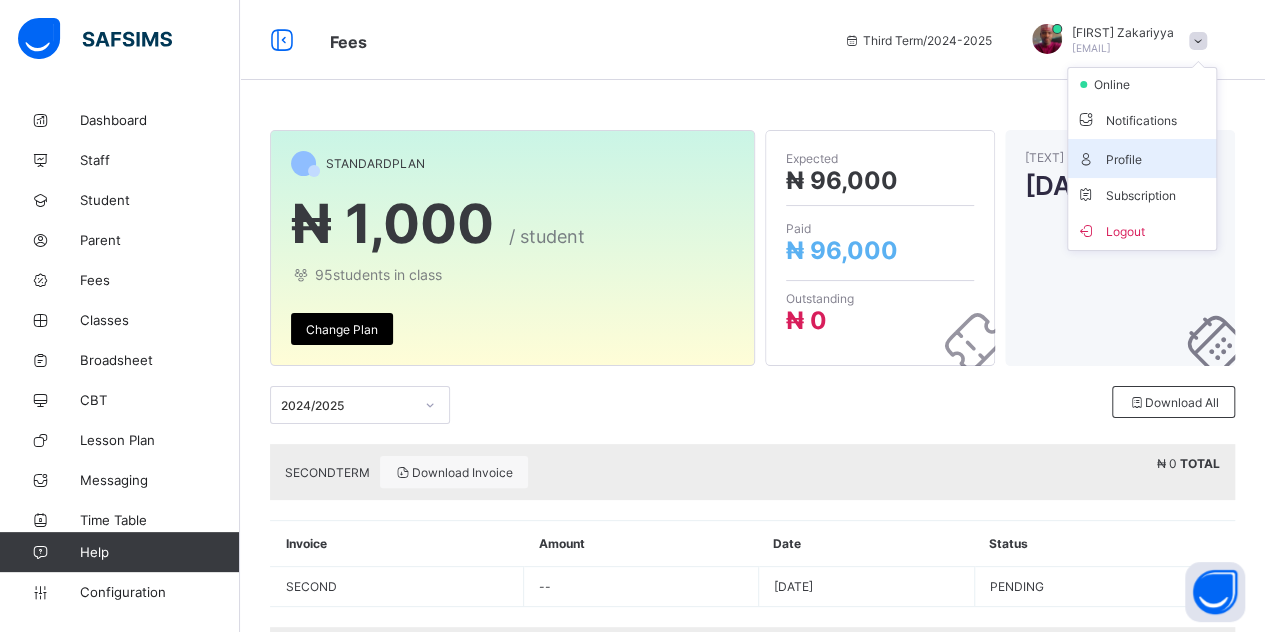 click on "Profile" at bounding box center (1142, 158) 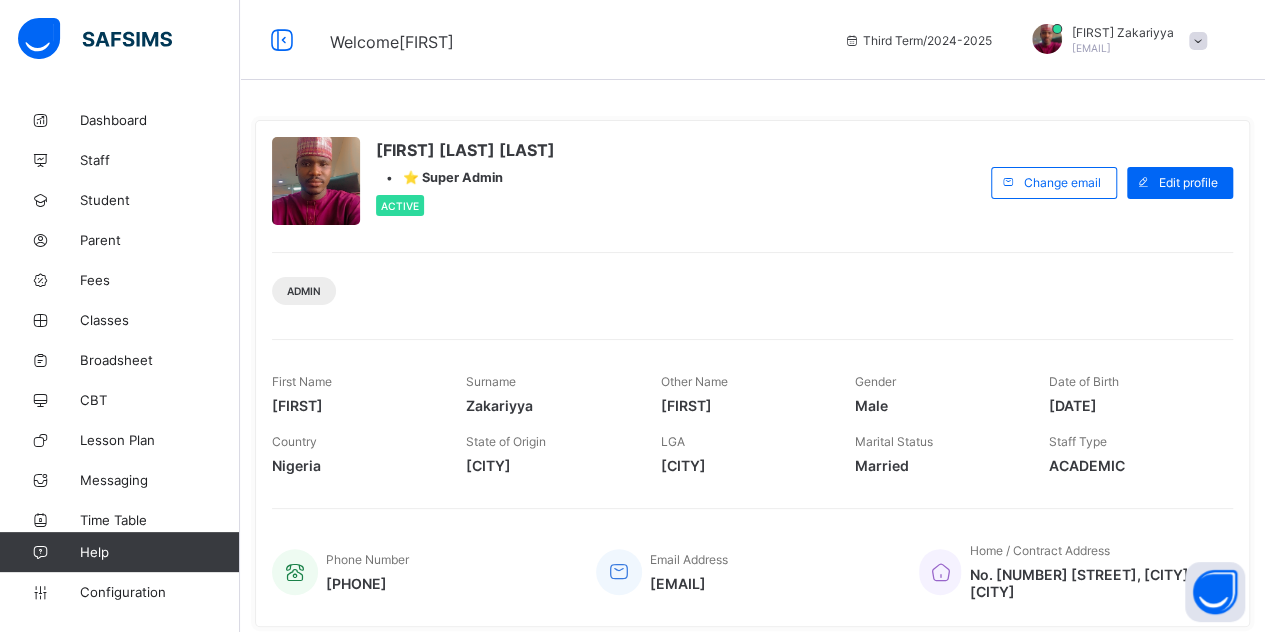 click at bounding box center [1198, 41] 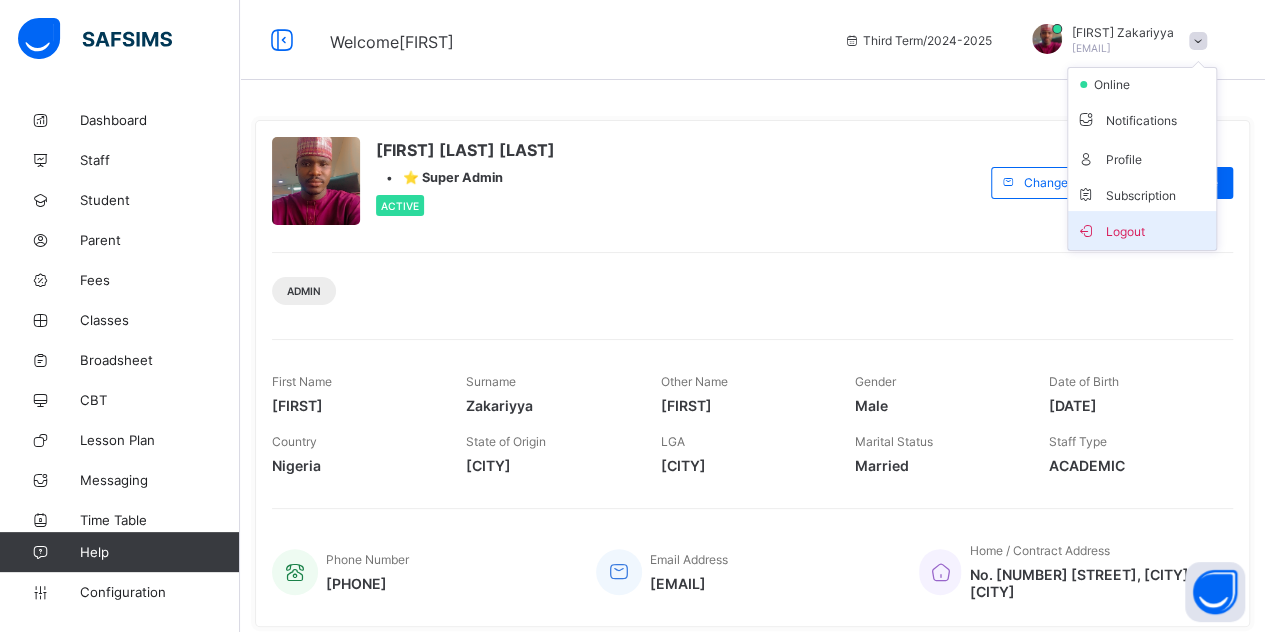 click on "Logout" at bounding box center [1142, 230] 